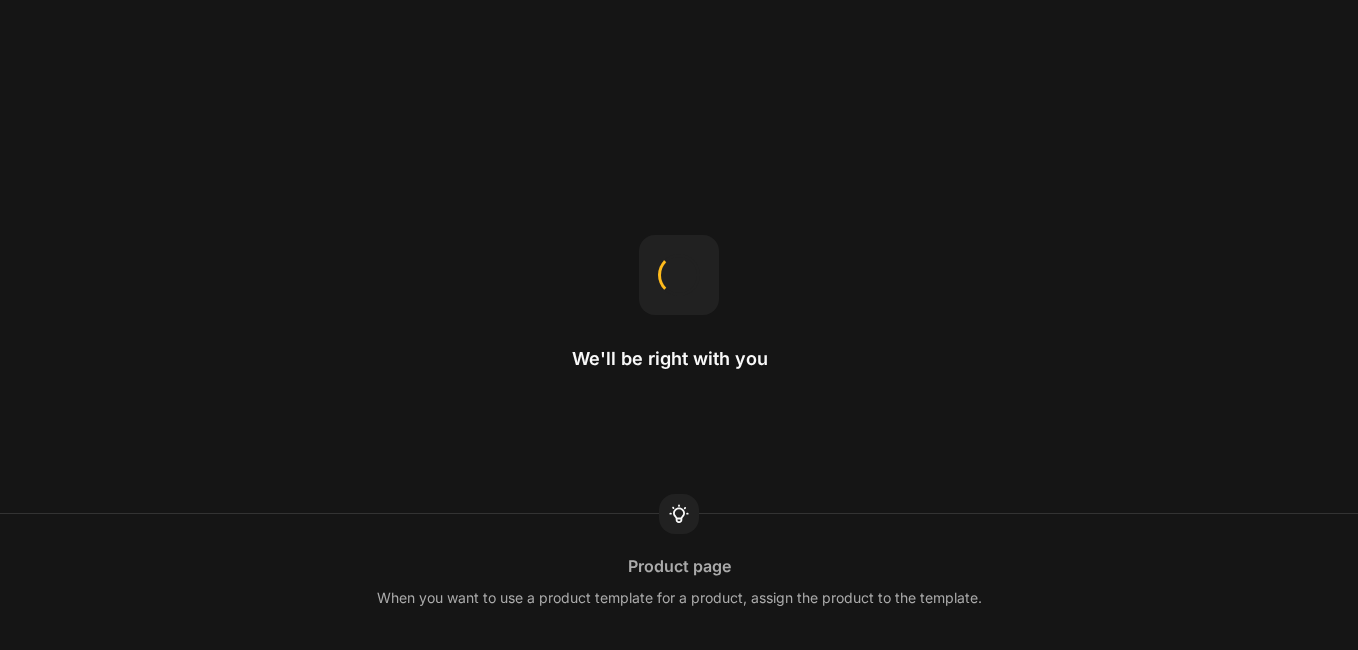 scroll, scrollTop: 0, scrollLeft: 0, axis: both 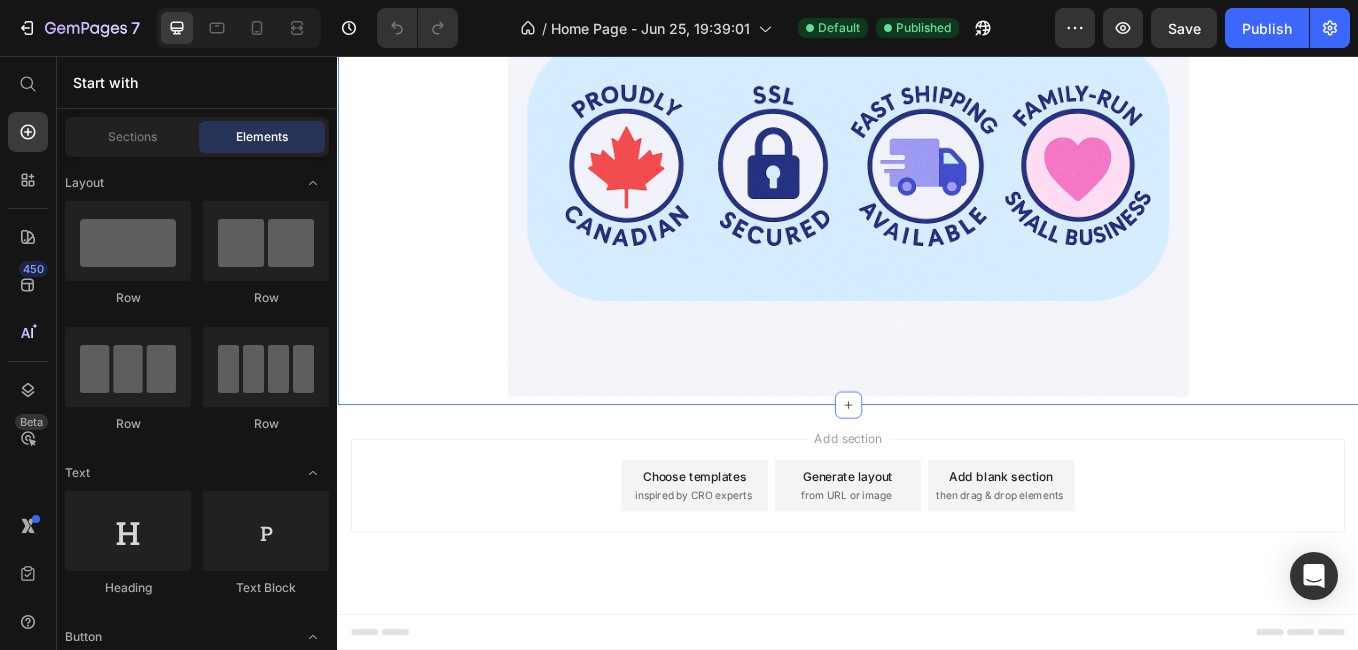 click at bounding box center (937, 189) 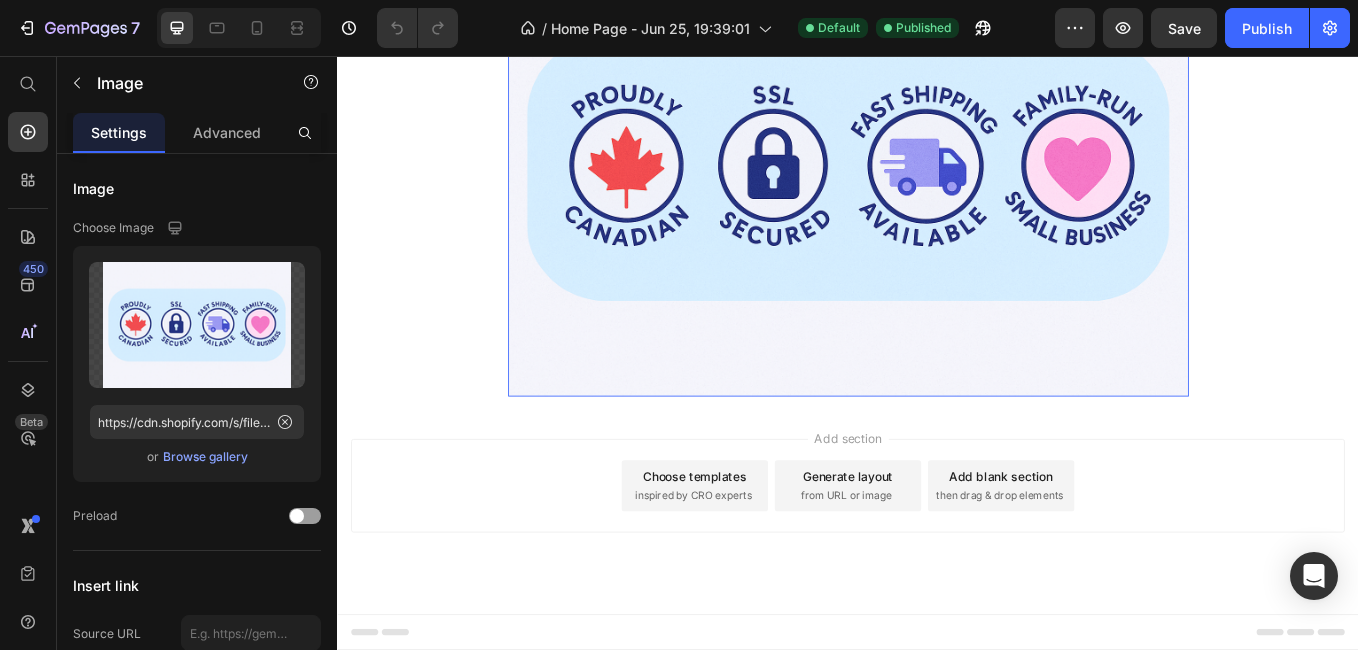 click on "Image Image Image Image Image Carousel Image   0 Row" at bounding box center [937, 46] 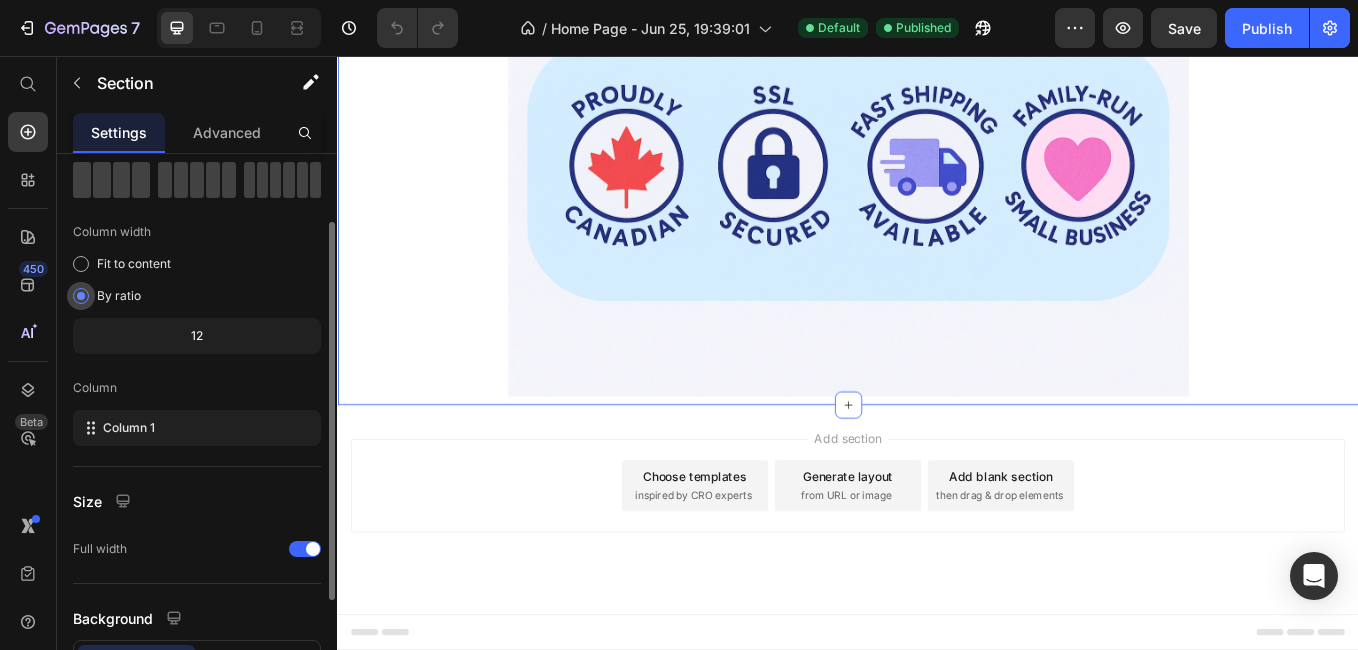 scroll, scrollTop: 200, scrollLeft: 0, axis: vertical 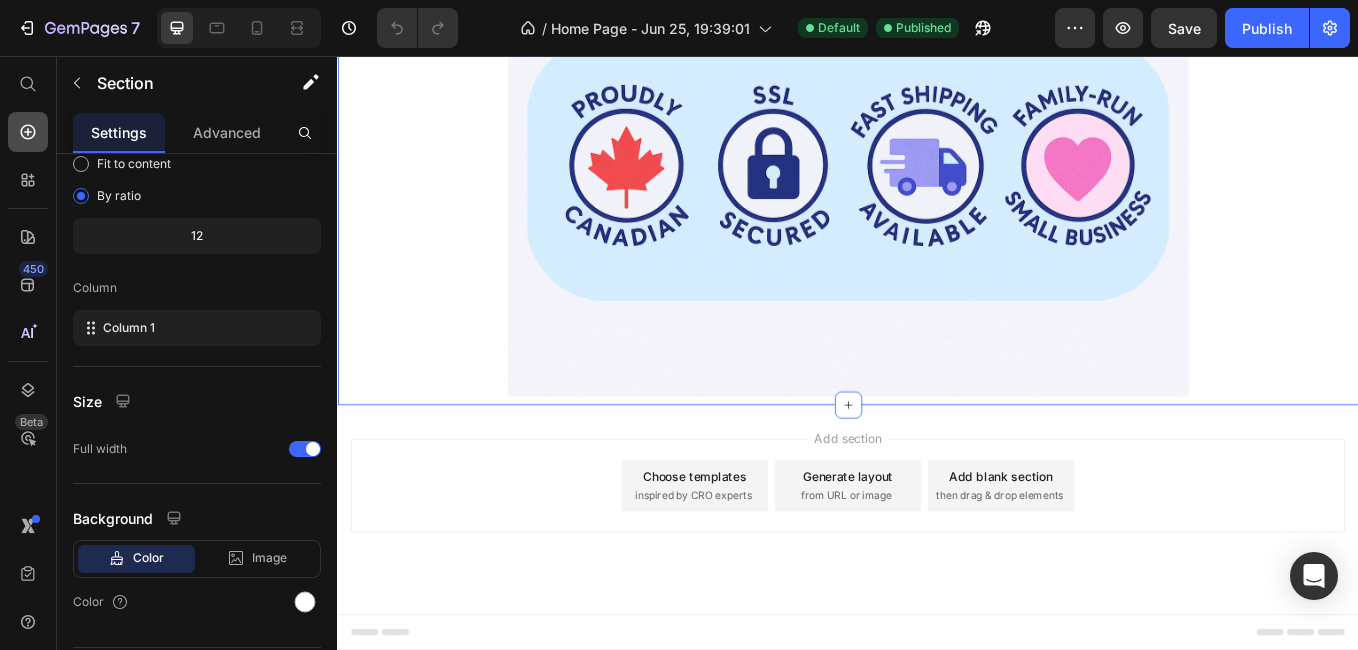 click 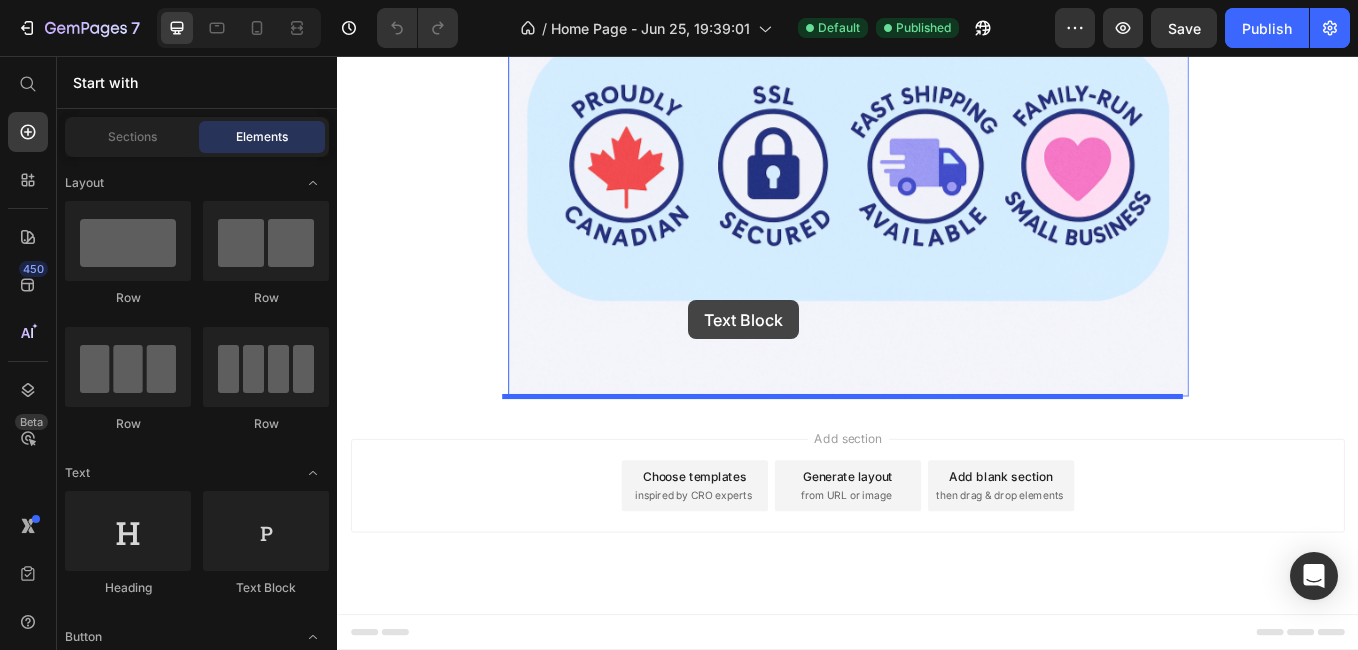 drag, startPoint x: 583, startPoint y: 586, endPoint x: 749, endPoint y: 343, distance: 294.28726 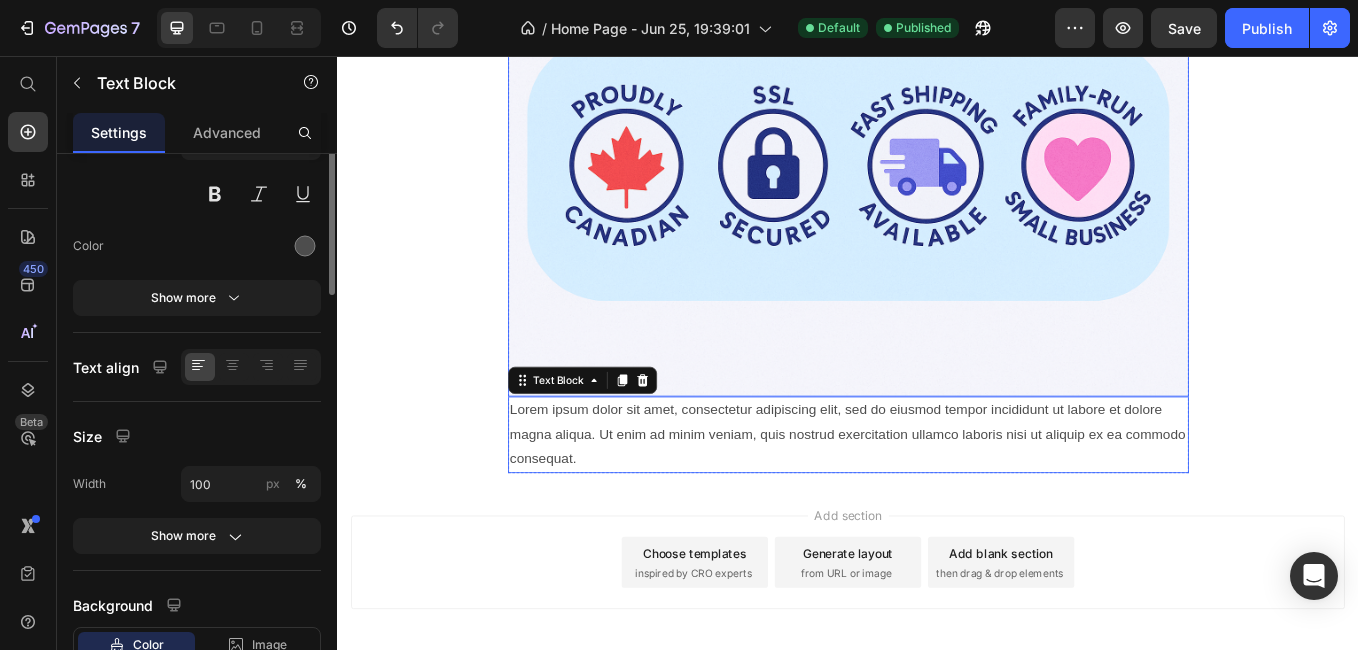 scroll, scrollTop: 0, scrollLeft: 0, axis: both 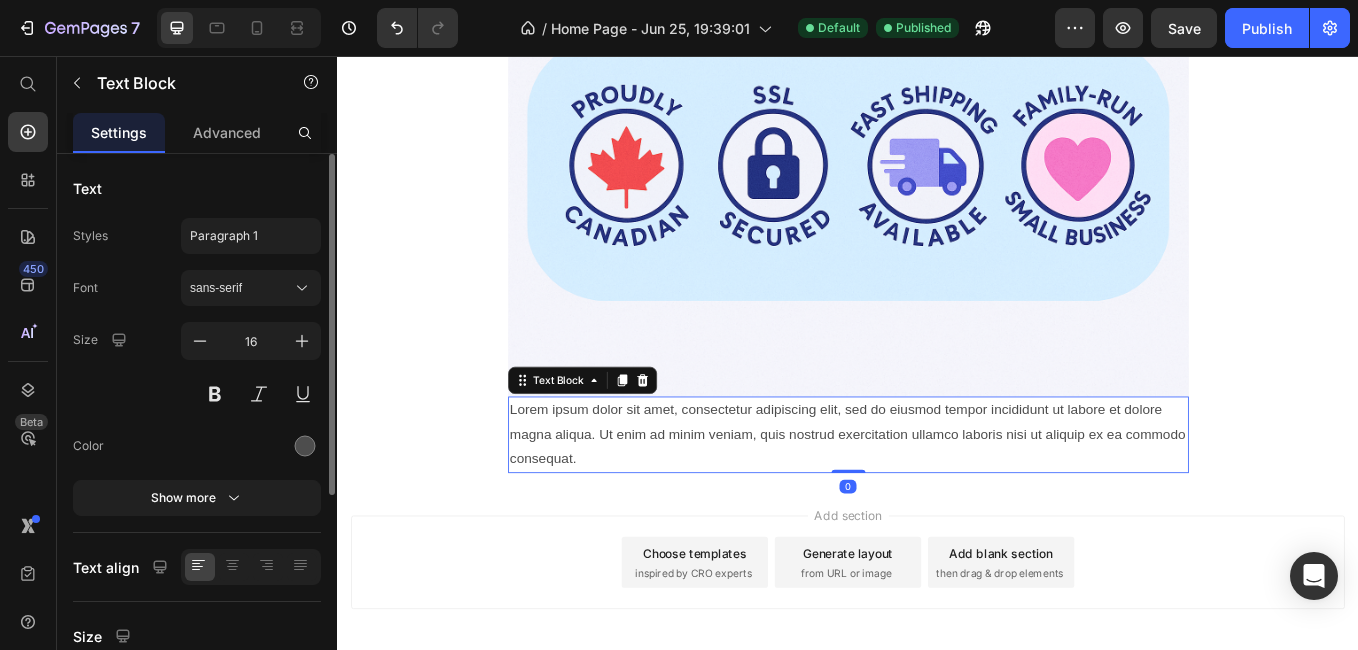 click on "Lorem ipsum dolor sit amet, consectetur adipiscing elit, sed do eiusmod tempor incididunt ut labore et dolore magna aliqua. Ut enim ad minim veniam, quis nostrud exercitation ullamco laboris nisi ut aliquip ex ea commodo consequat." at bounding box center [937, 501] 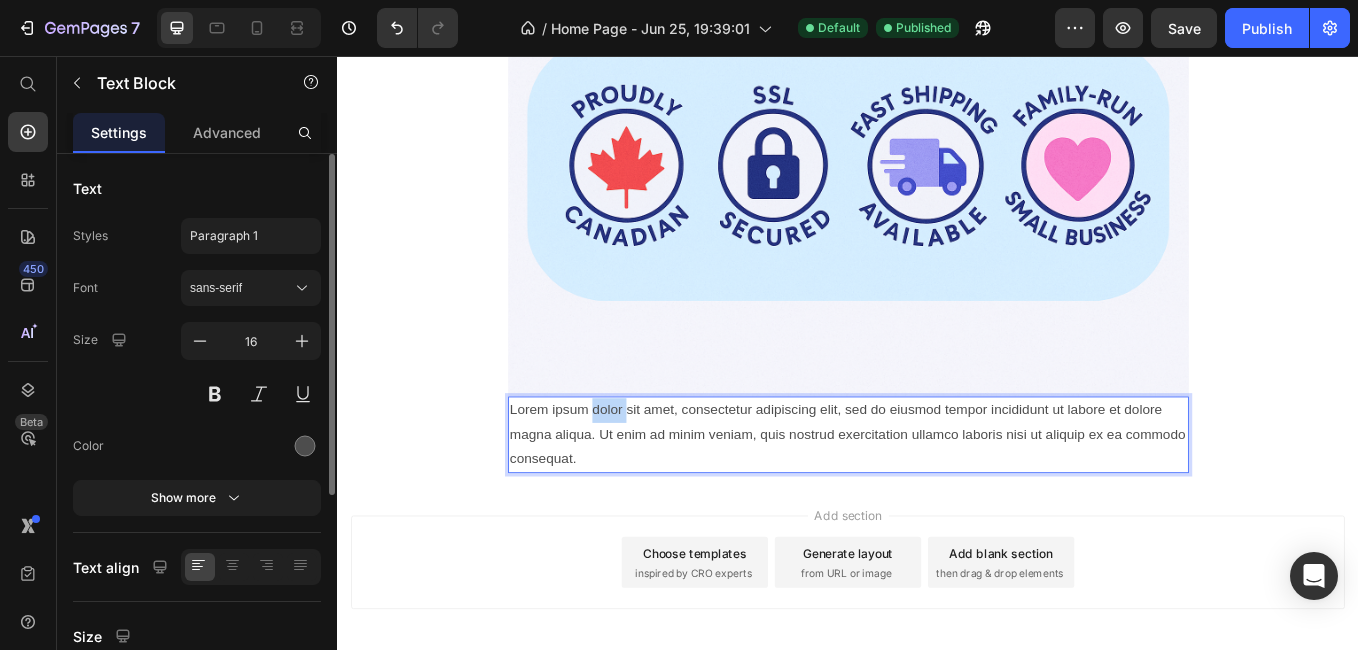 click on "Lorem ipsum dolor sit amet, consectetur adipiscing elit, sed do eiusmod tempor incididunt ut labore et dolore magna aliqua. Ut enim ad minim veniam, quis nostrud exercitation ullamco laboris nisi ut aliquip ex ea commodo consequat." at bounding box center [937, 501] 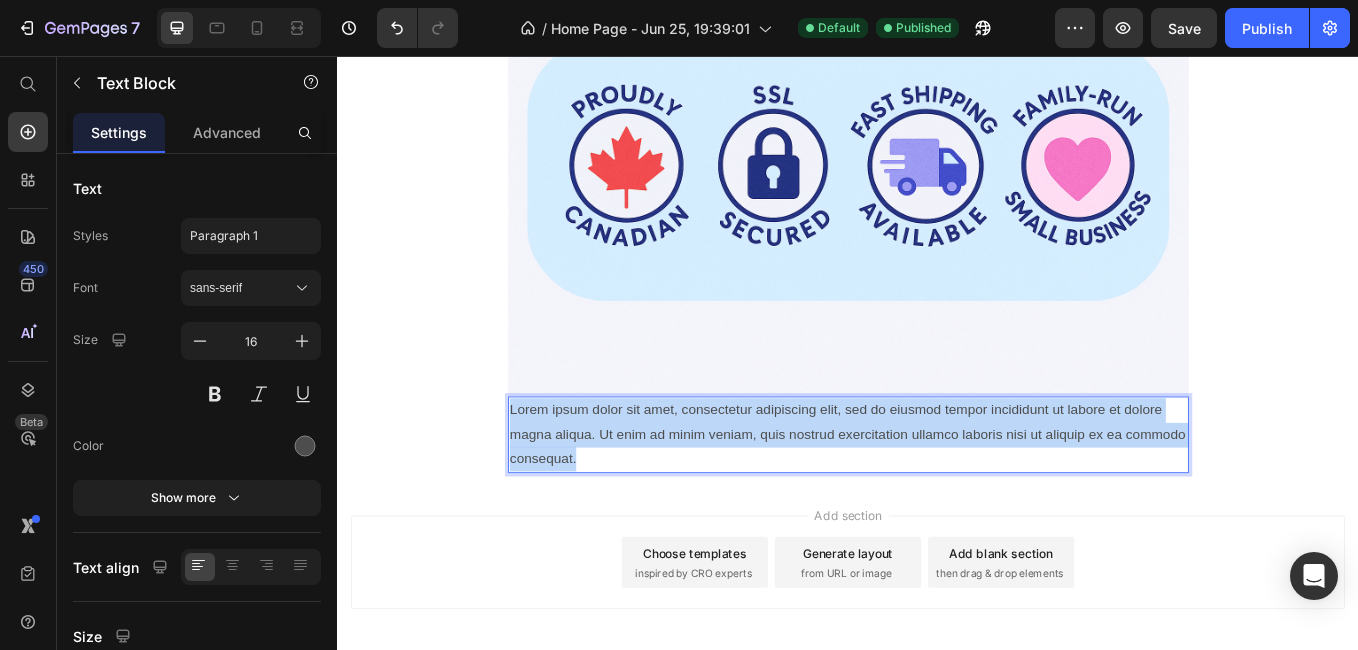 click on "Lorem ipsum dolor sit amet, consectetur adipiscing elit, sed do eiusmod tempor incididunt ut labore et dolore magna aliqua. Ut enim ad minim veniam, quis nostrud exercitation ullamco laboris nisi ut aliquip ex ea commodo consequat." at bounding box center (937, 501) 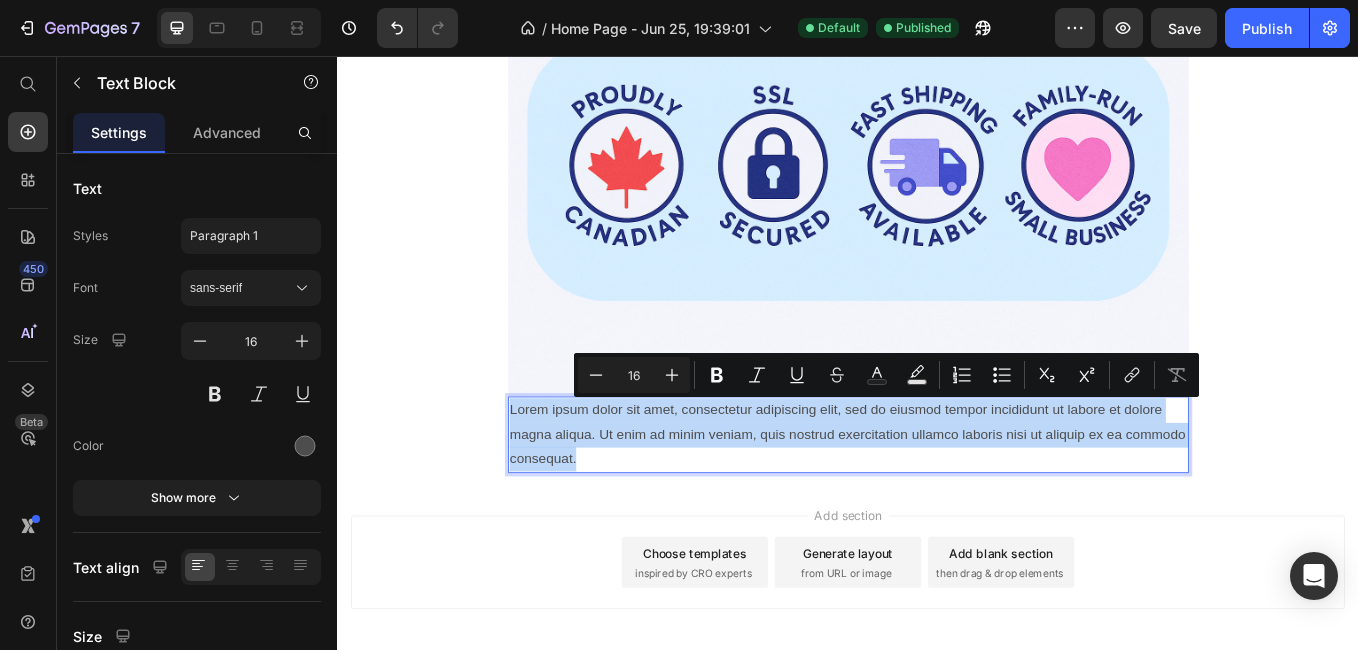 click on "Lorem ipsum dolor sit amet, consectetur adipiscing elit, sed do eiusmod tempor incididunt ut labore et dolore magna aliqua. Ut enim ad minim veniam, quis nostrud exercitation ullamco laboris nisi ut aliquip ex ea commodo consequat." at bounding box center [937, 501] 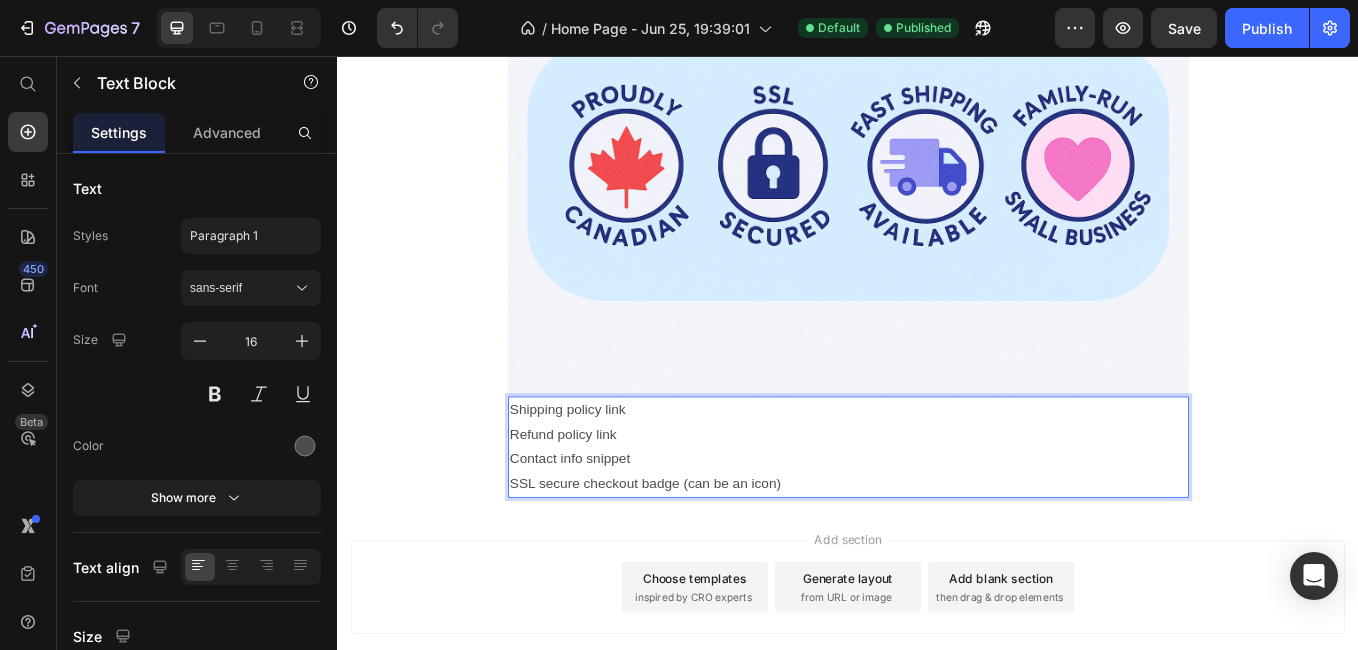 click on "SSL secure checkout badge (can be an icon)" at bounding box center [937, 558] 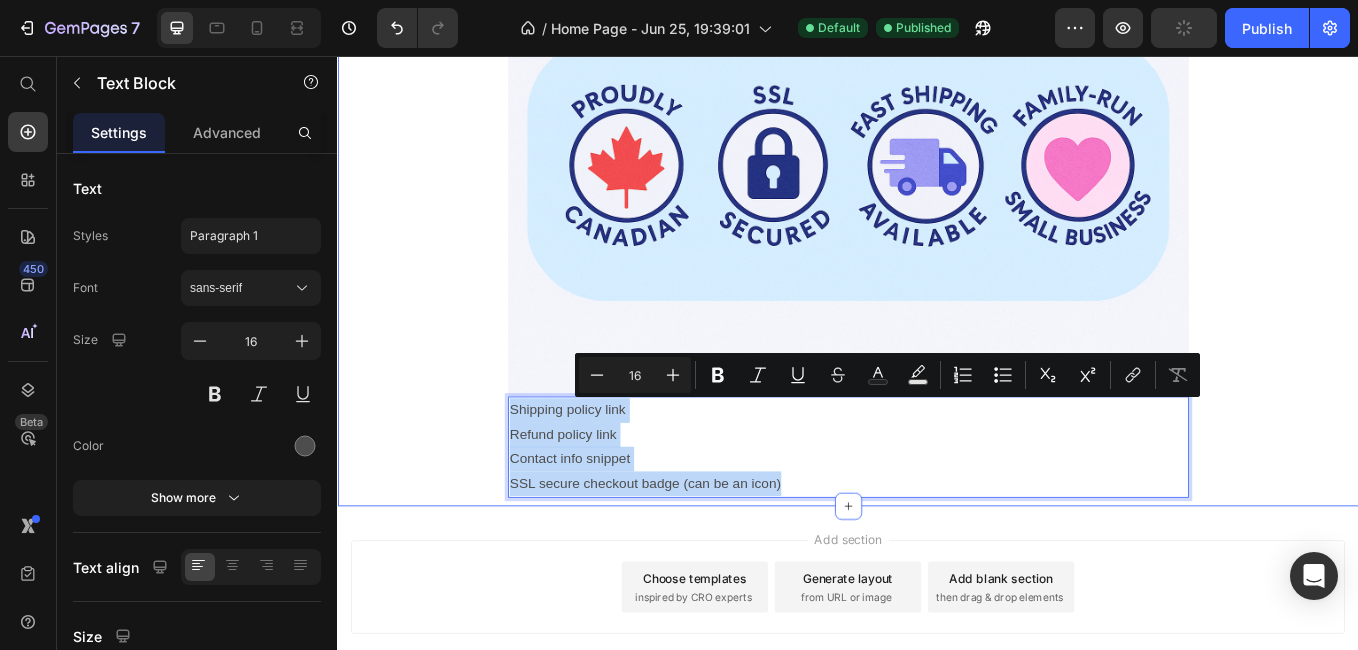 drag, startPoint x: 855, startPoint y: 560, endPoint x: 514, endPoint y: 472, distance: 352.17184 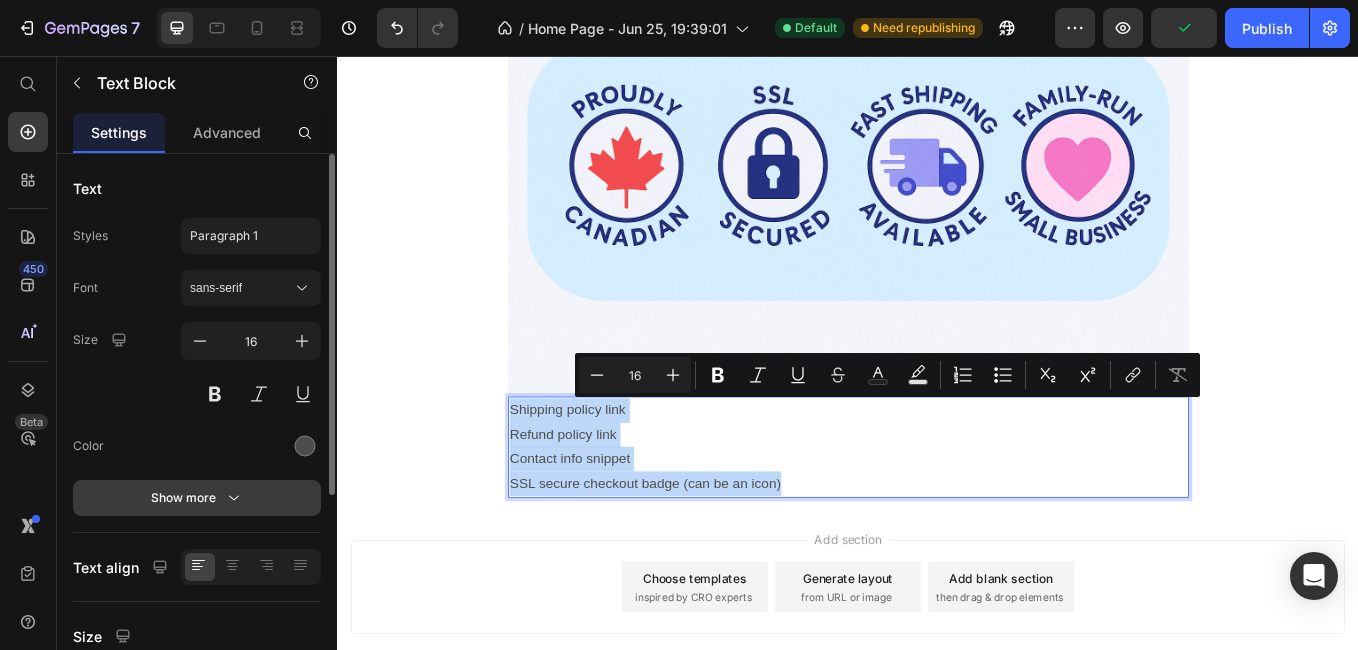 scroll, scrollTop: 100, scrollLeft: 0, axis: vertical 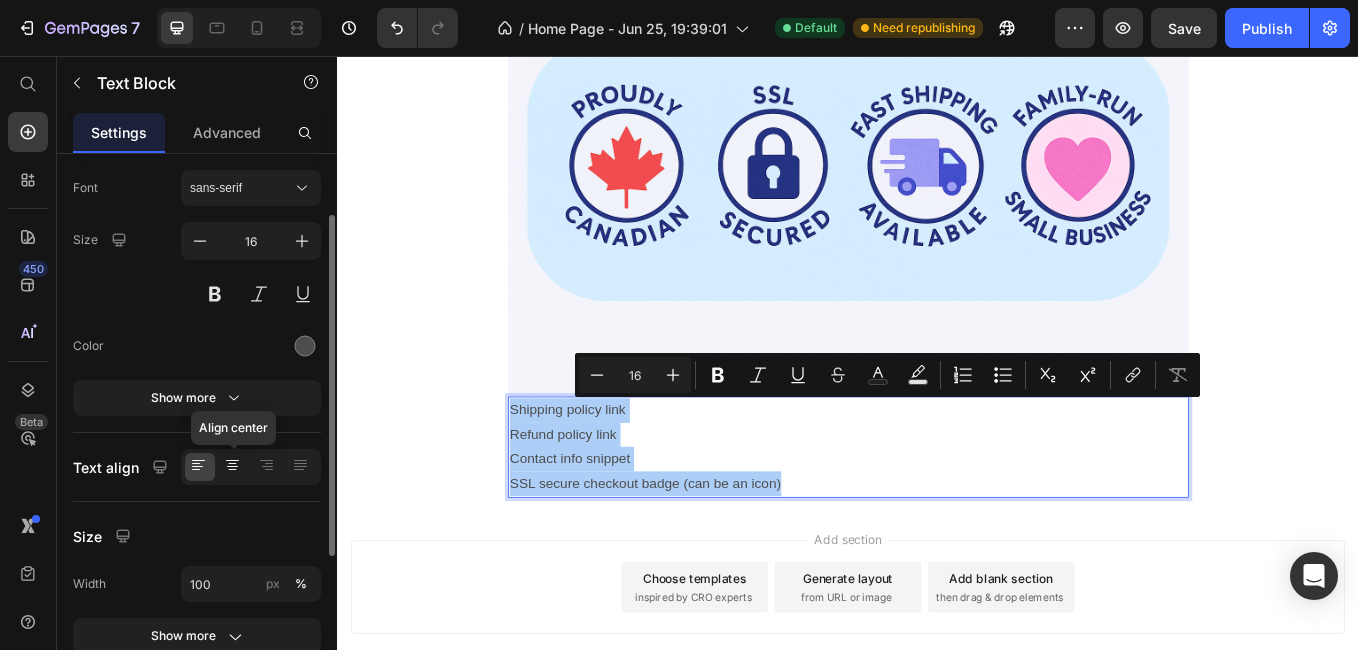 click 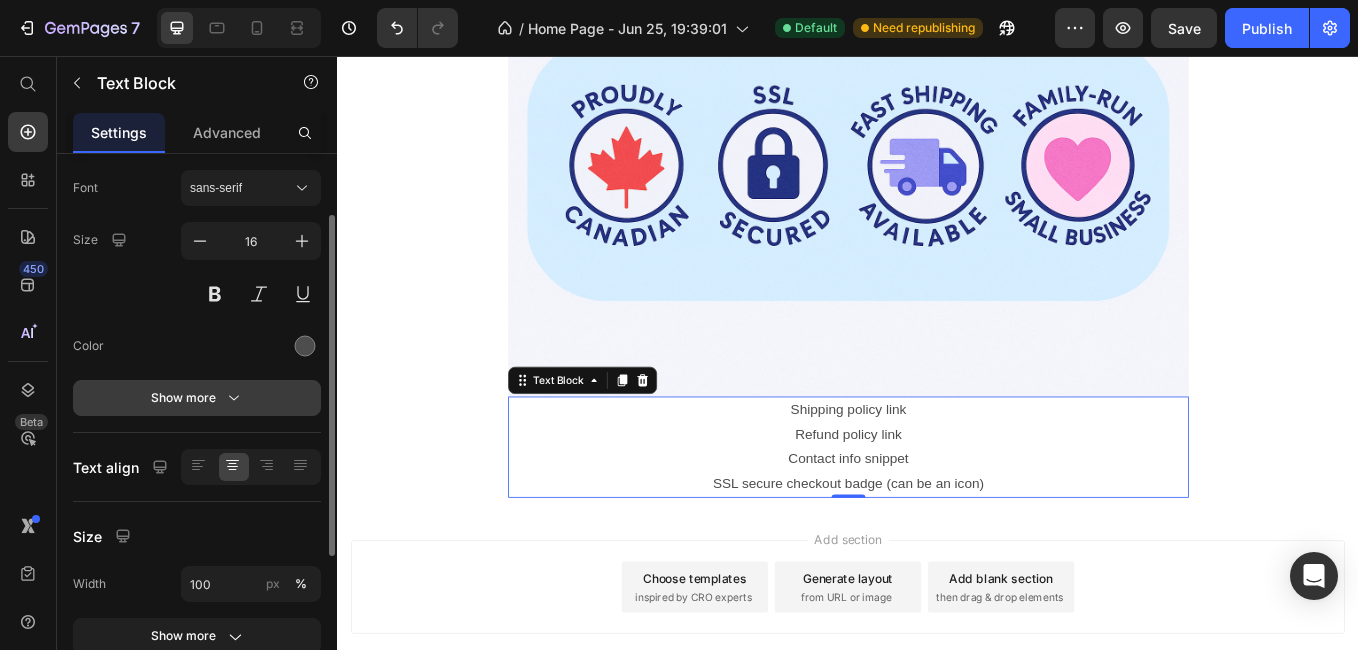 click on "Show more" at bounding box center [197, 398] 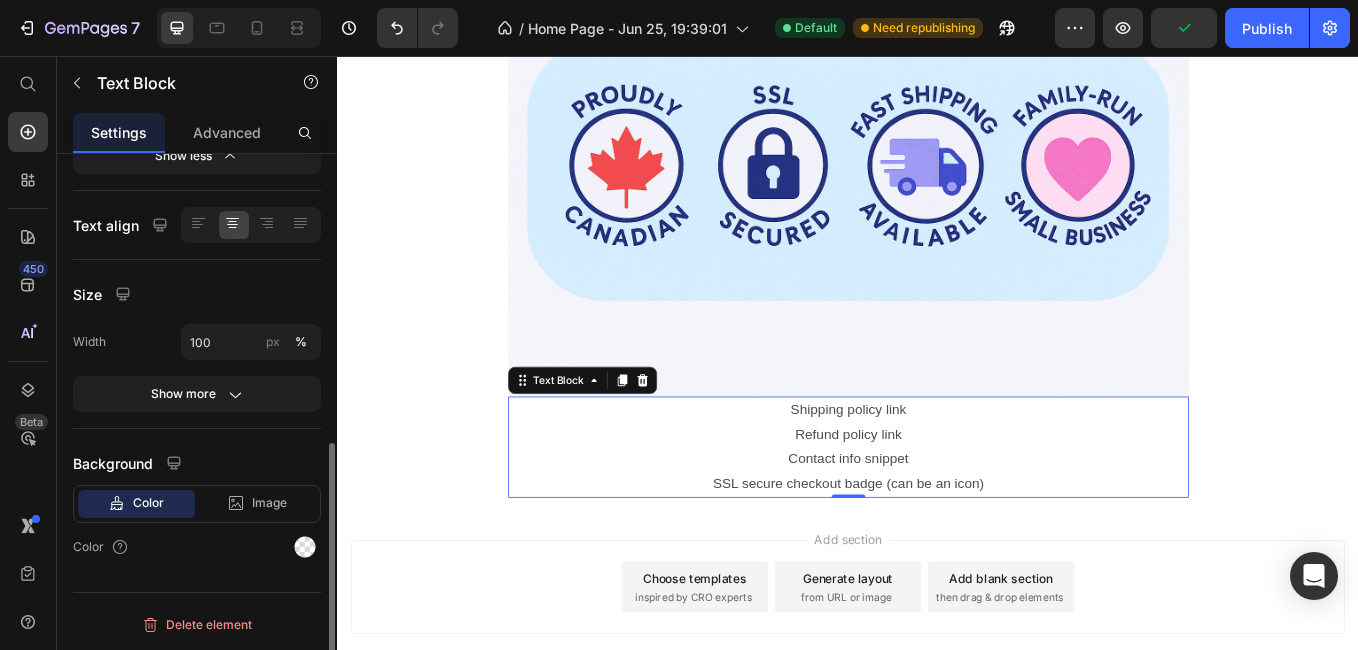 scroll, scrollTop: 502, scrollLeft: 0, axis: vertical 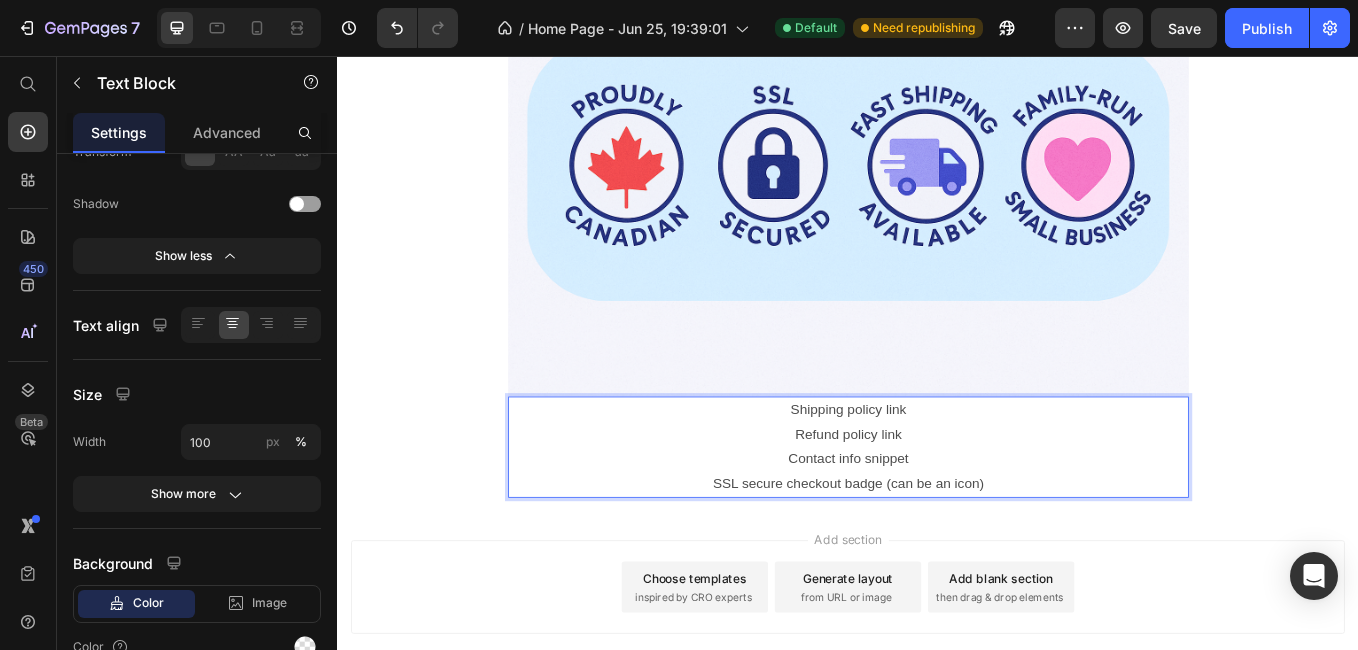 click on "Shipping policy link" at bounding box center (937, 472) 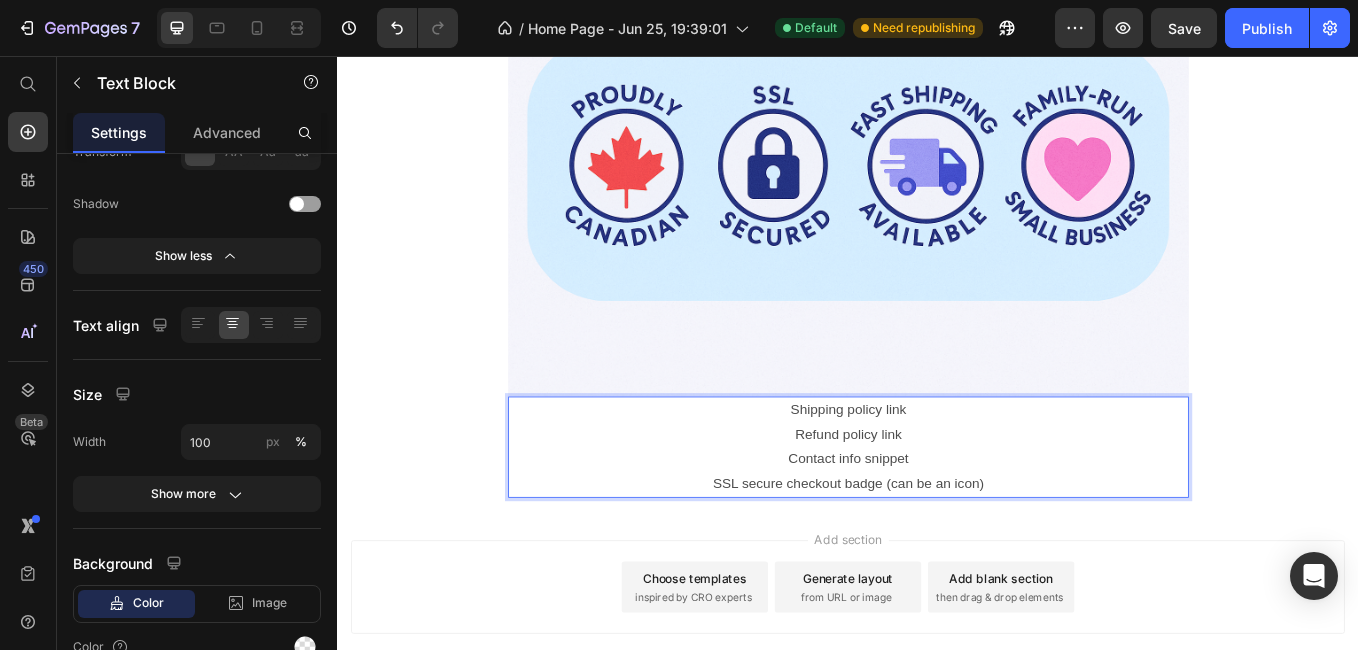 click on "Shipping policy link" at bounding box center [937, 472] 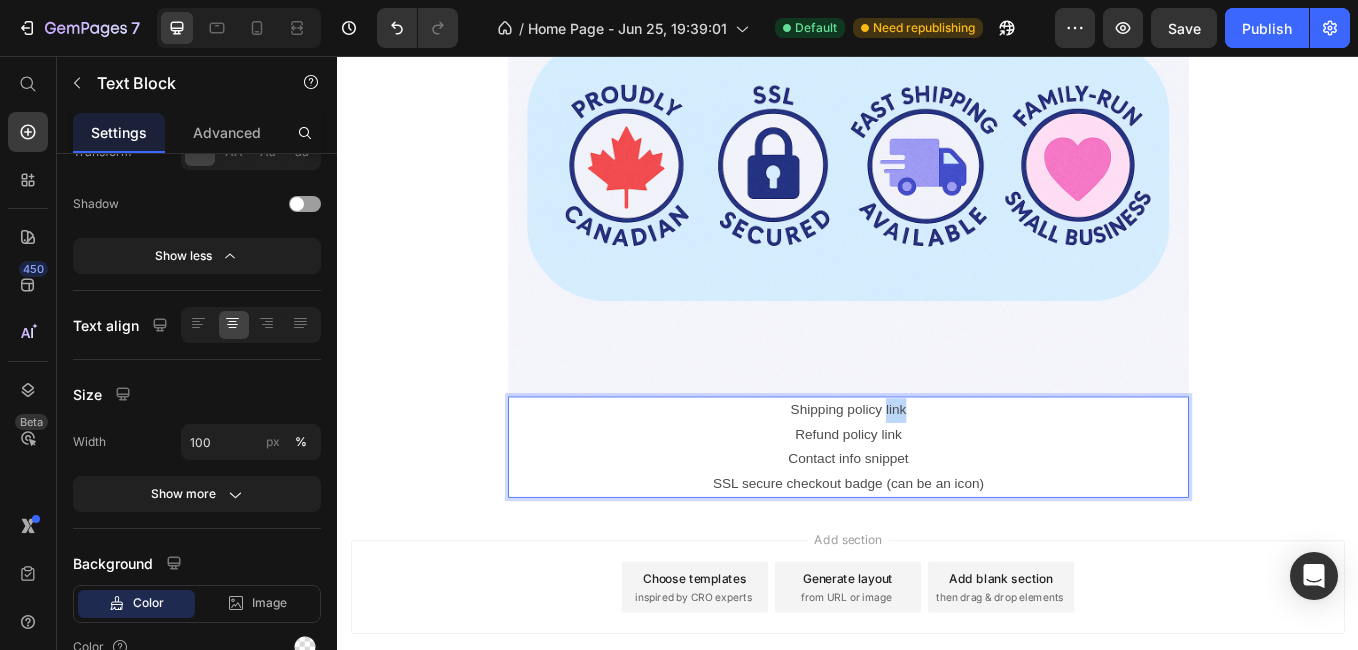 click on "Shipping policy link" at bounding box center [937, 472] 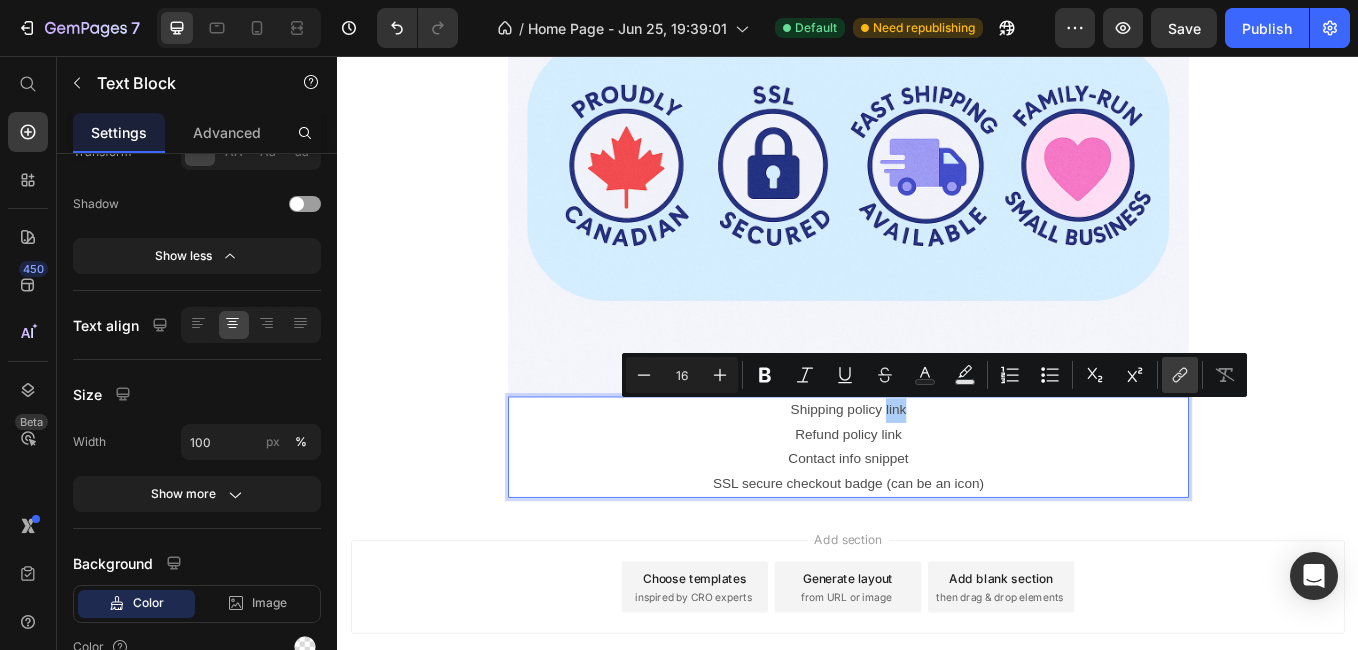 click on "link" at bounding box center [1180, 375] 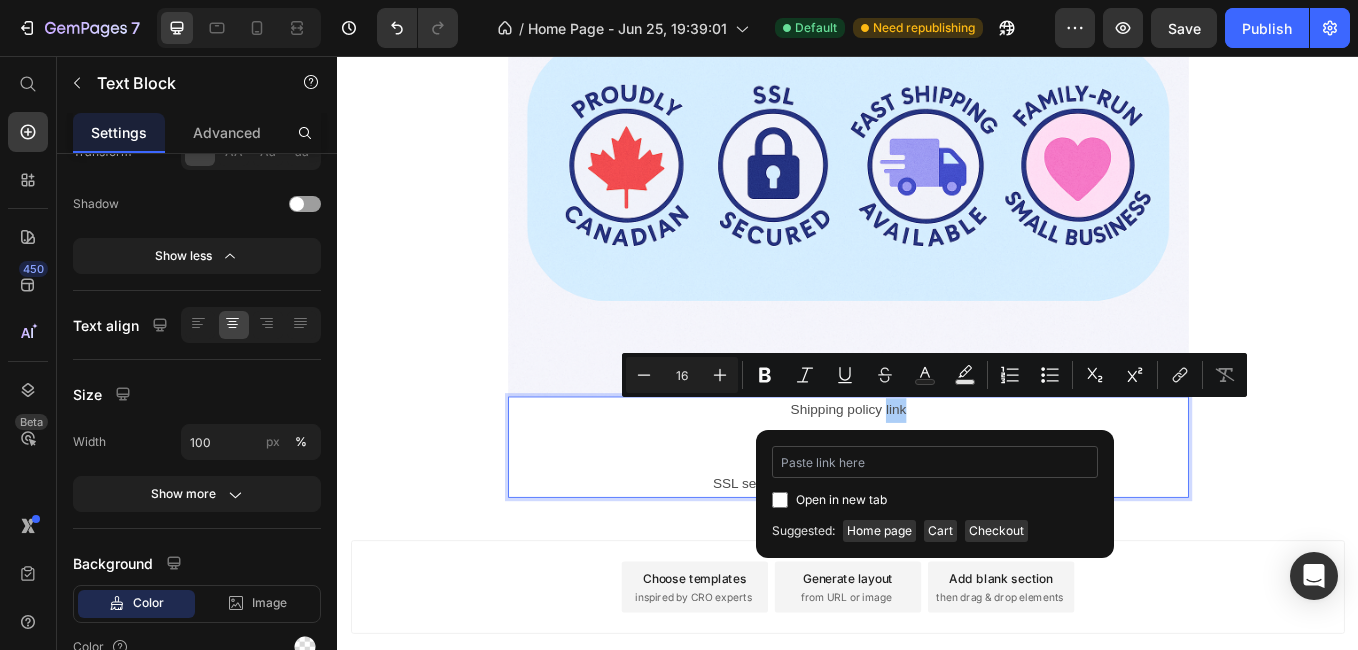 click at bounding box center [935, 462] 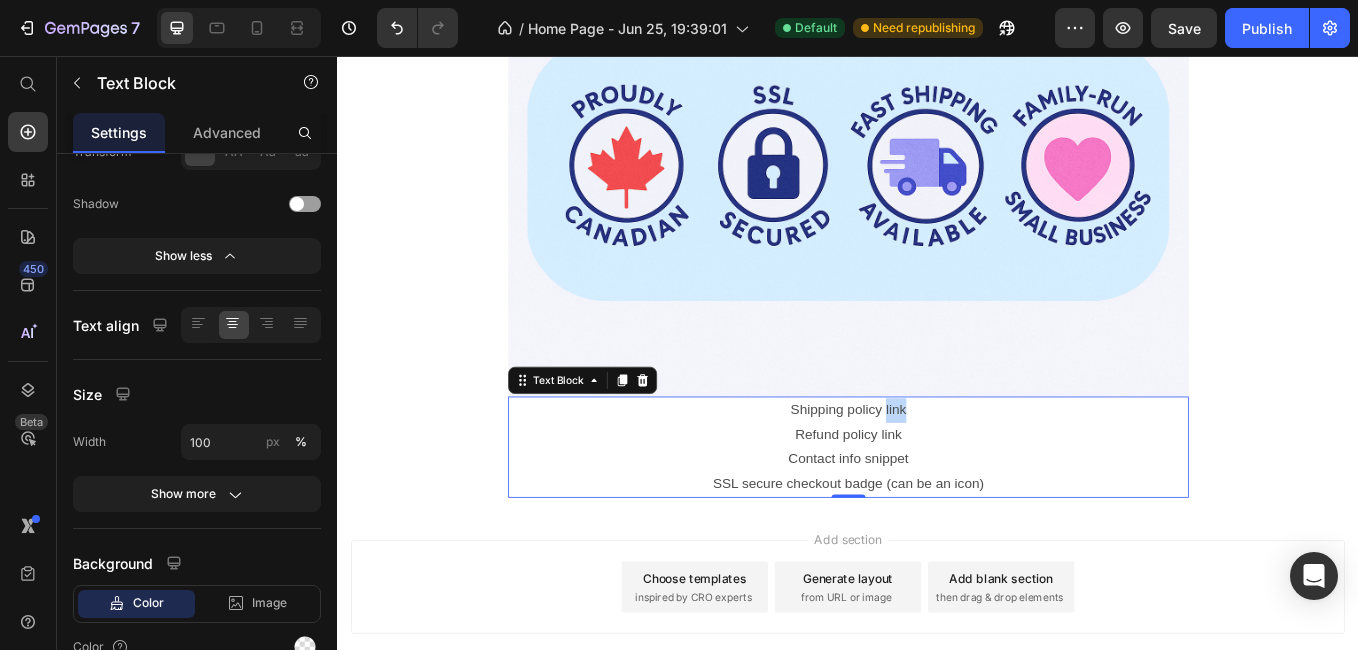 click on "Shipping policy link" at bounding box center [937, 472] 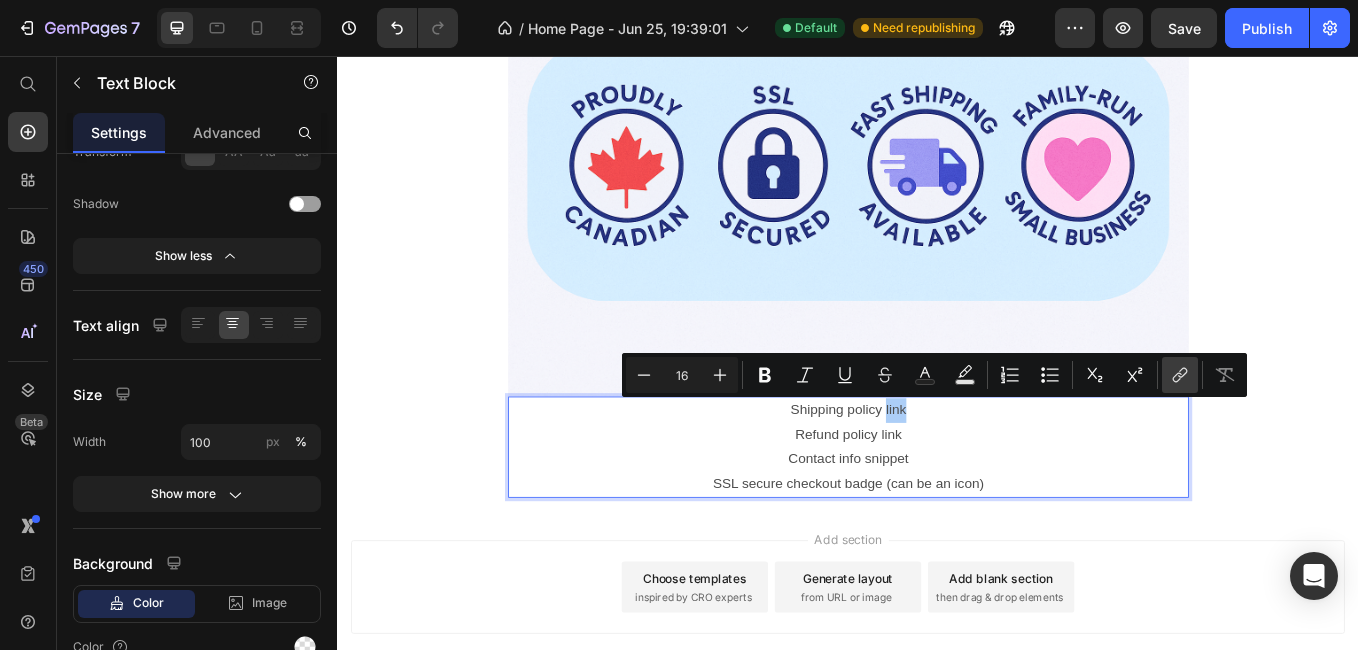 click 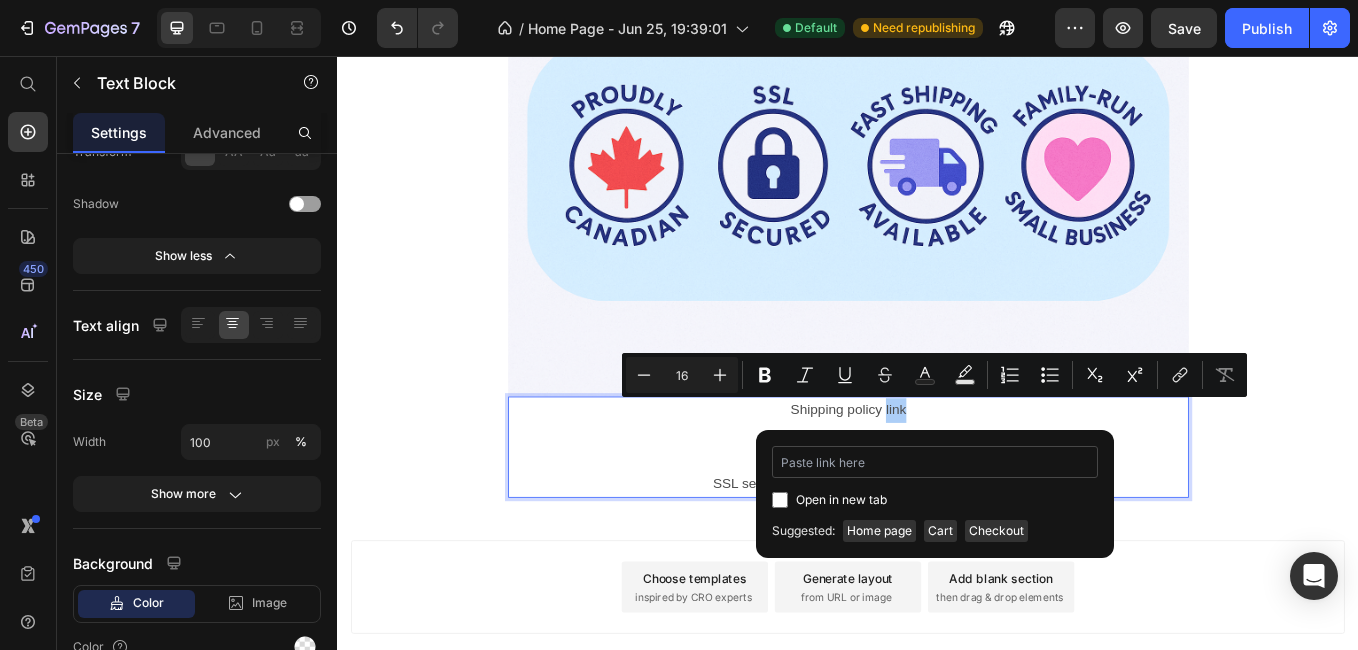 type on "https://www.thefrozenjazzis.ca/policies/shipping-policy" 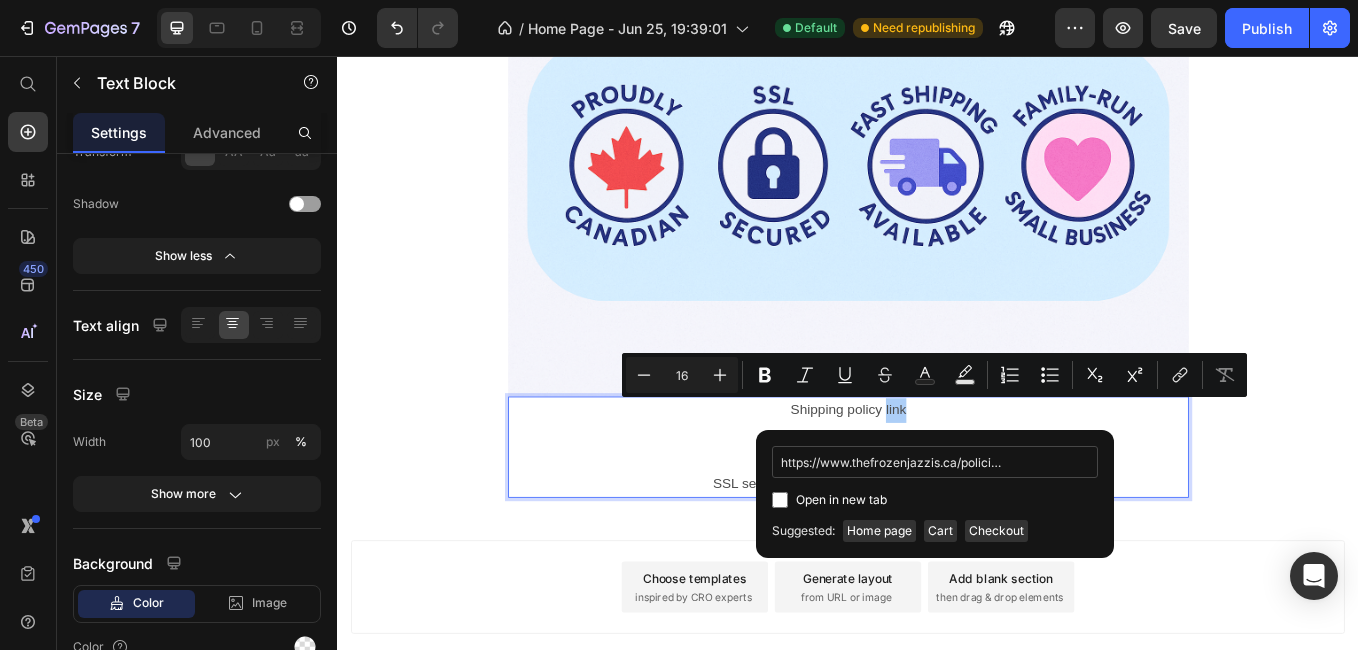 scroll, scrollTop: 0, scrollLeft: 92, axis: horizontal 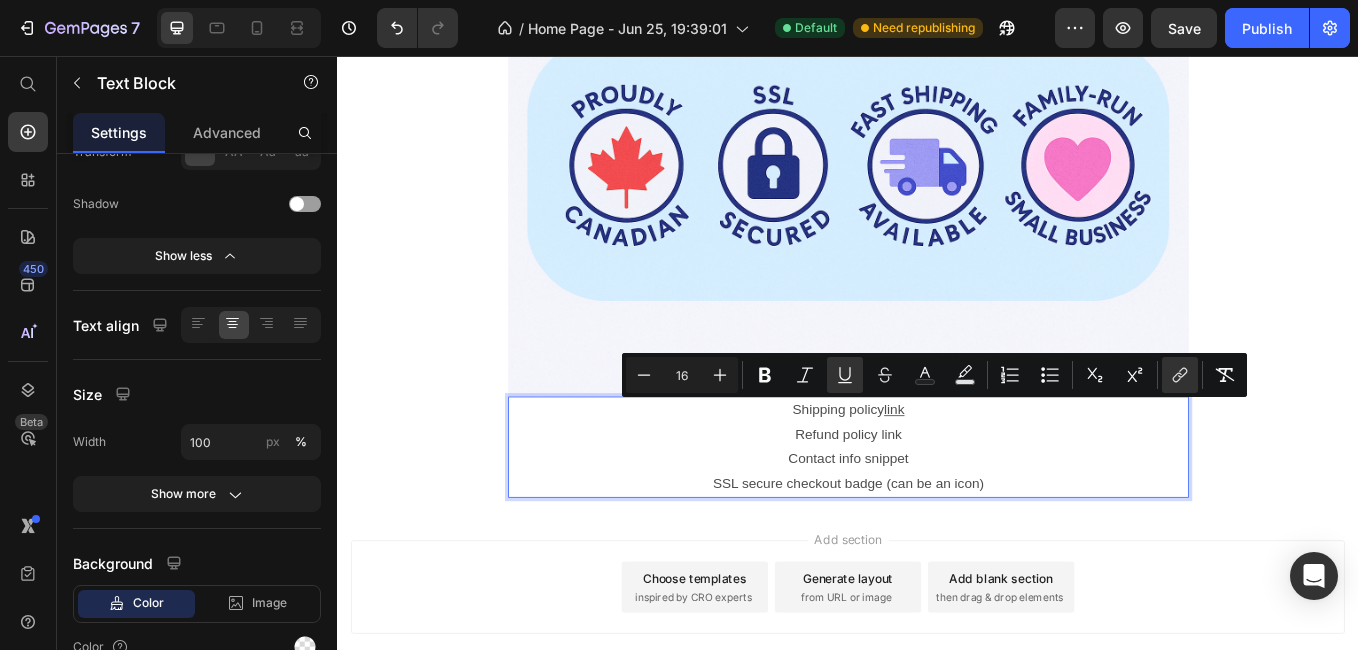 click on "Refund policy link" at bounding box center (937, 501) 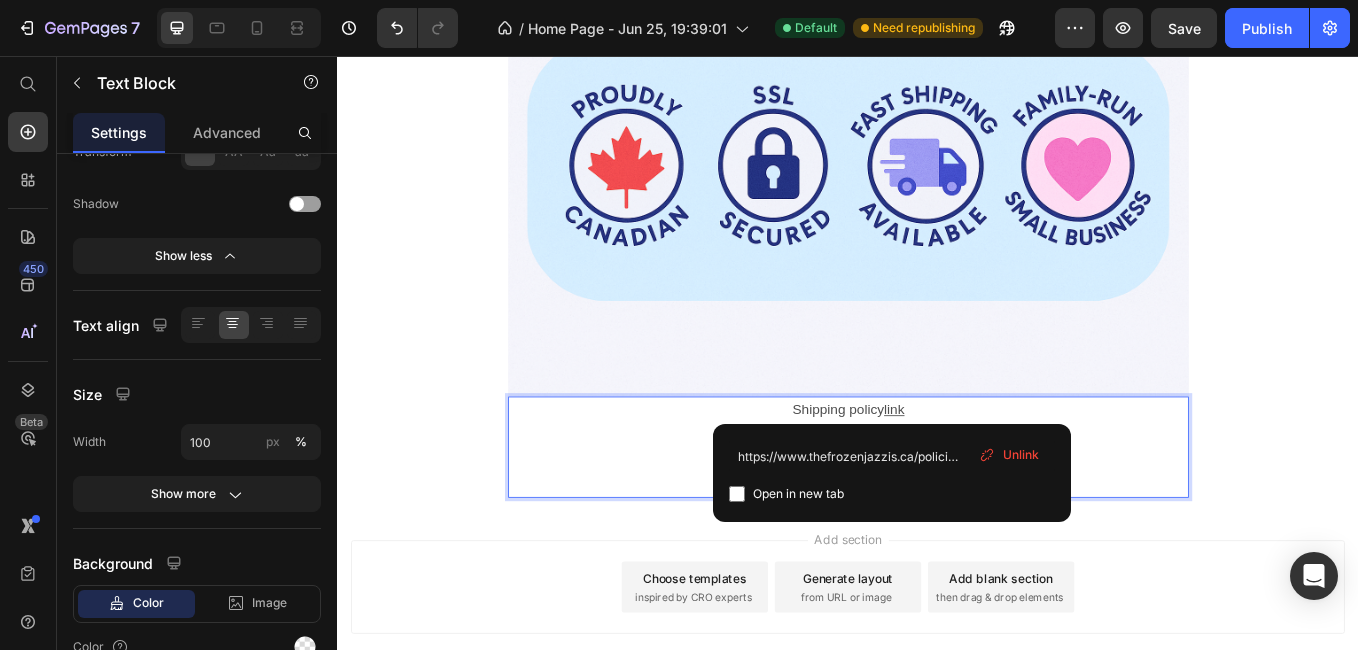 click on "link" at bounding box center (991, 471) 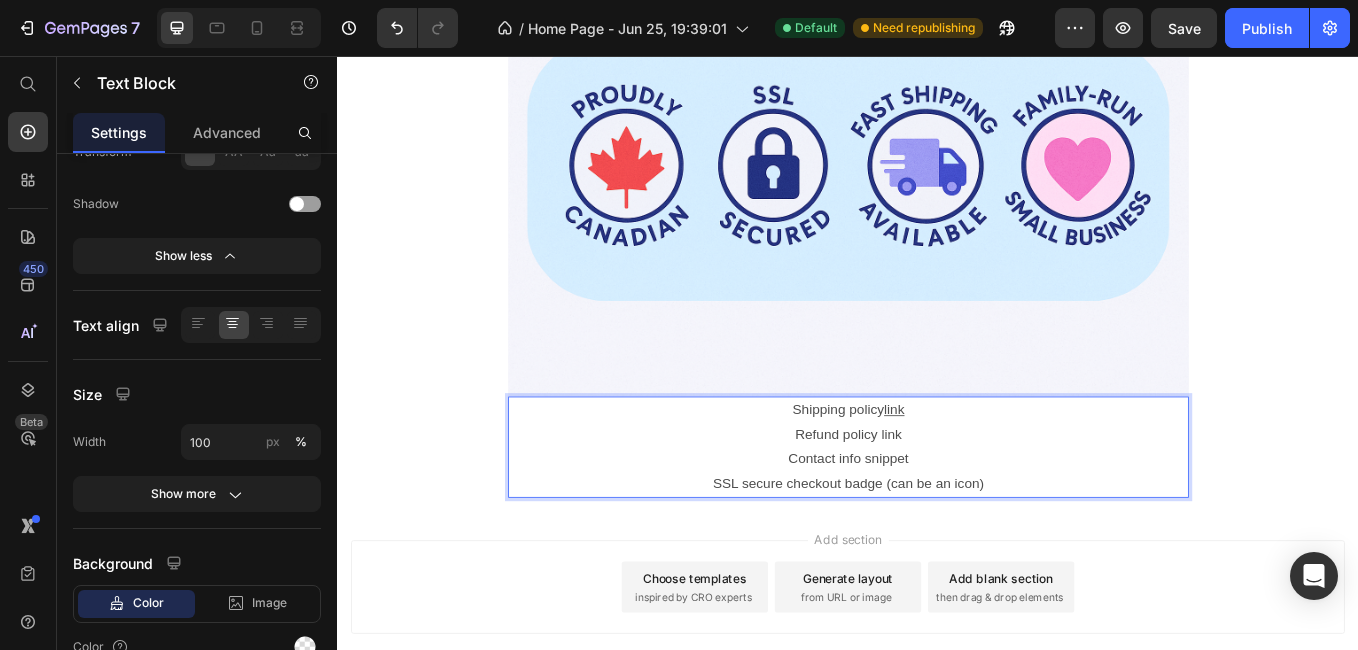 click on "link" at bounding box center (991, 471) 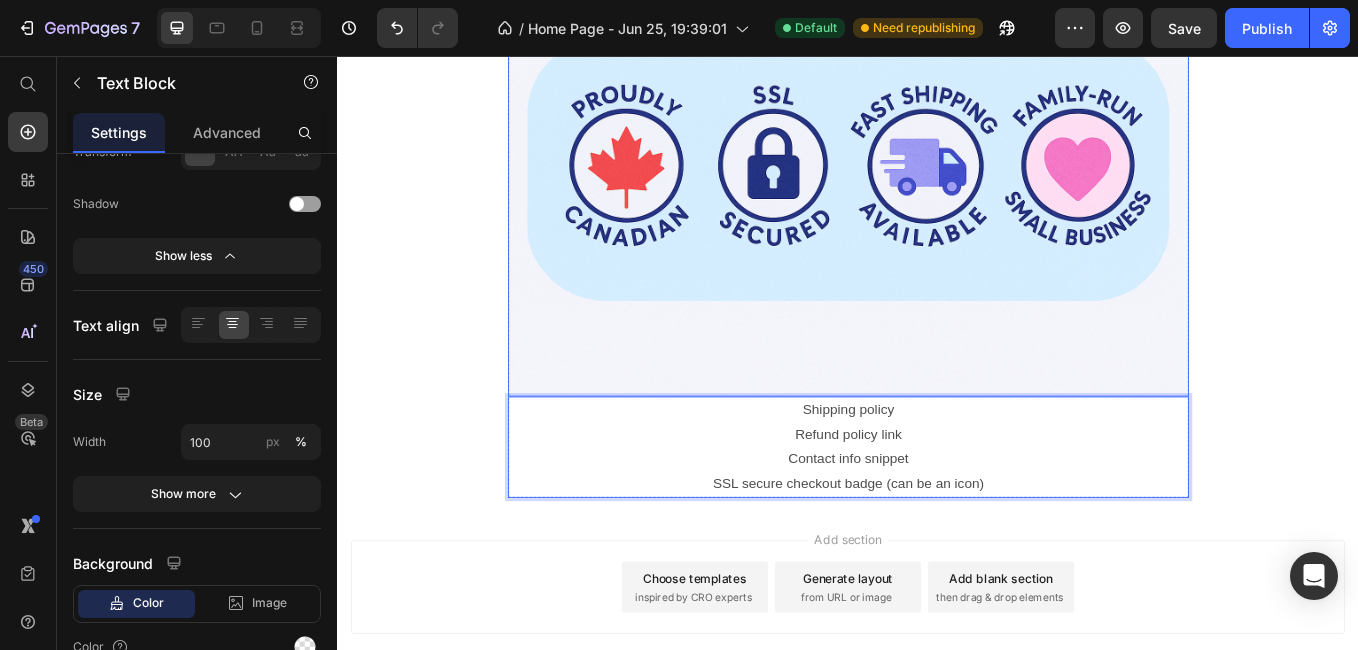 click at bounding box center [937, 189] 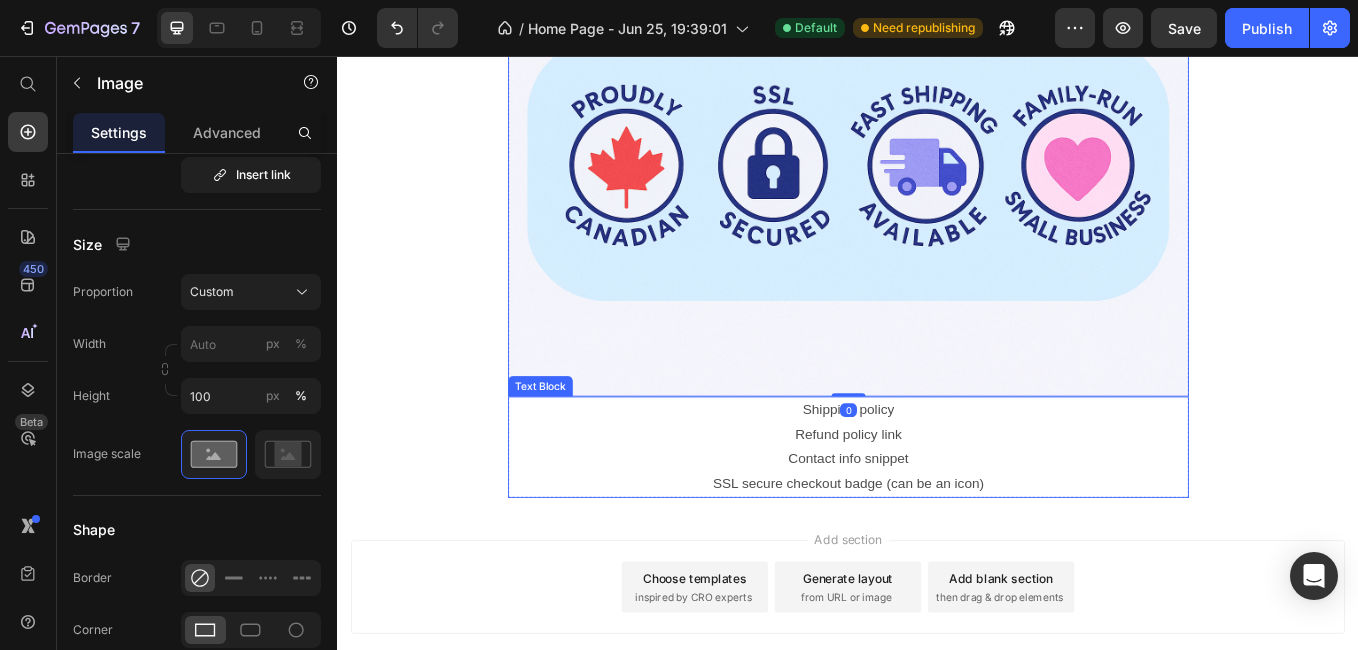scroll, scrollTop: 0, scrollLeft: 0, axis: both 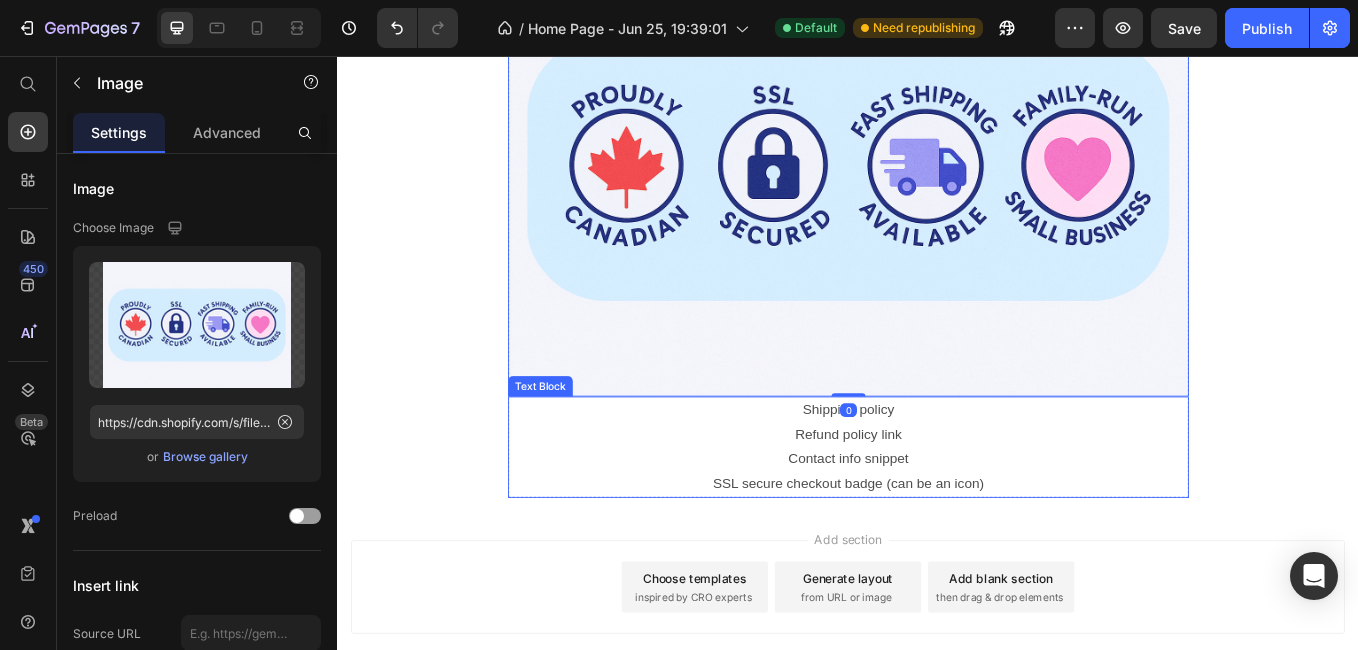 click on "Shipping policy" at bounding box center [937, 472] 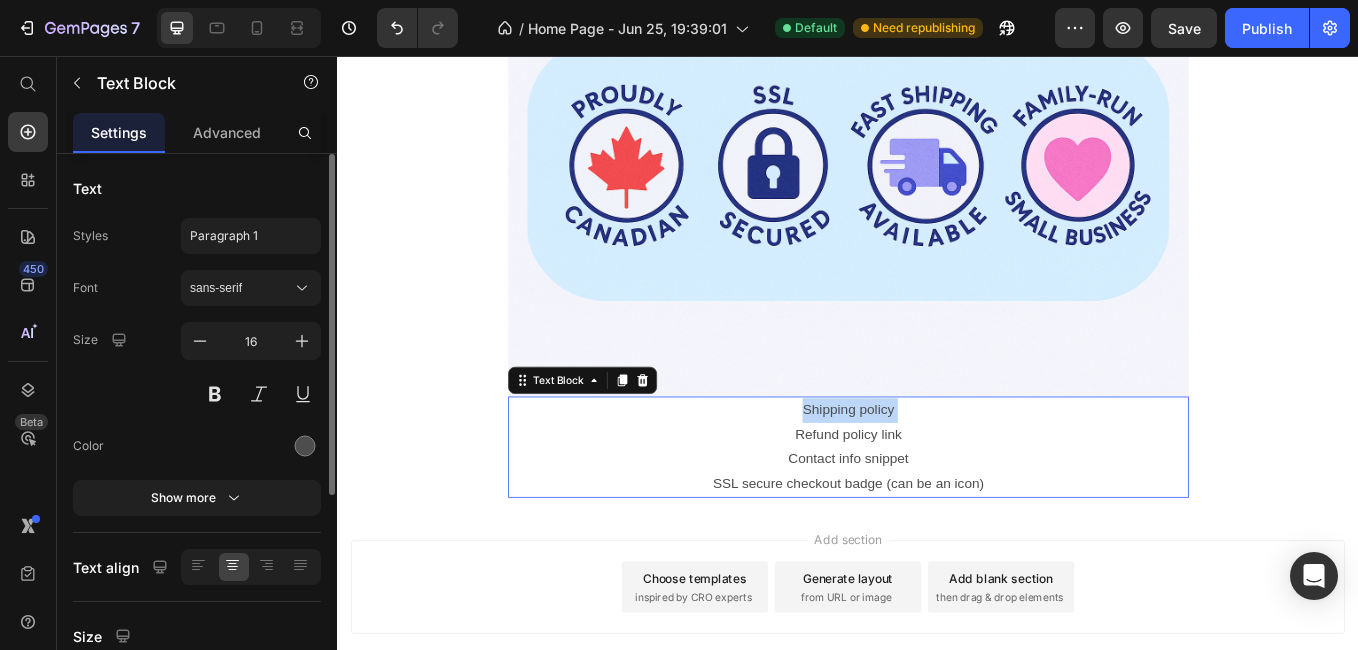 click on "Shipping policy" at bounding box center [937, 472] 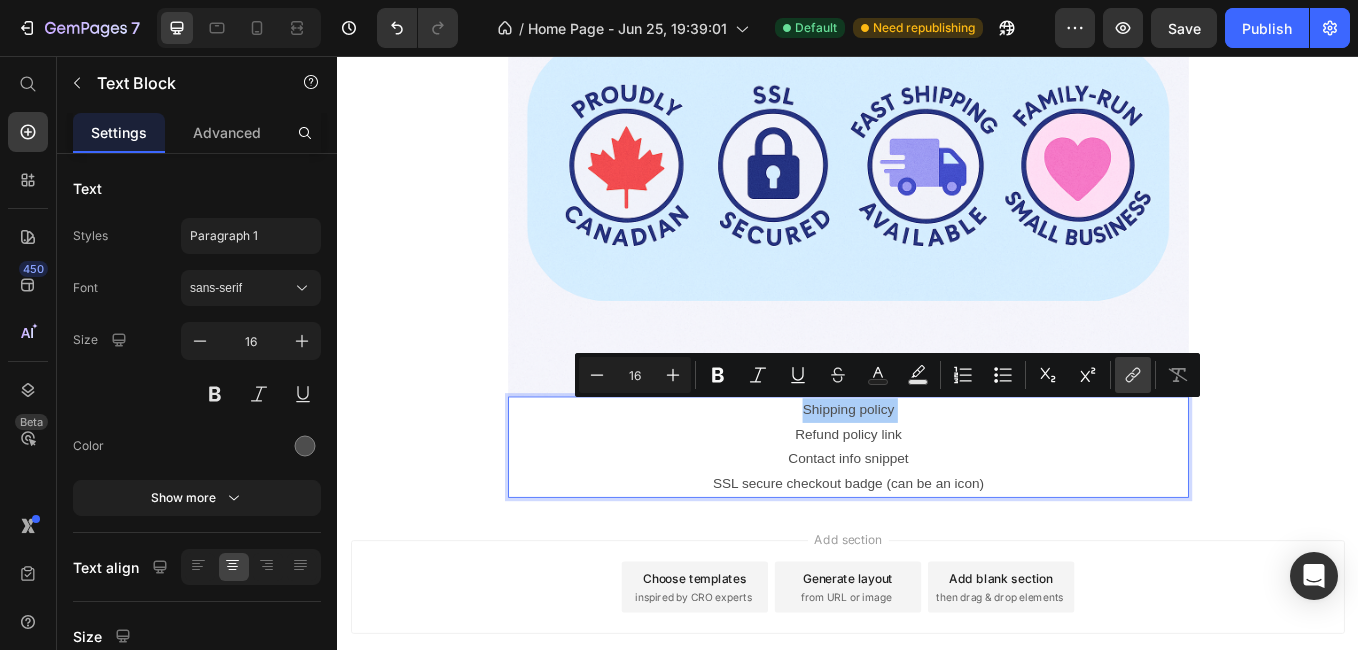 click 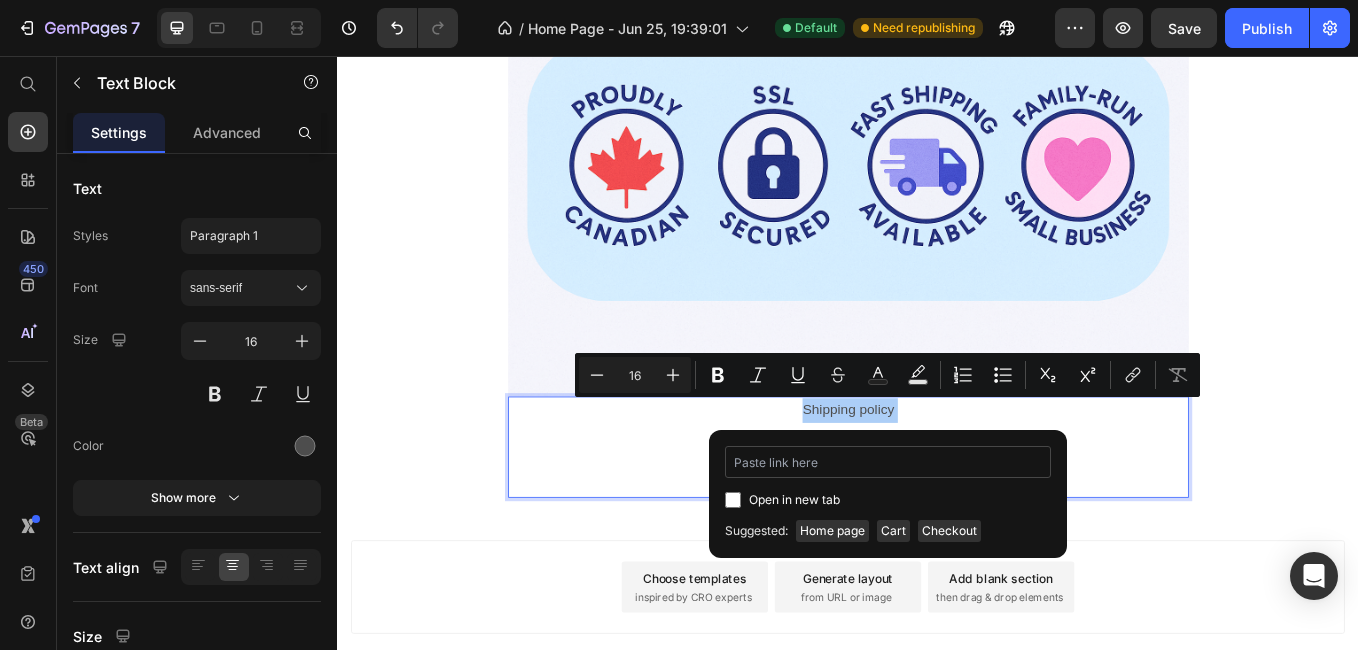 type on "https://www.thefrozenjazzis.ca/policies/shipping-policy" 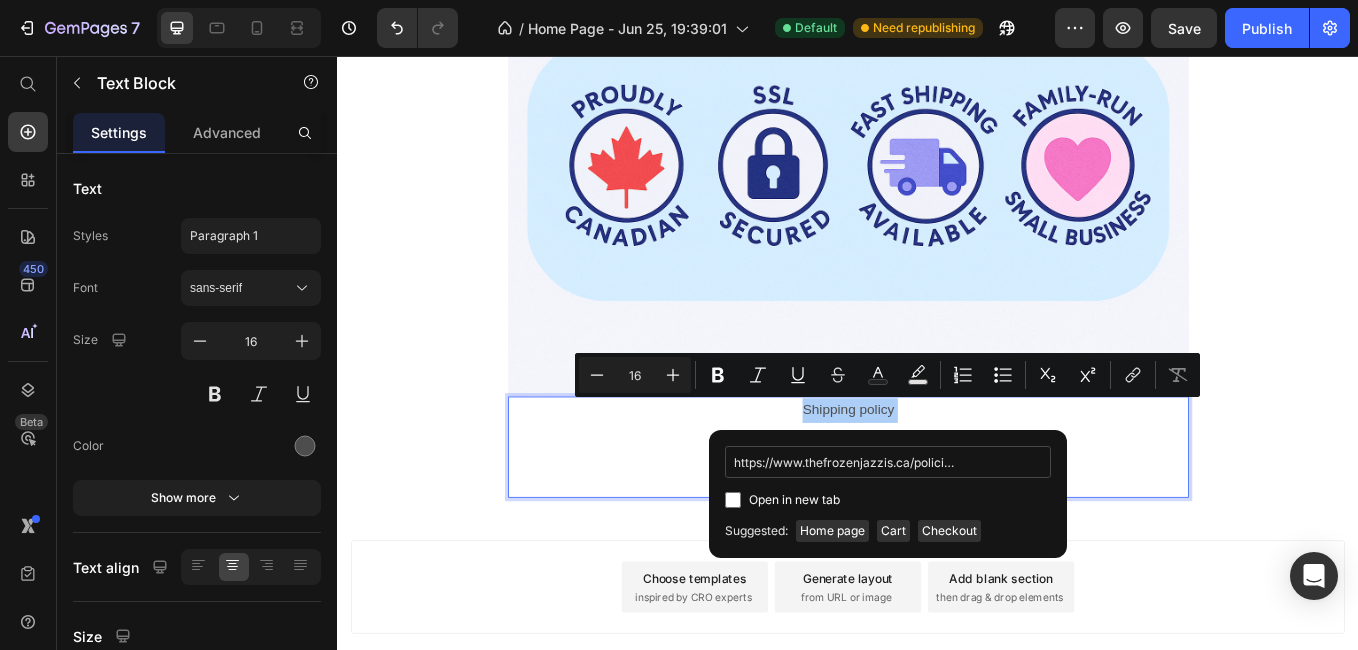 scroll, scrollTop: 0, scrollLeft: 92, axis: horizontal 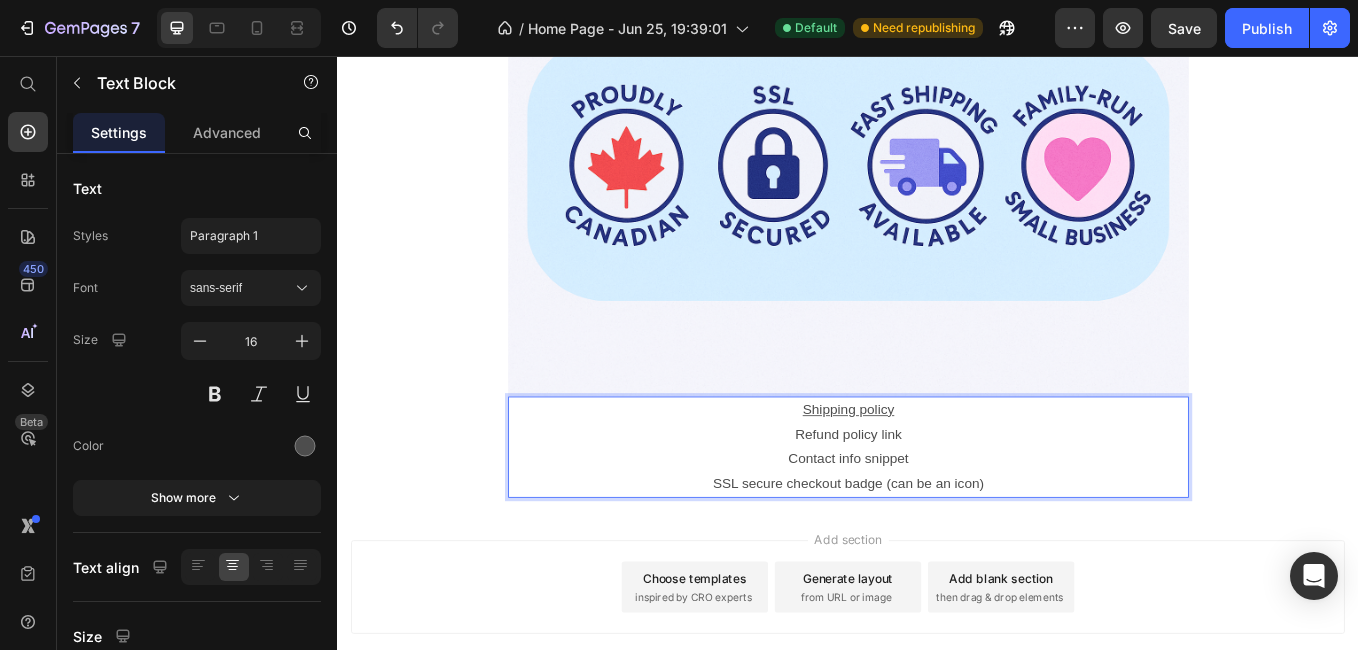 click on "Refund policy link" at bounding box center [937, 501] 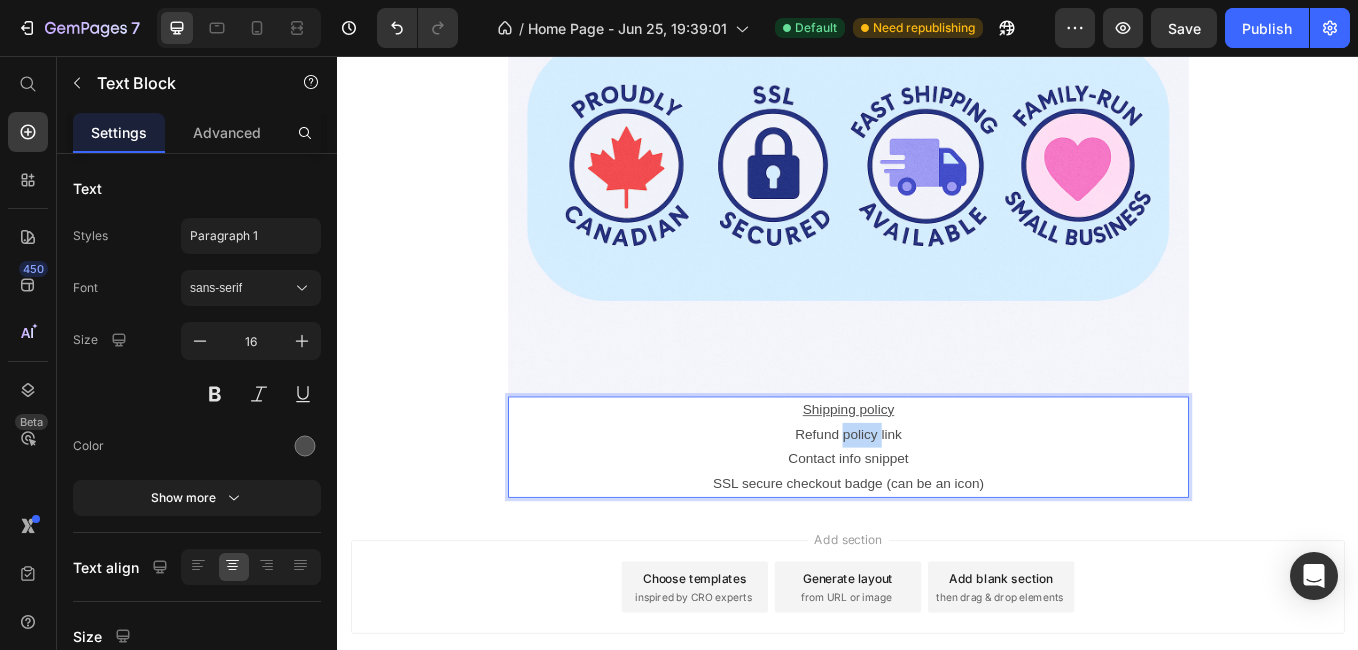 click on "Refund policy link" at bounding box center [937, 501] 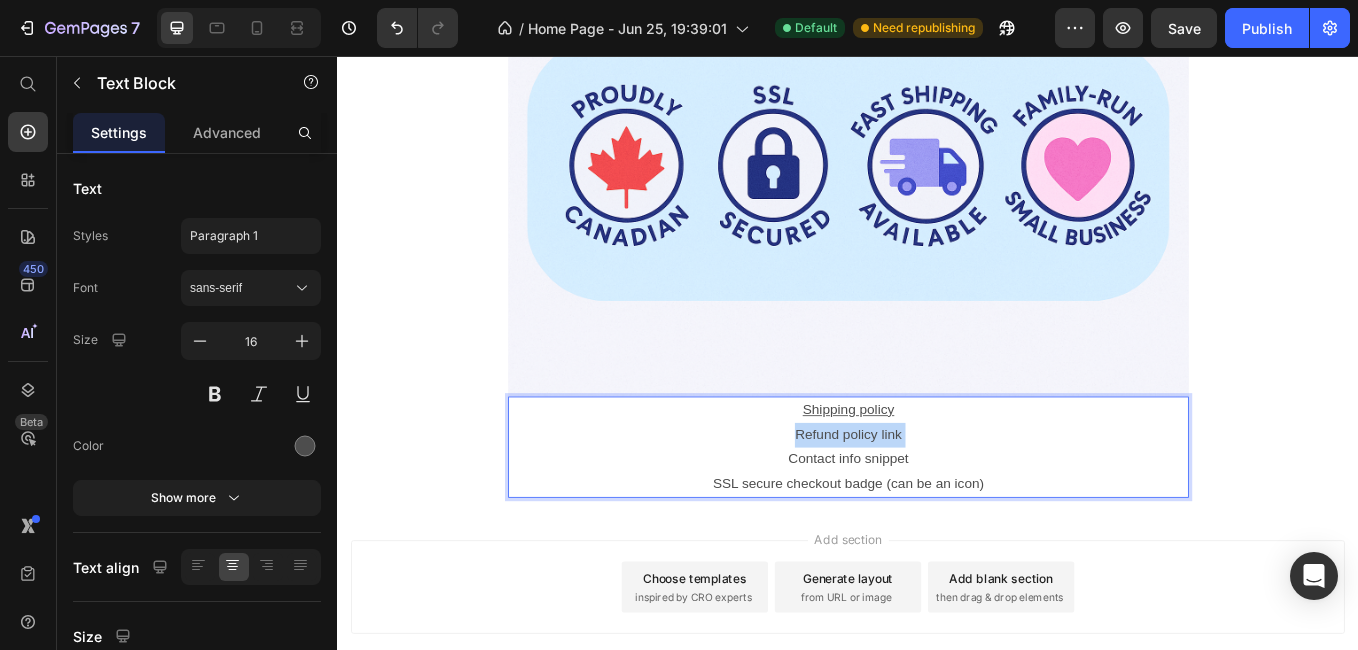 click on "Refund policy link" at bounding box center (937, 501) 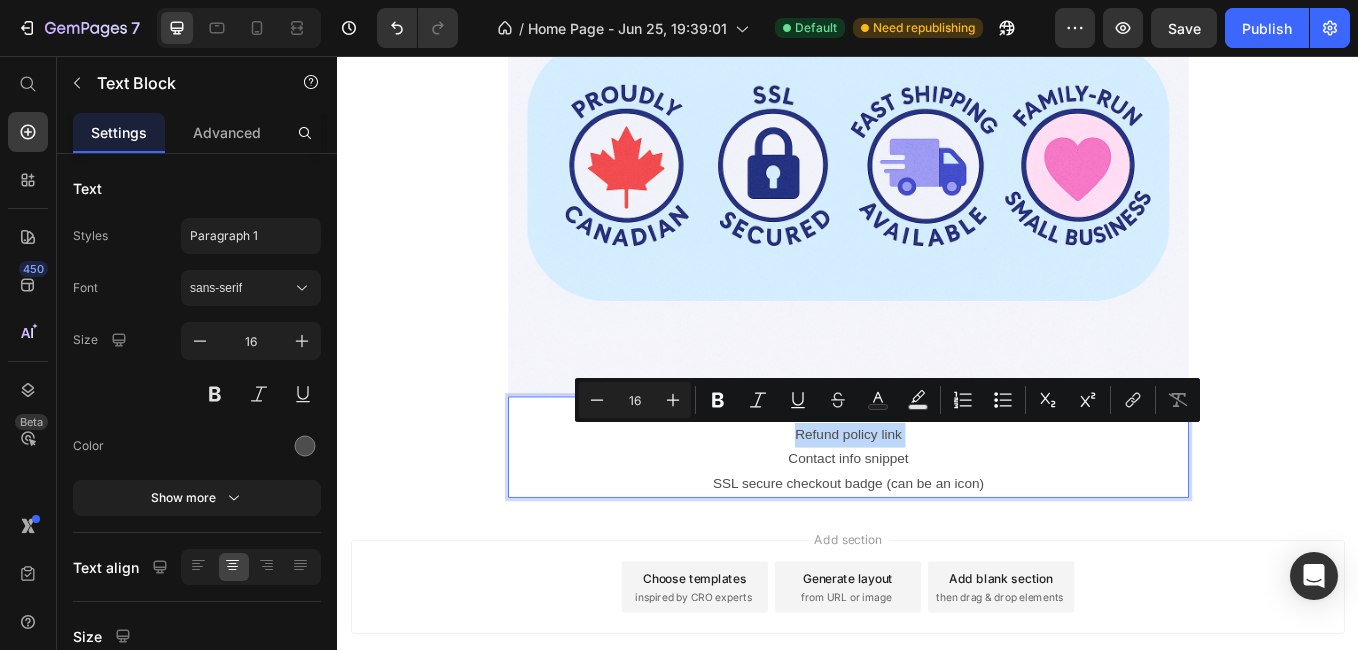 click on "Refund policy link" at bounding box center [937, 501] 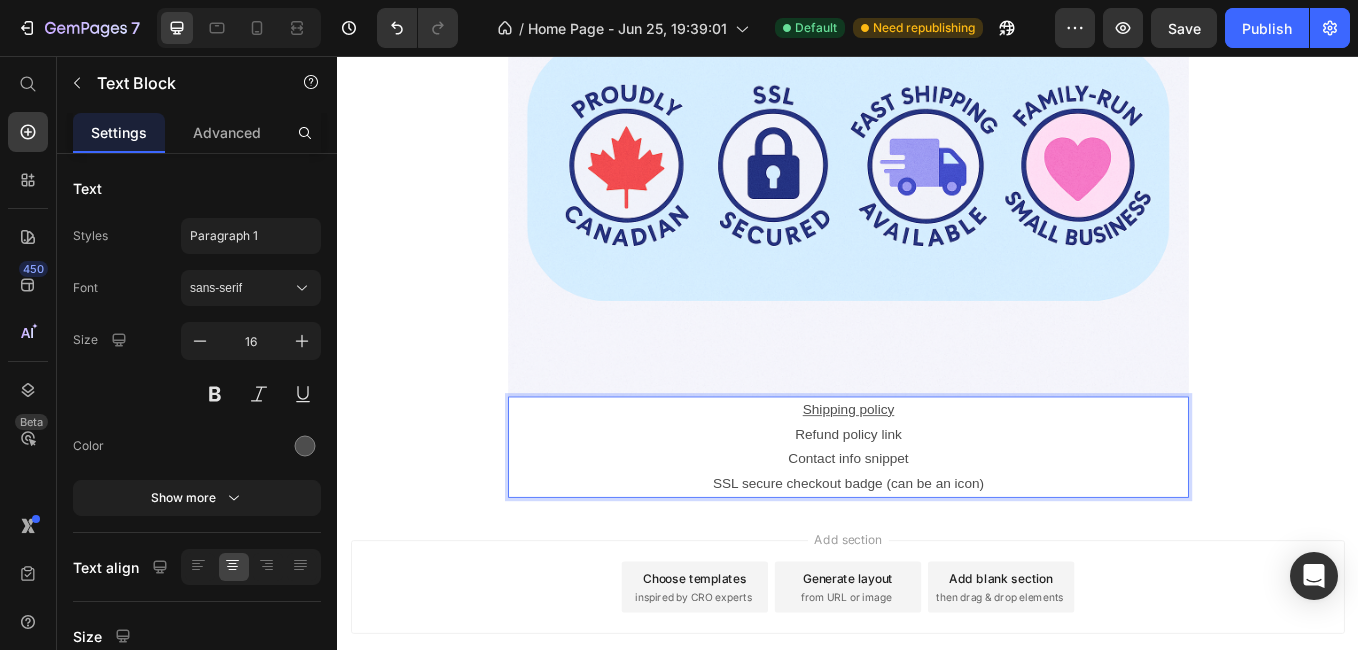 click on "Refund policy link" at bounding box center (937, 501) 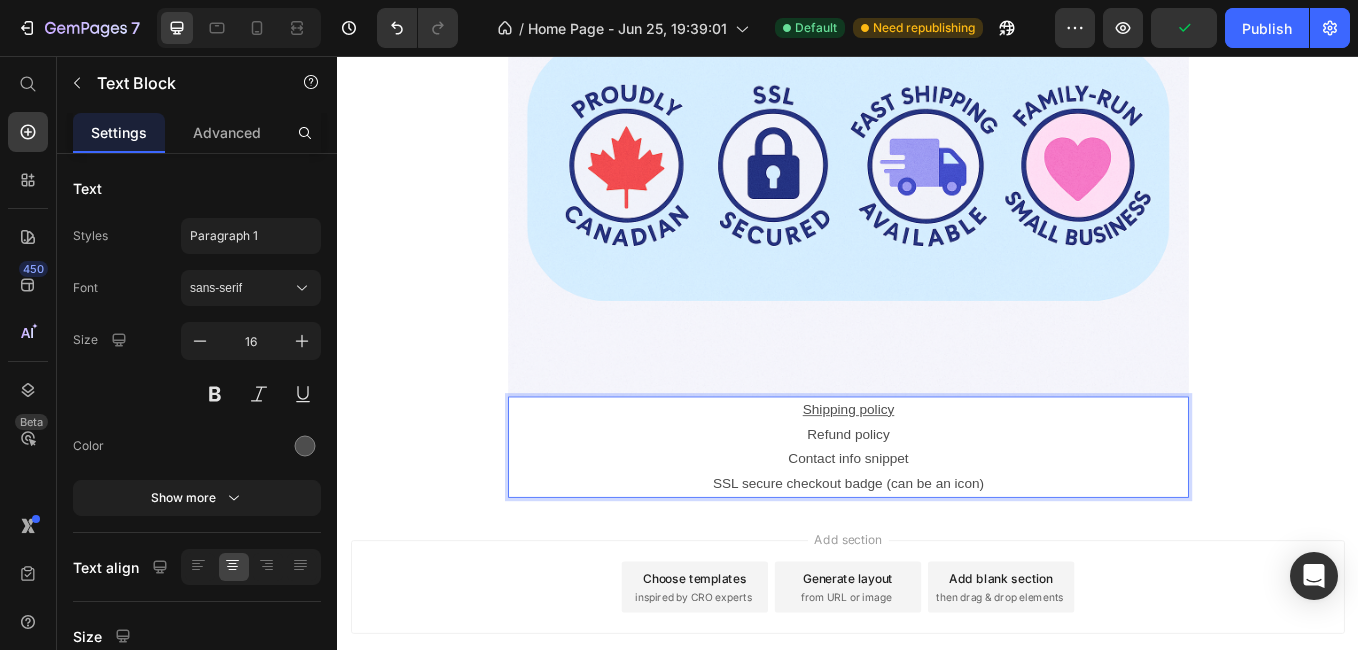 click on "Refund policy" at bounding box center [937, 501] 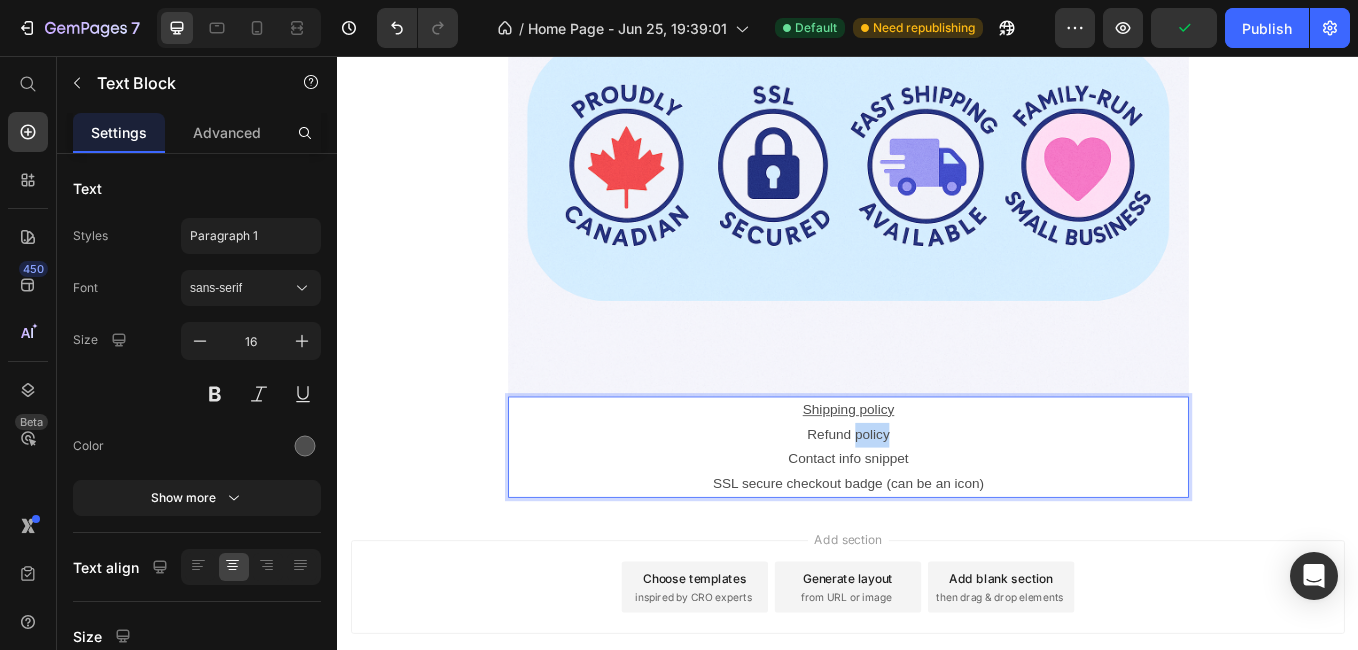click on "Refund policy" at bounding box center [937, 501] 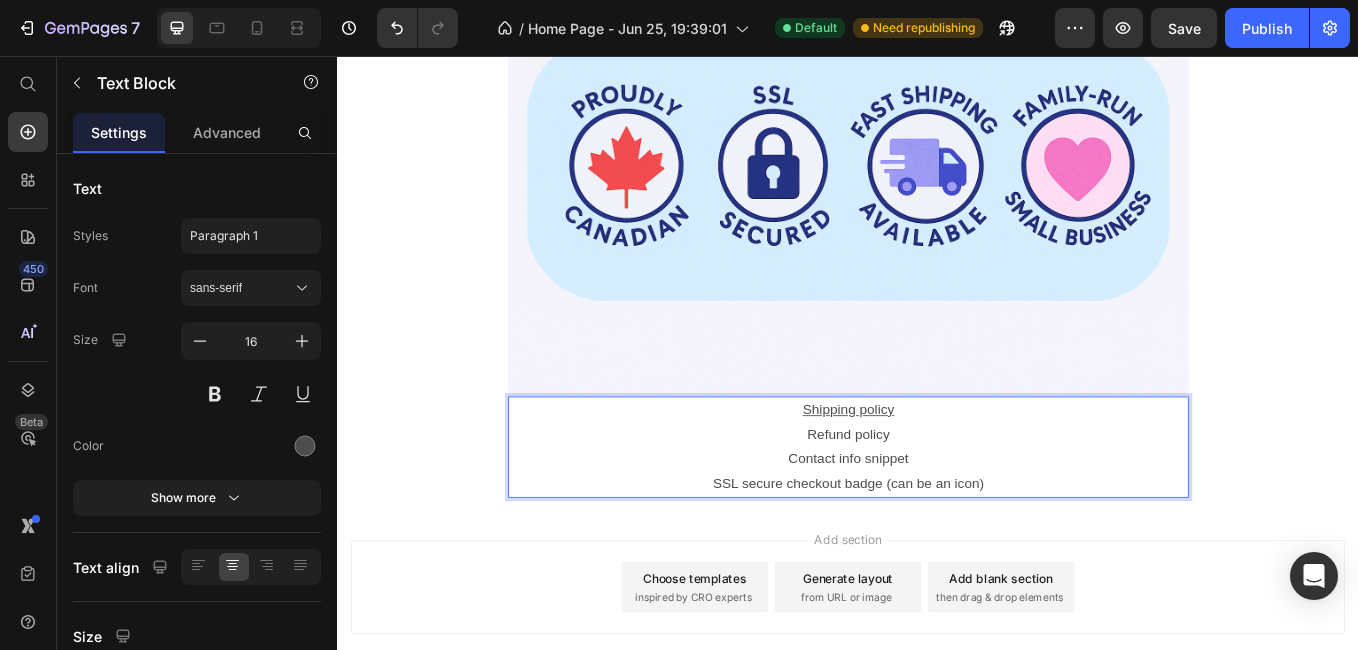 click on "Refund policy" at bounding box center (937, 501) 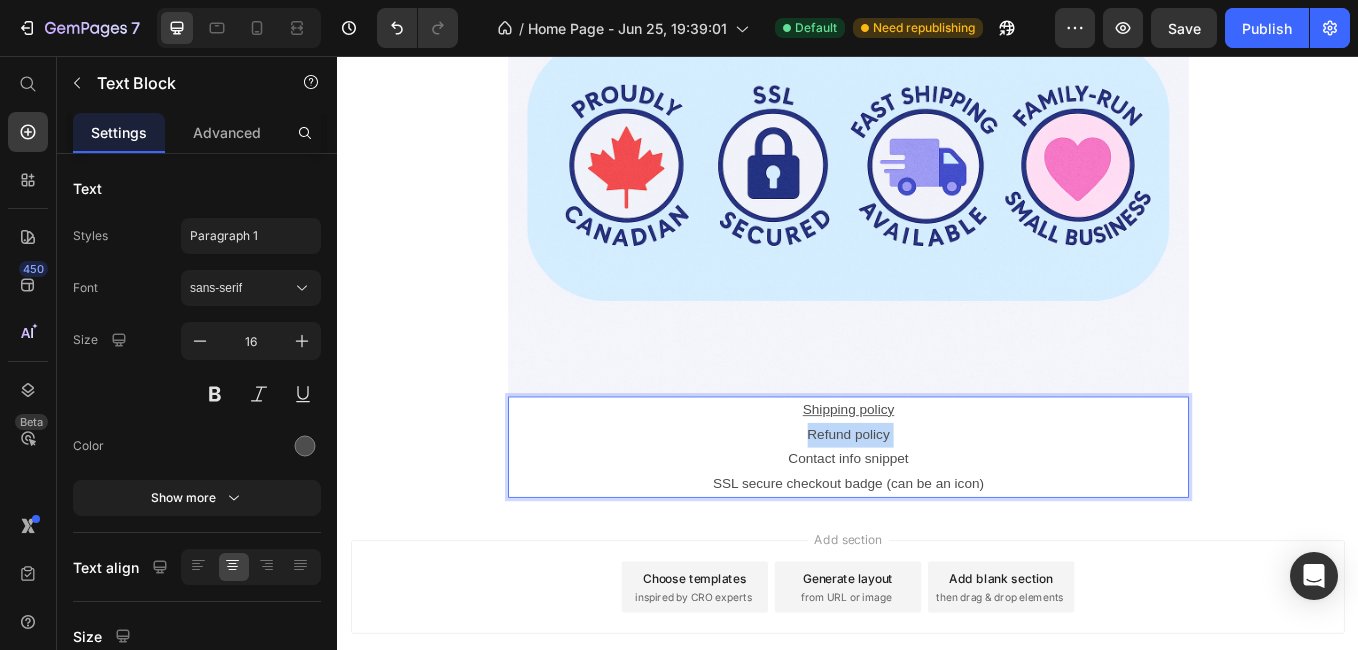 click on "Refund policy" at bounding box center (937, 501) 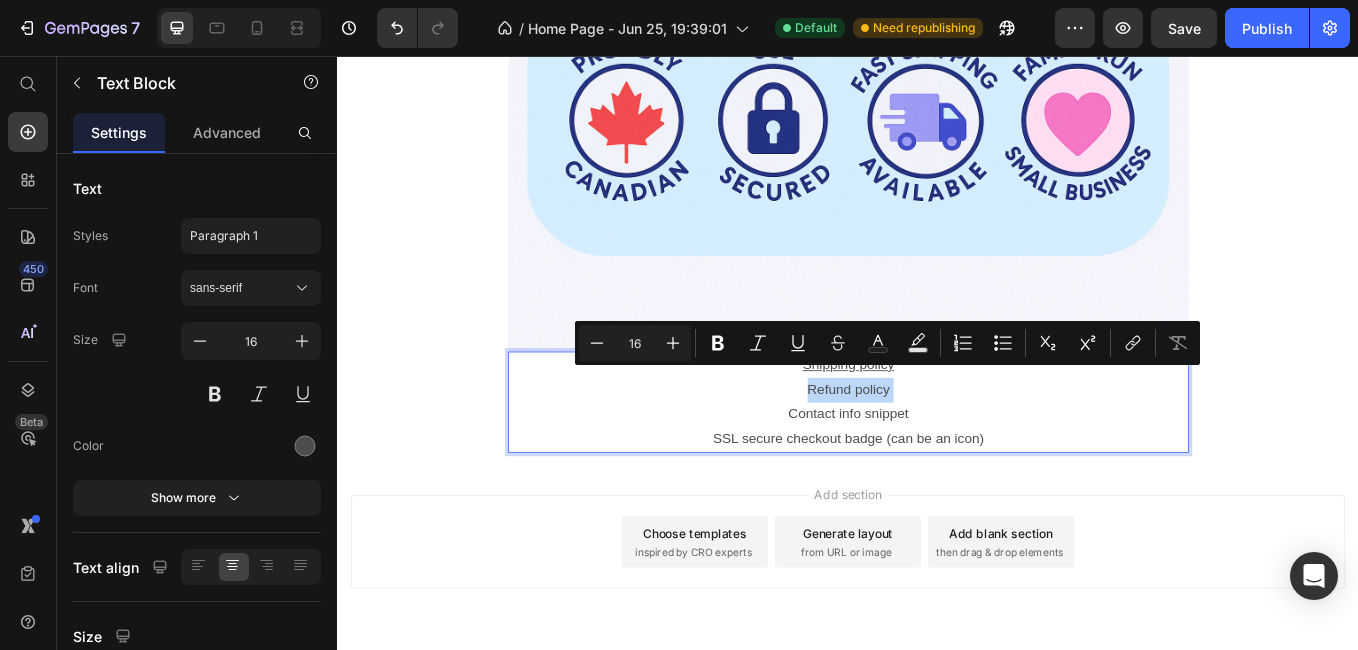 scroll, scrollTop: 5864, scrollLeft: 0, axis: vertical 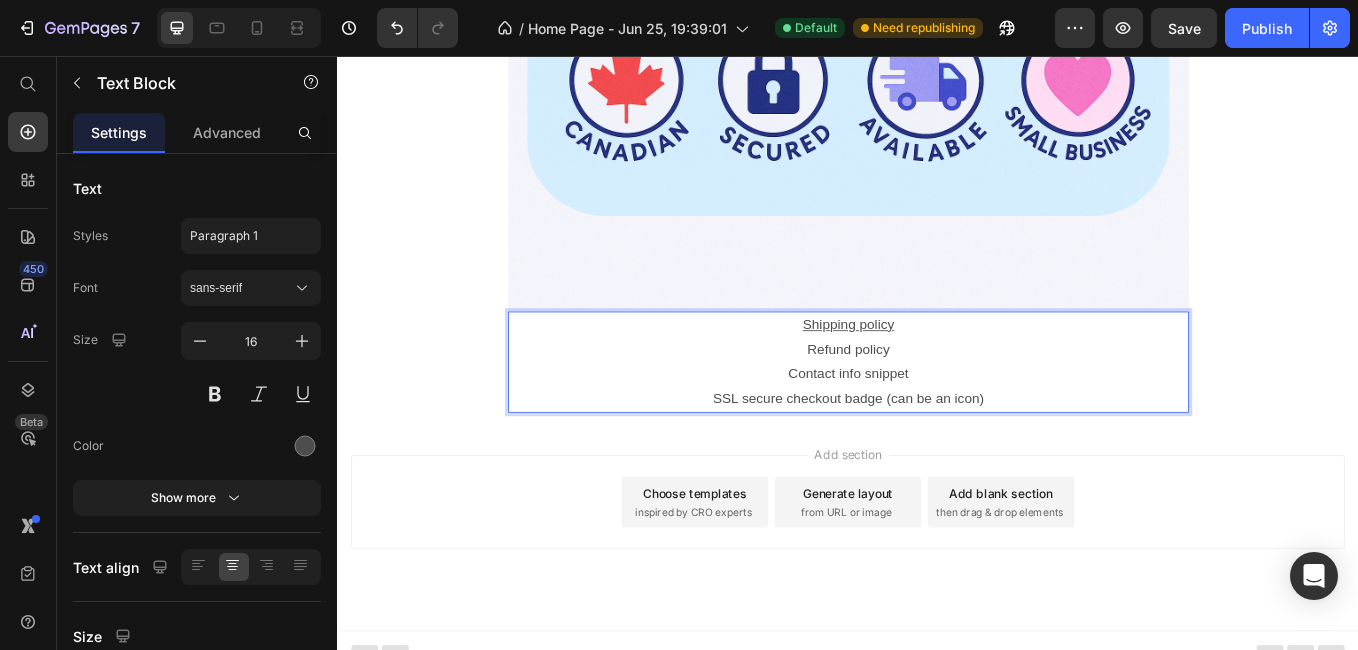 click on "Contact info snippet" at bounding box center [937, 429] 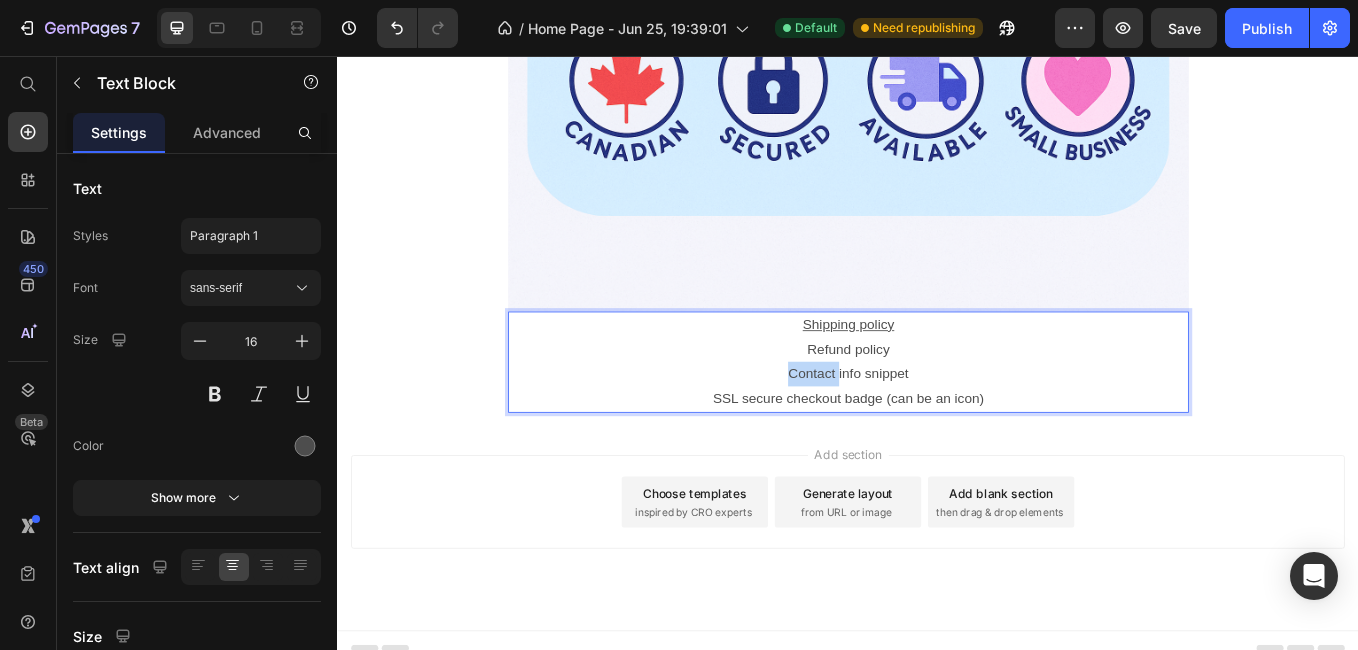 click on "Contact info snippet" at bounding box center [937, 429] 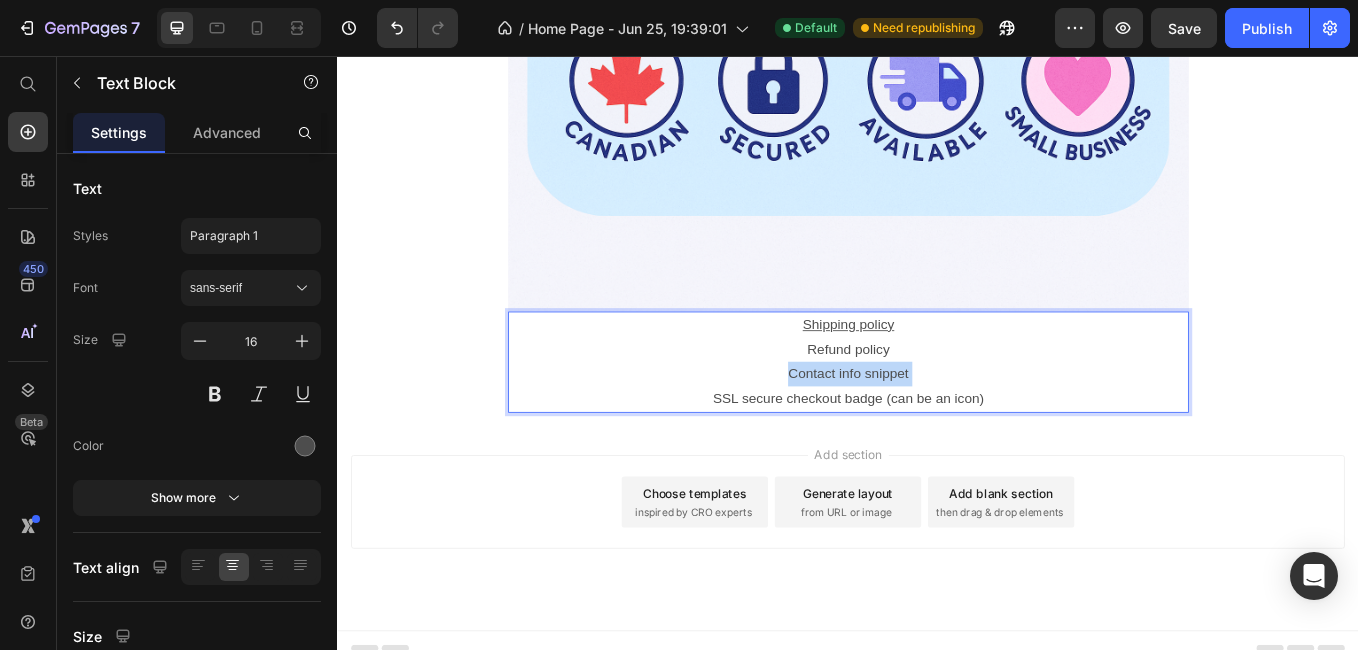 click on "Contact info snippet" at bounding box center [937, 429] 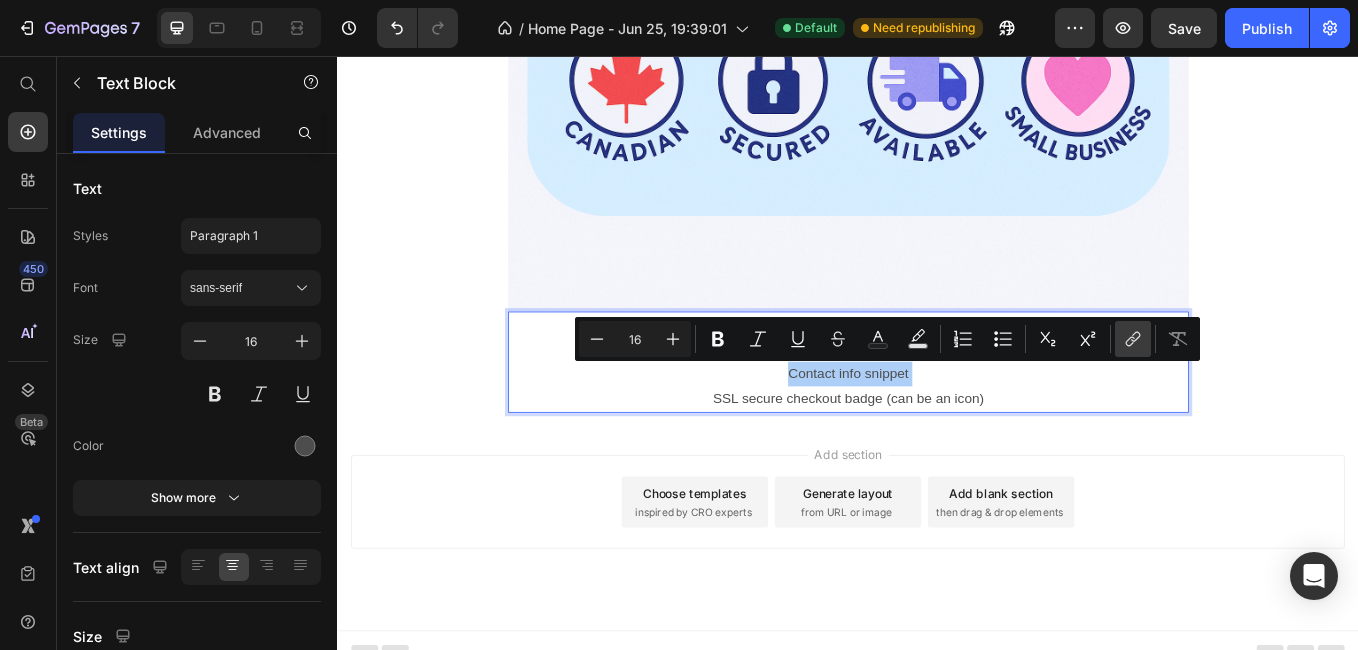 click 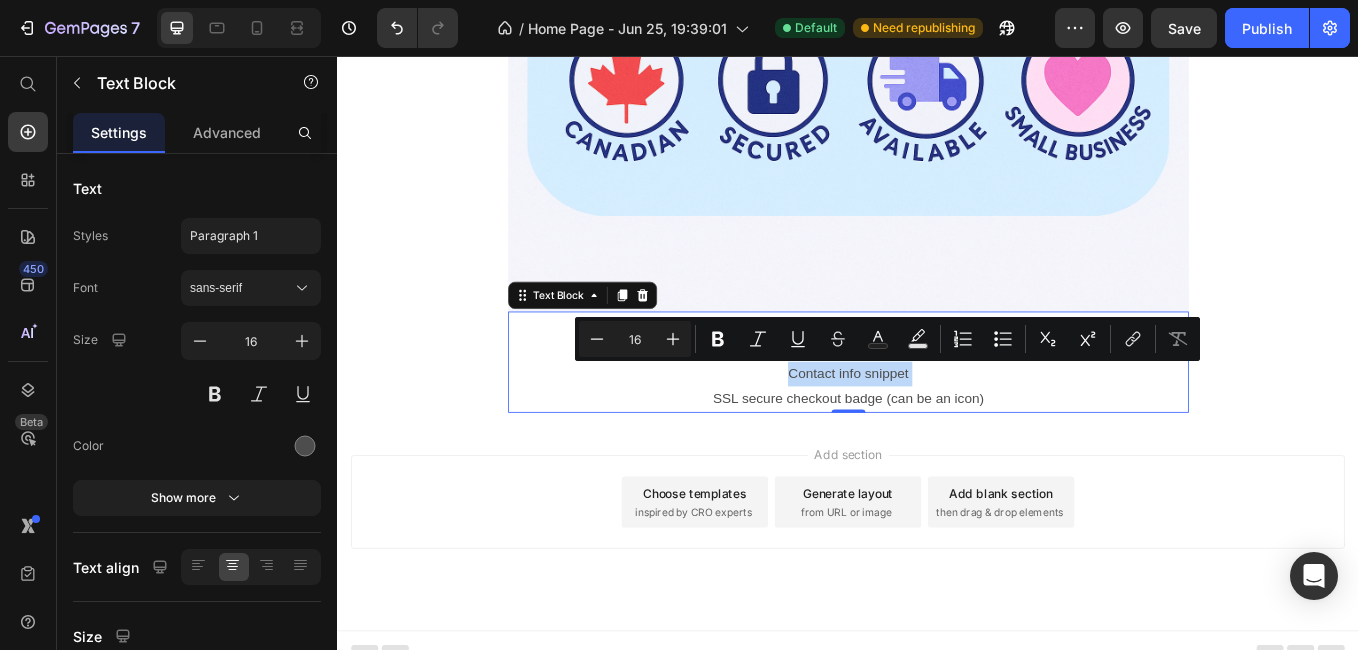 click on "Contact info snippet" at bounding box center (937, 429) 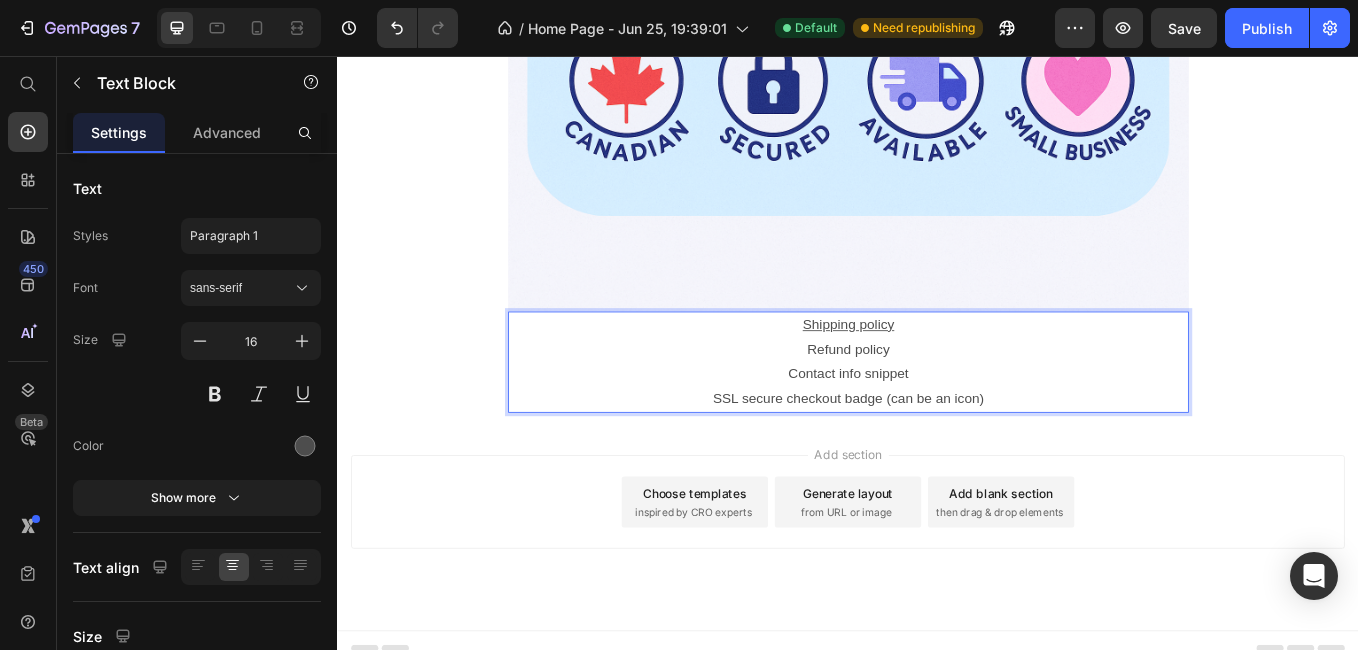 click on "Contact info snippet" at bounding box center (937, 429) 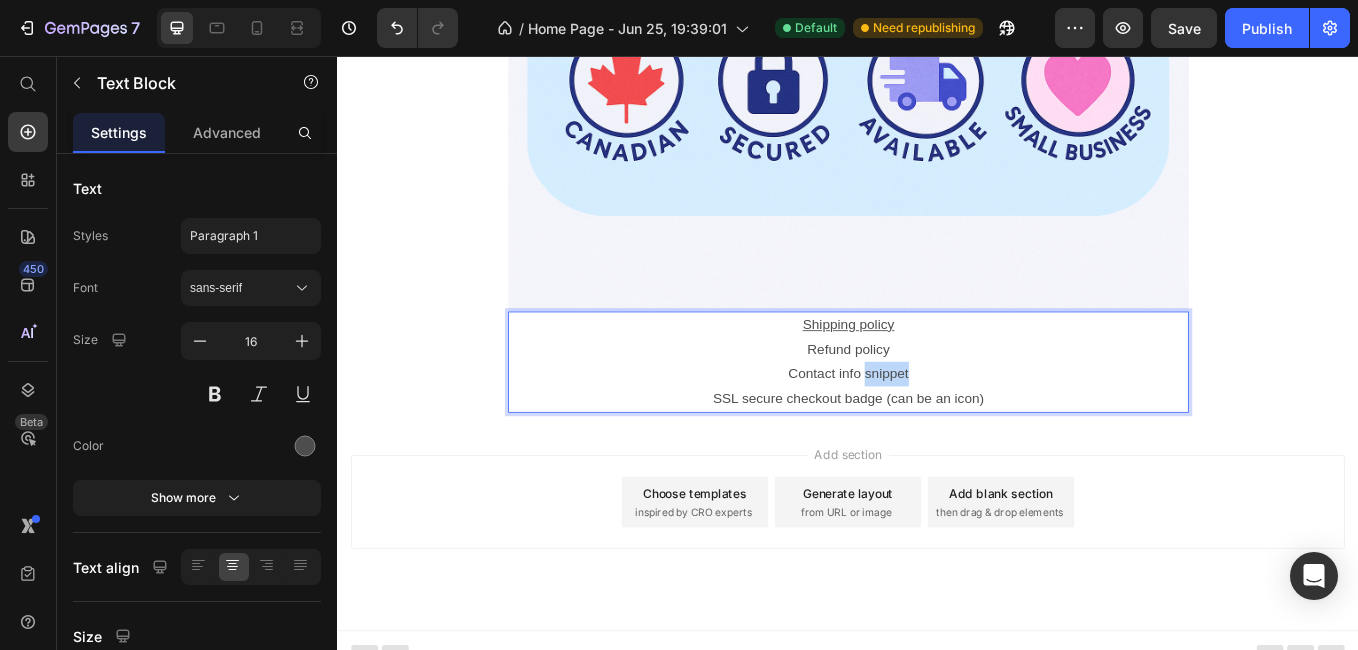 click on "Contact info snippet" at bounding box center (937, 429) 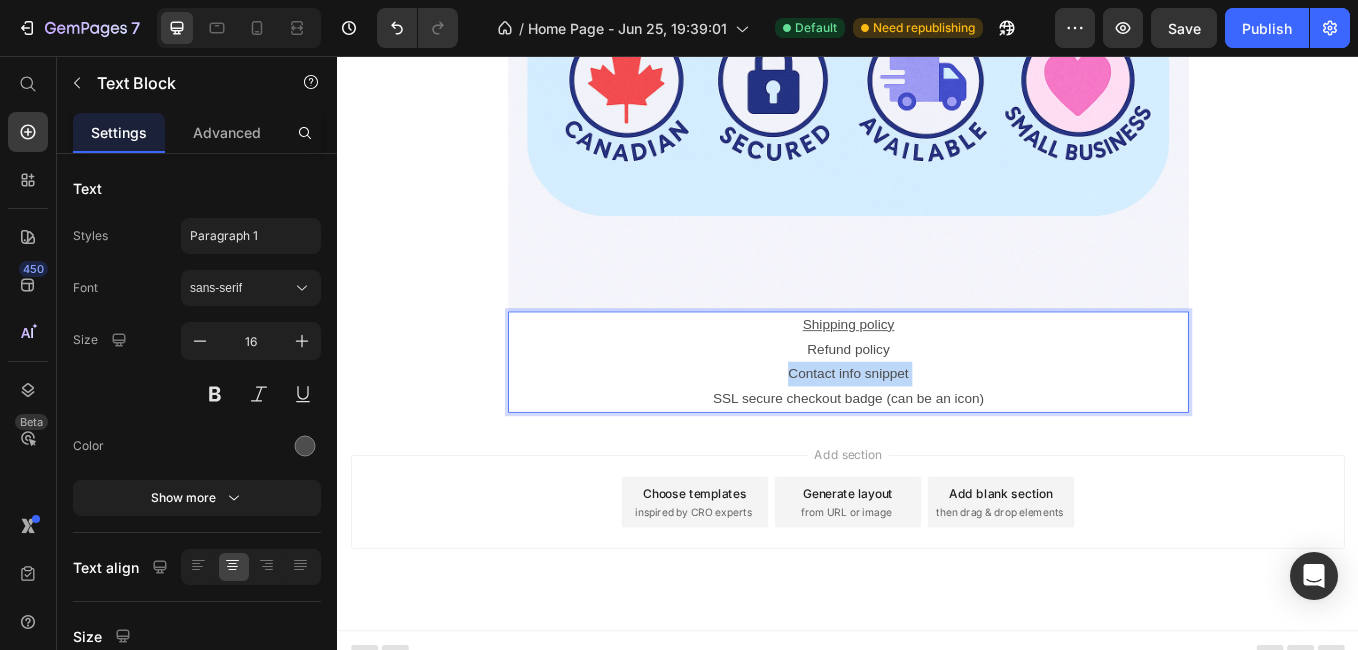click on "Contact info snippet" at bounding box center [937, 429] 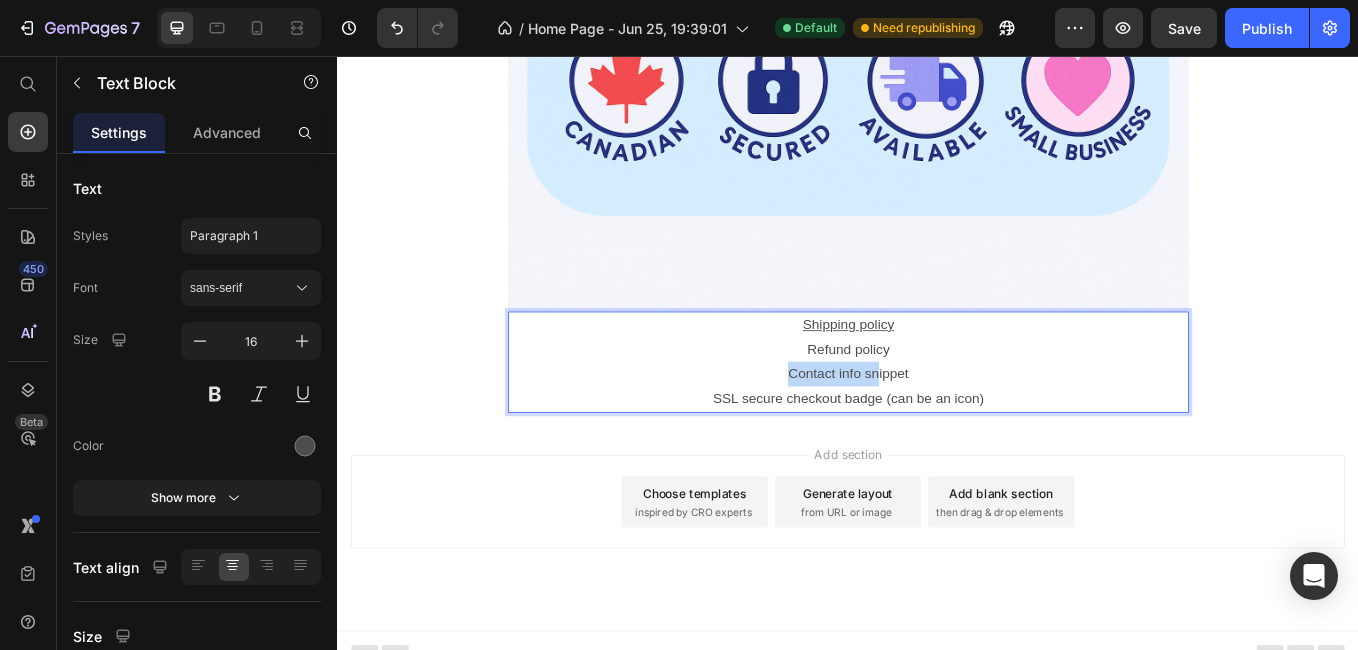 click on "Contact info snippet" at bounding box center [937, 429] 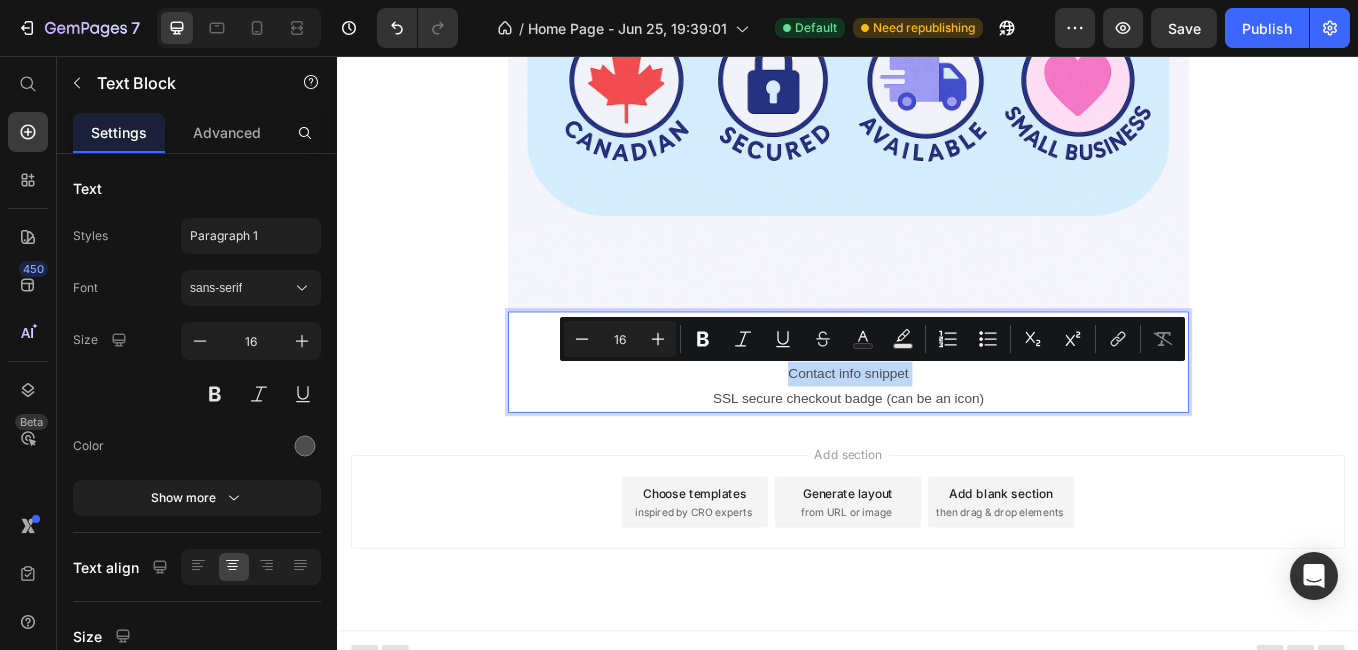 click on "Contact info snippet" at bounding box center (937, 429) 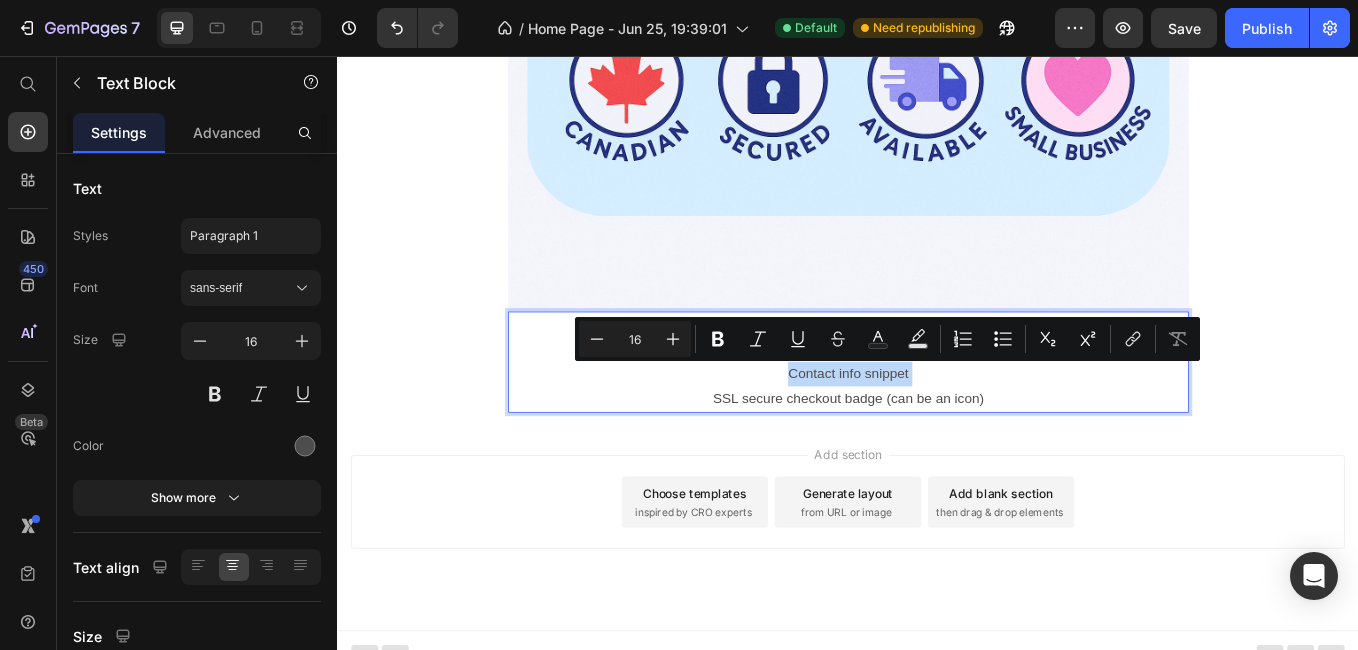 click on "Contact info snippet" at bounding box center [937, 429] 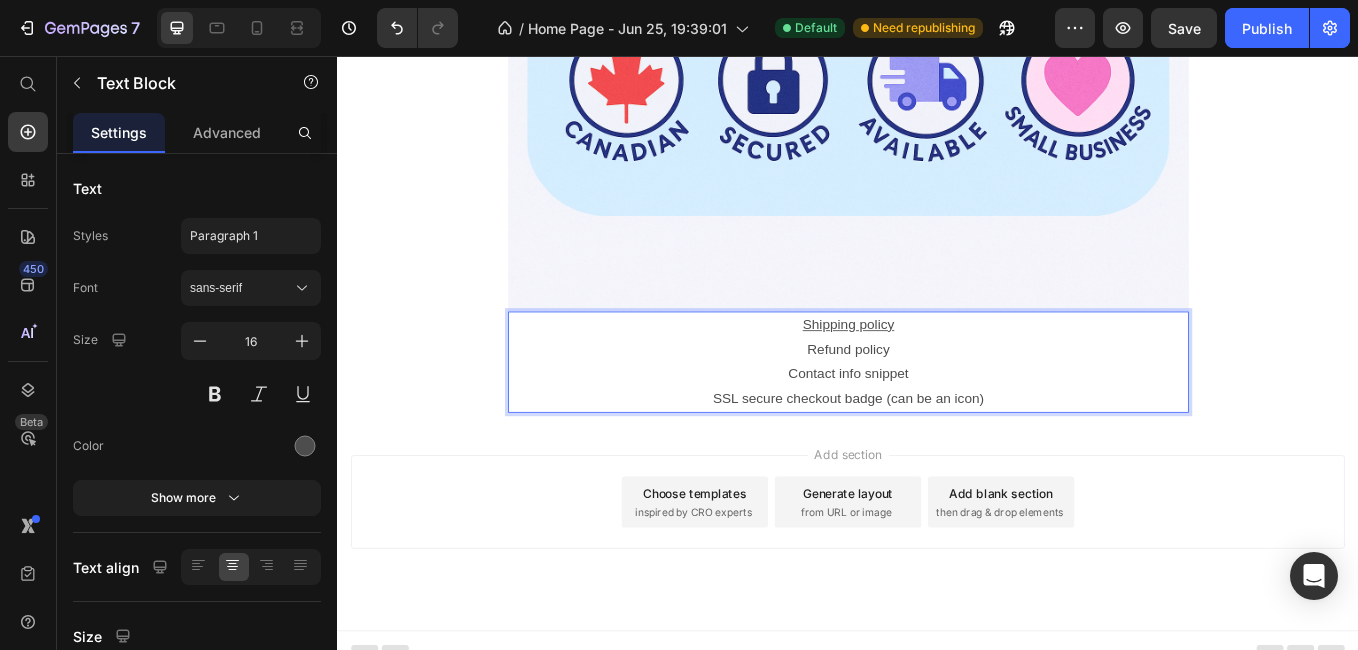 click on "Contact info snippet" at bounding box center (937, 429) 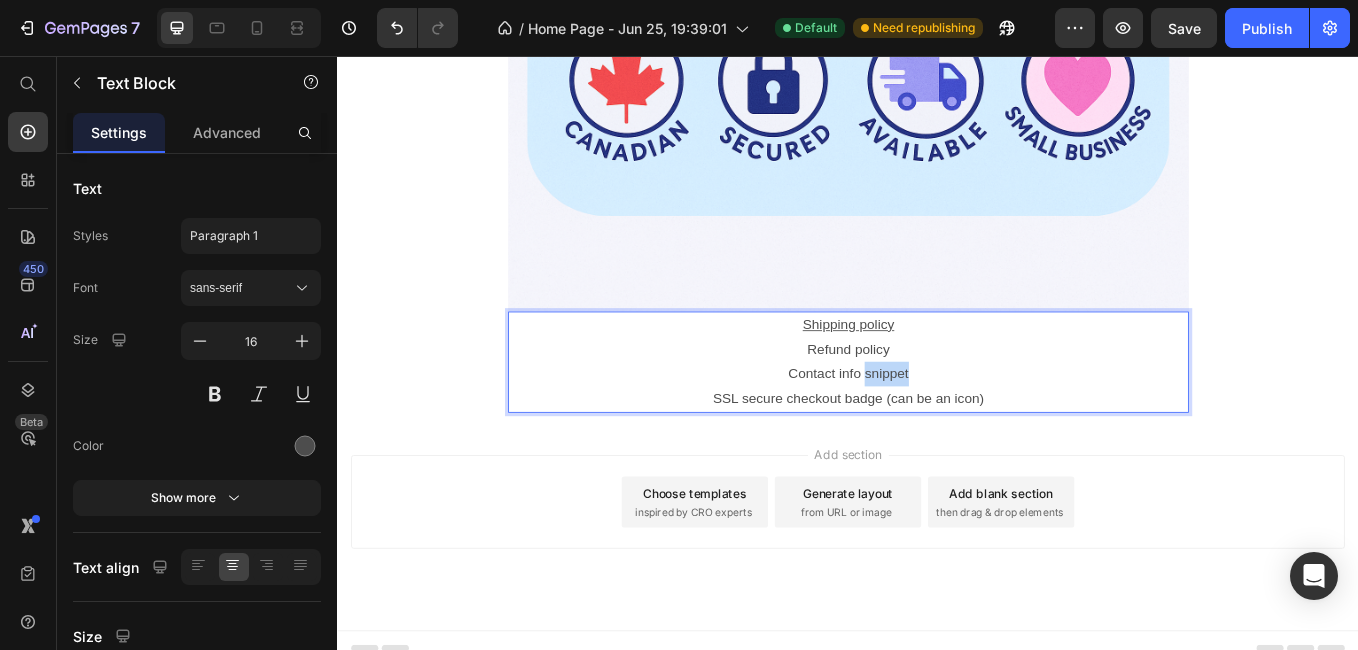 click on "Contact info snippet" at bounding box center [937, 429] 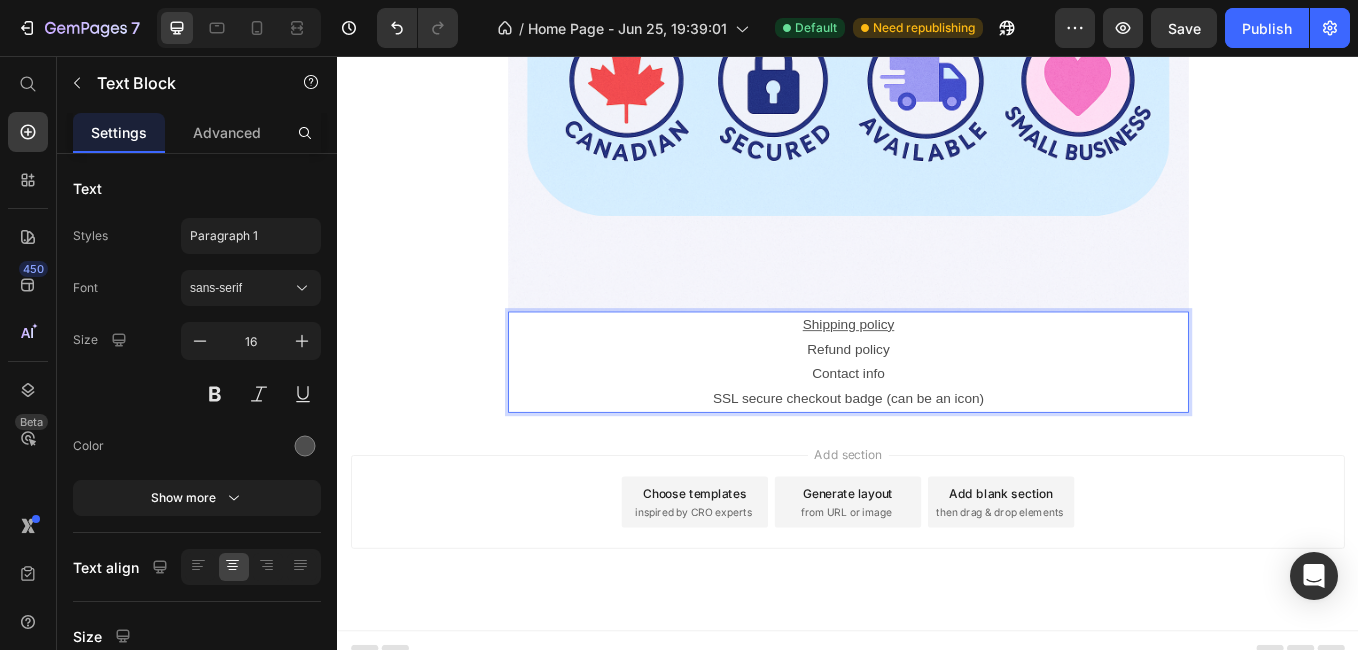 click on "Contact info" at bounding box center (937, 429) 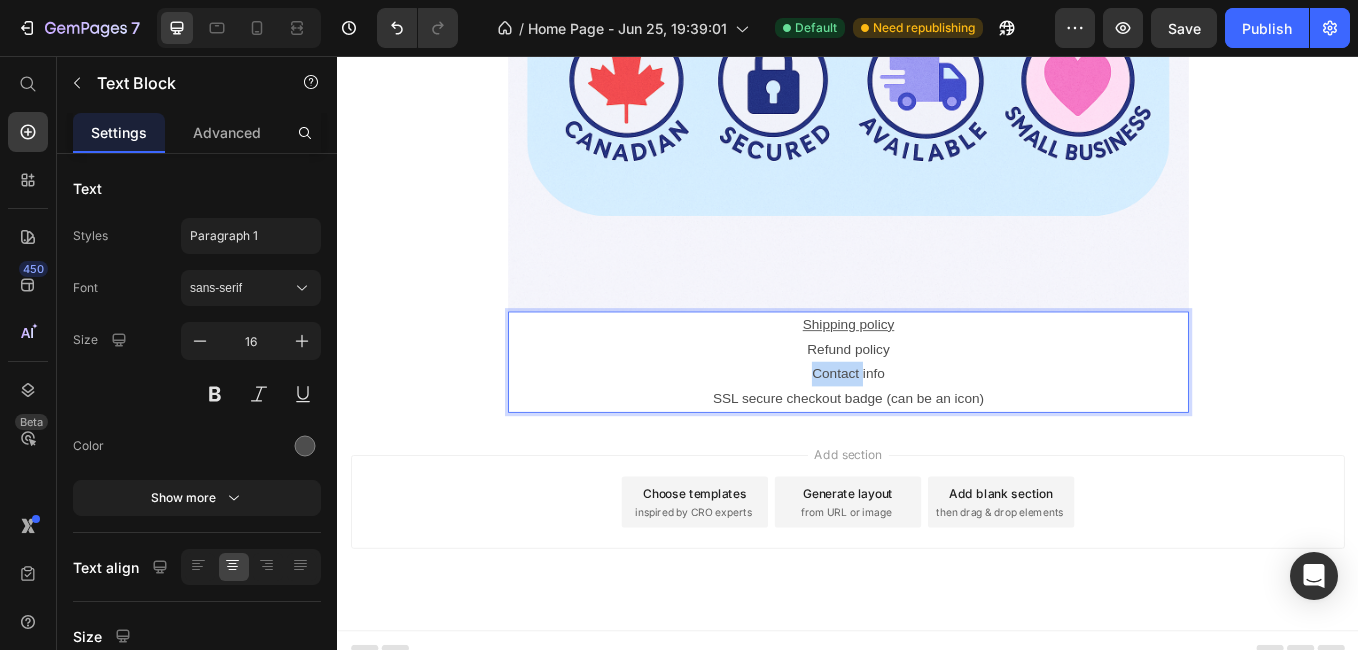 click on "Contact info" at bounding box center (937, 429) 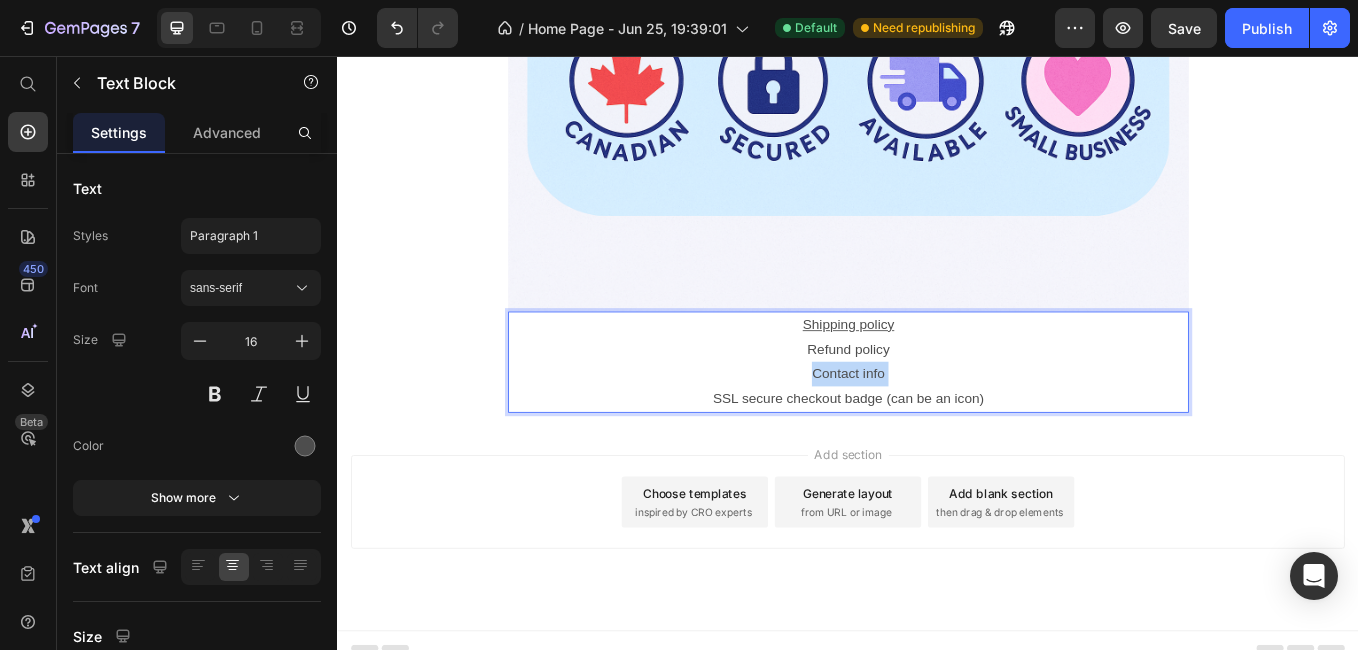 click on "Contact info" at bounding box center [937, 429] 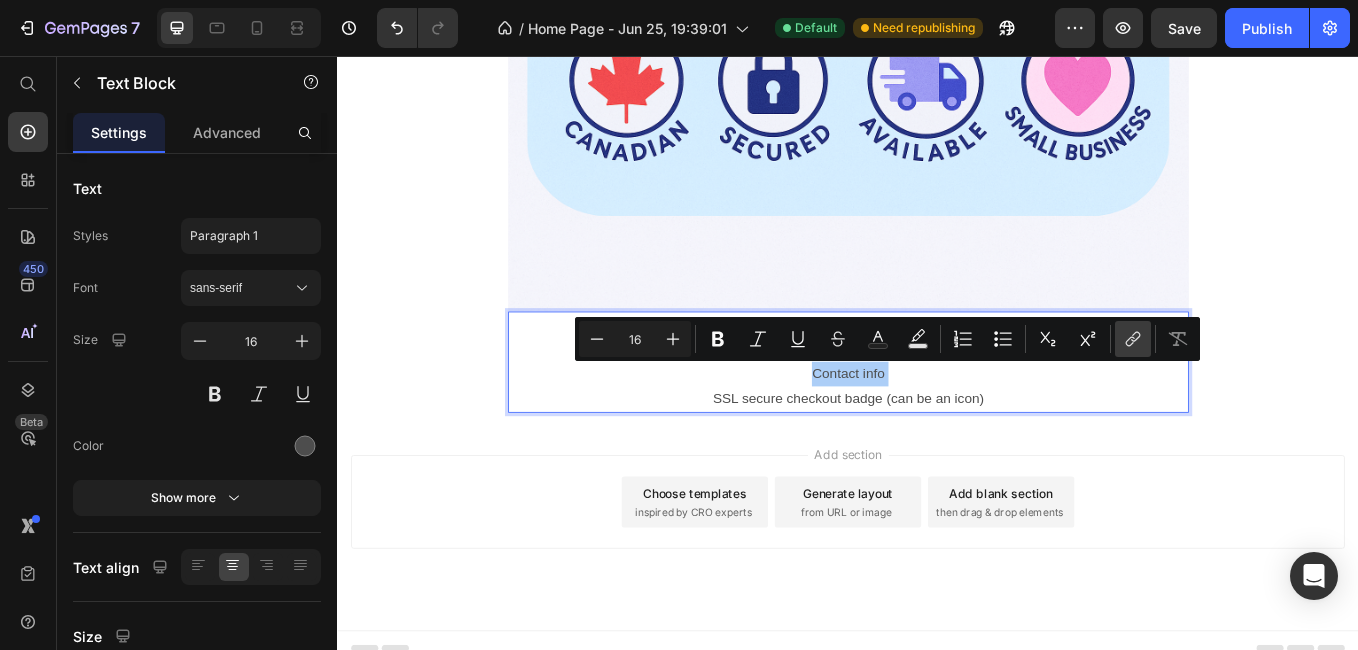 click 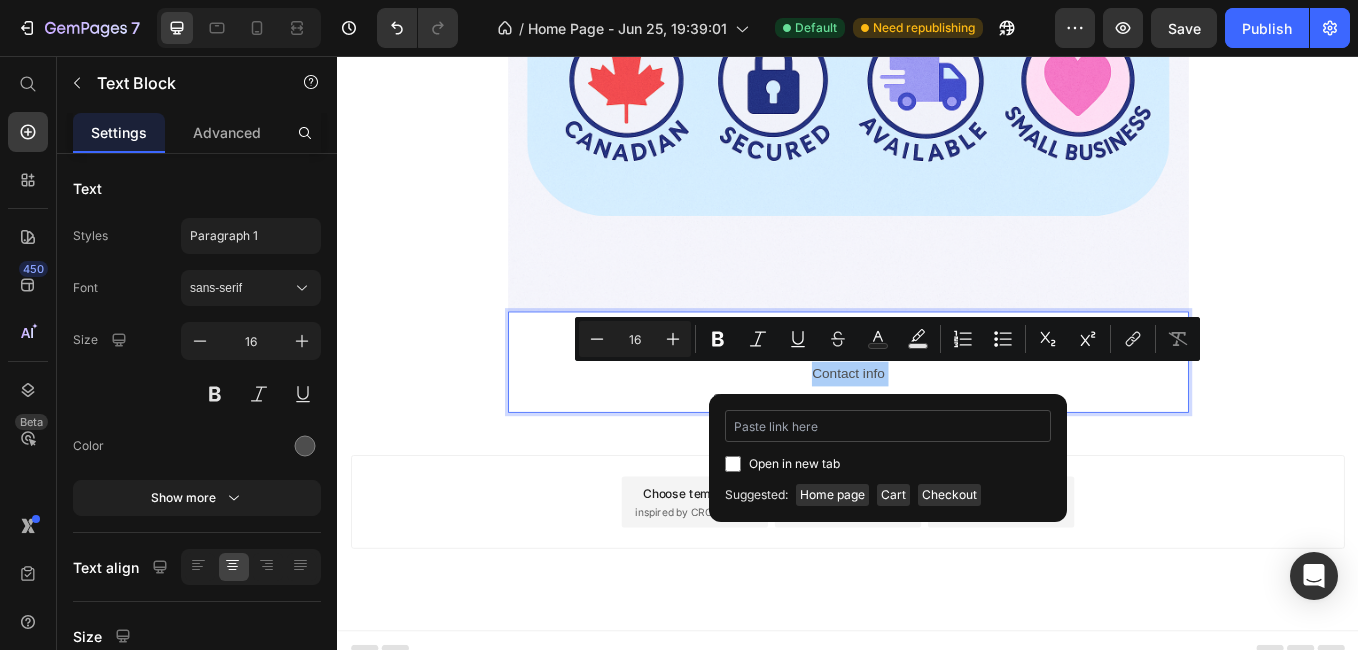 type on "https://www.thefrozenjazzis.ca/pages/contact" 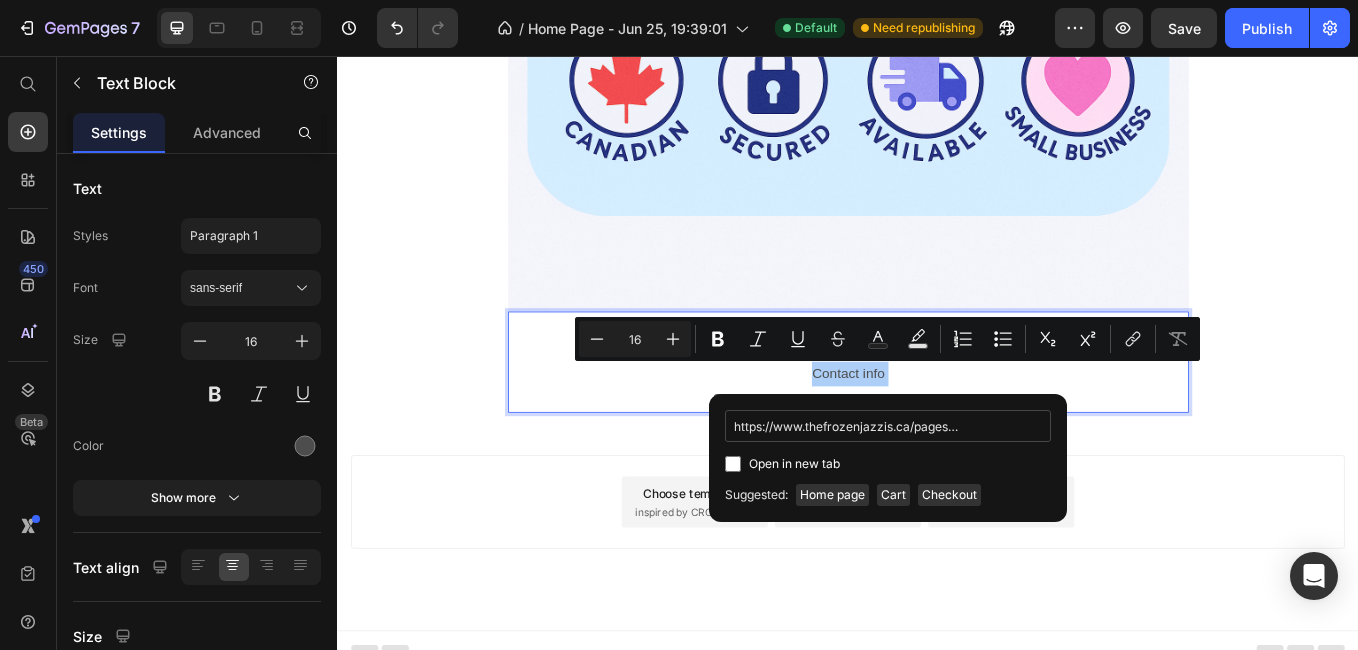scroll, scrollTop: 0, scrollLeft: 39, axis: horizontal 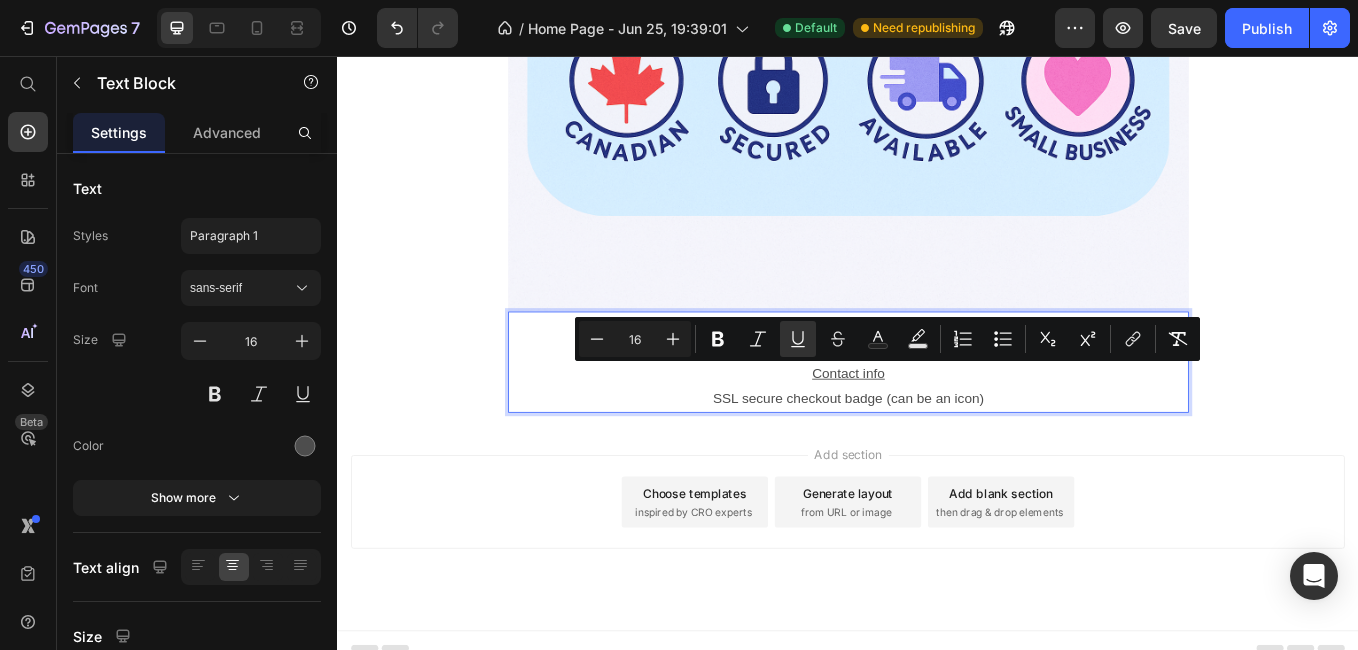 click on "Shipping policy  Refund policy  Contact info  SSL secure checkout badge (can be an icon)" at bounding box center (937, 415) 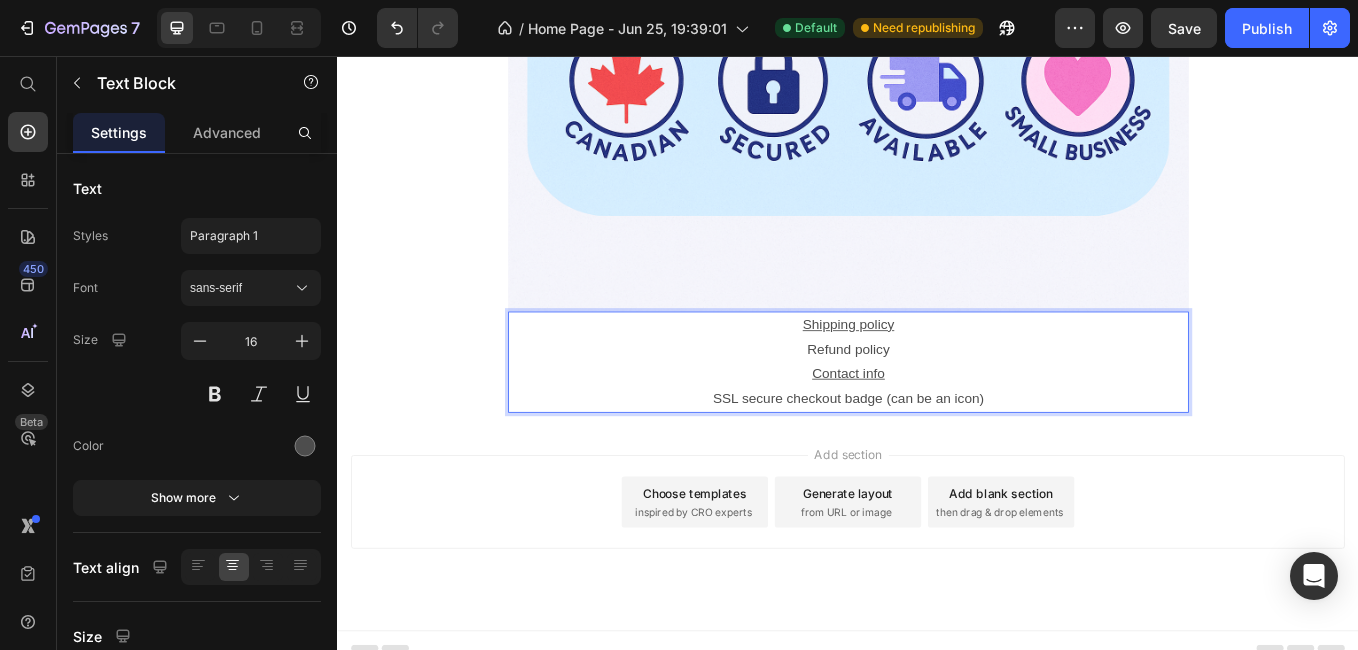 click on "SSL secure checkout badge (can be an icon)" at bounding box center [937, 458] 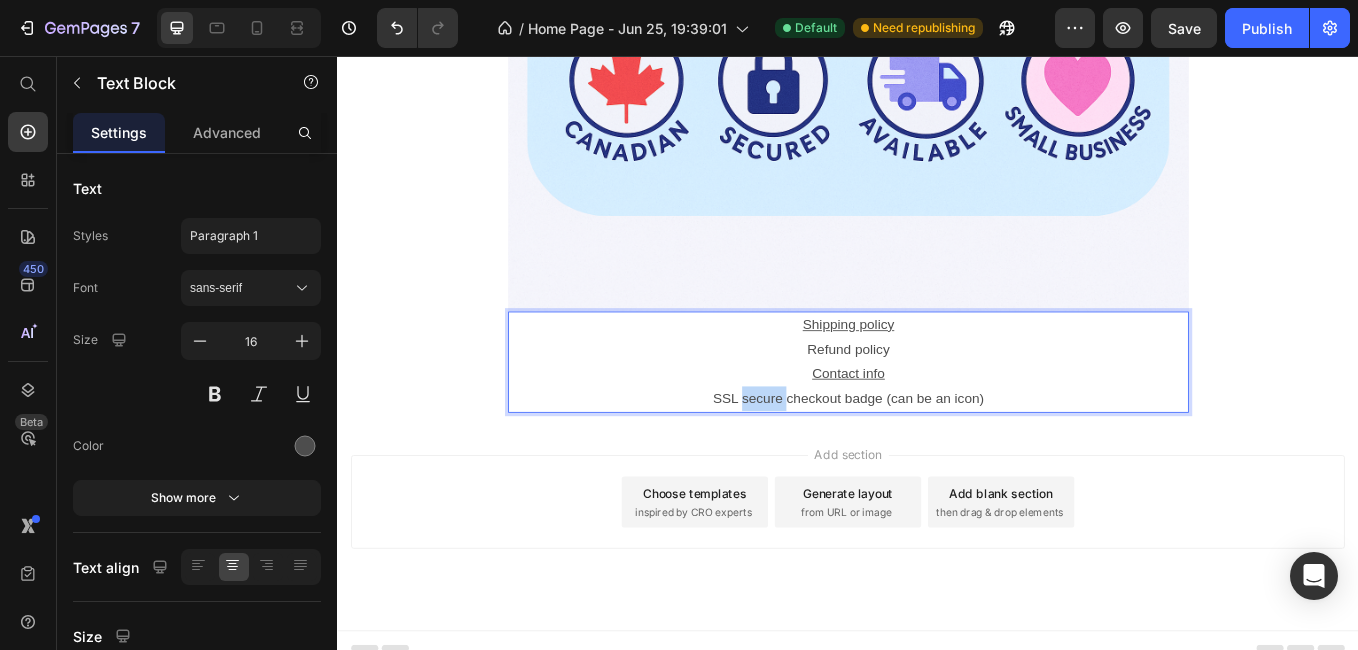 click on "SSL secure checkout badge (can be an icon)" at bounding box center [937, 458] 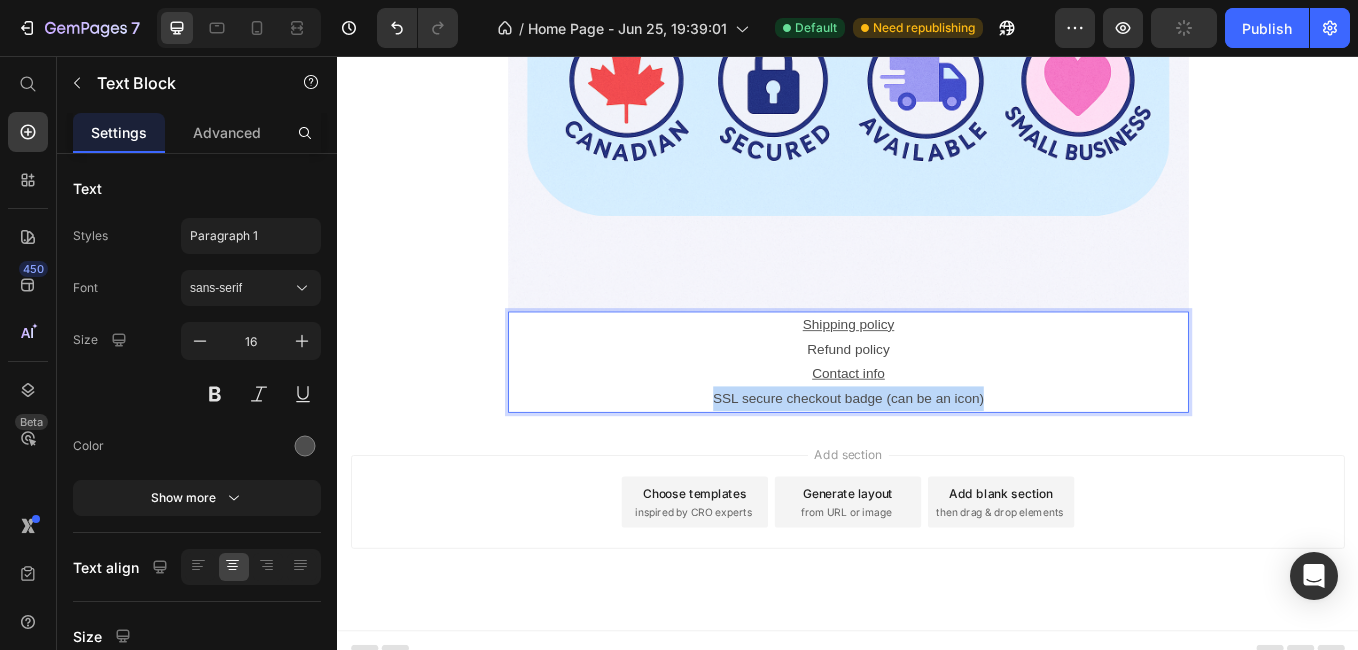 click on "SSL secure checkout badge (can be an icon)" at bounding box center [937, 458] 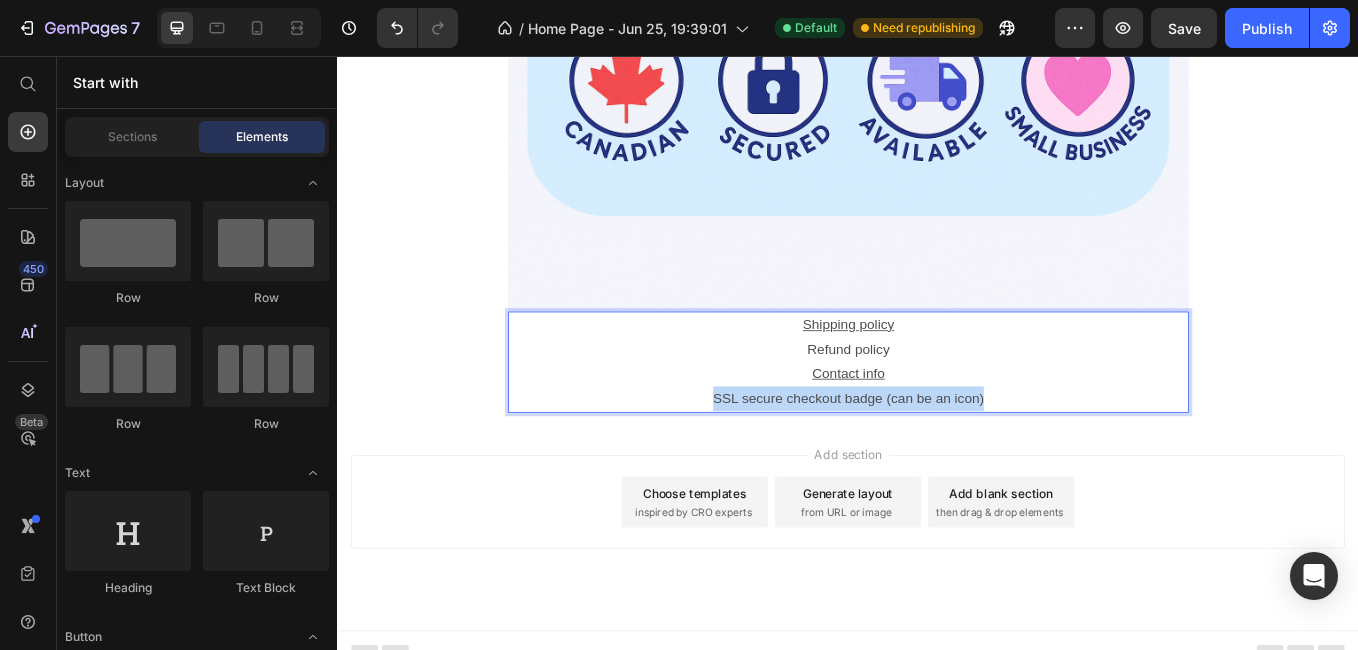 click on "Add section Choose templates inspired by CRO experts Generate layout from URL or image Add blank section then drag & drop elements" at bounding box center (937, 608) 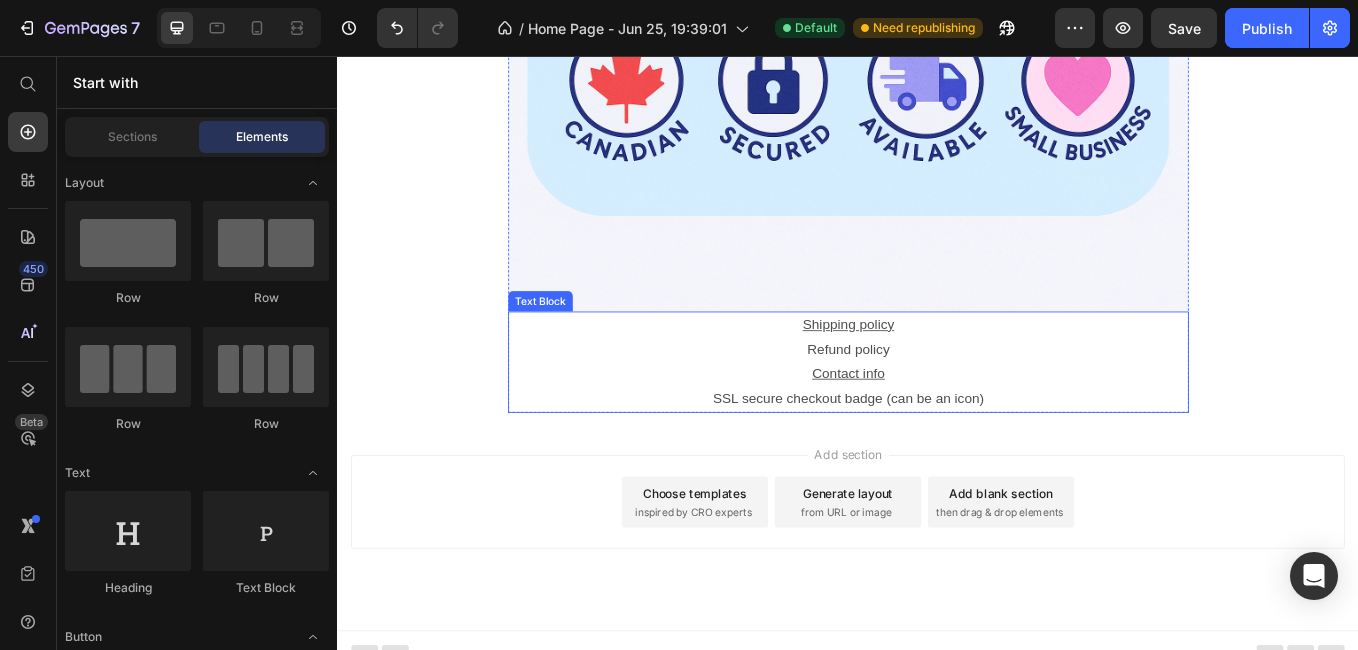 click on "SSL secure checkout badge (can be an icon)" at bounding box center (937, 458) 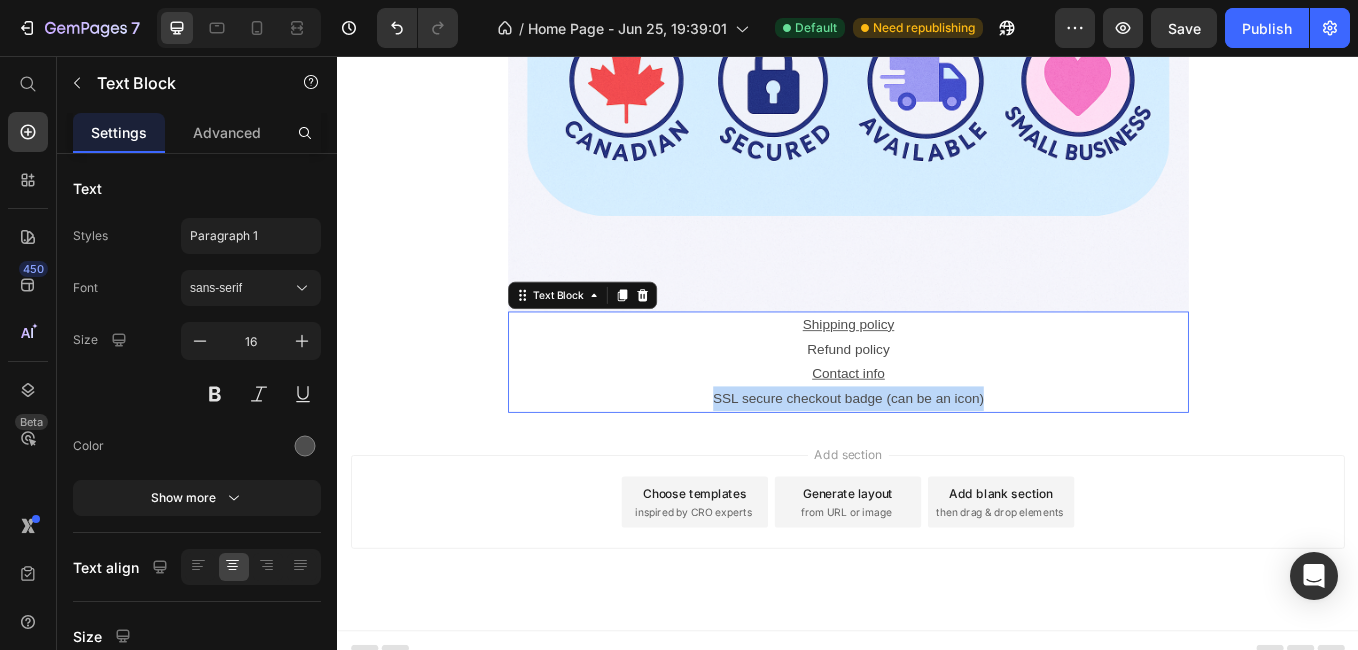 click on "SSL secure checkout badge (can be an icon)" at bounding box center (937, 458) 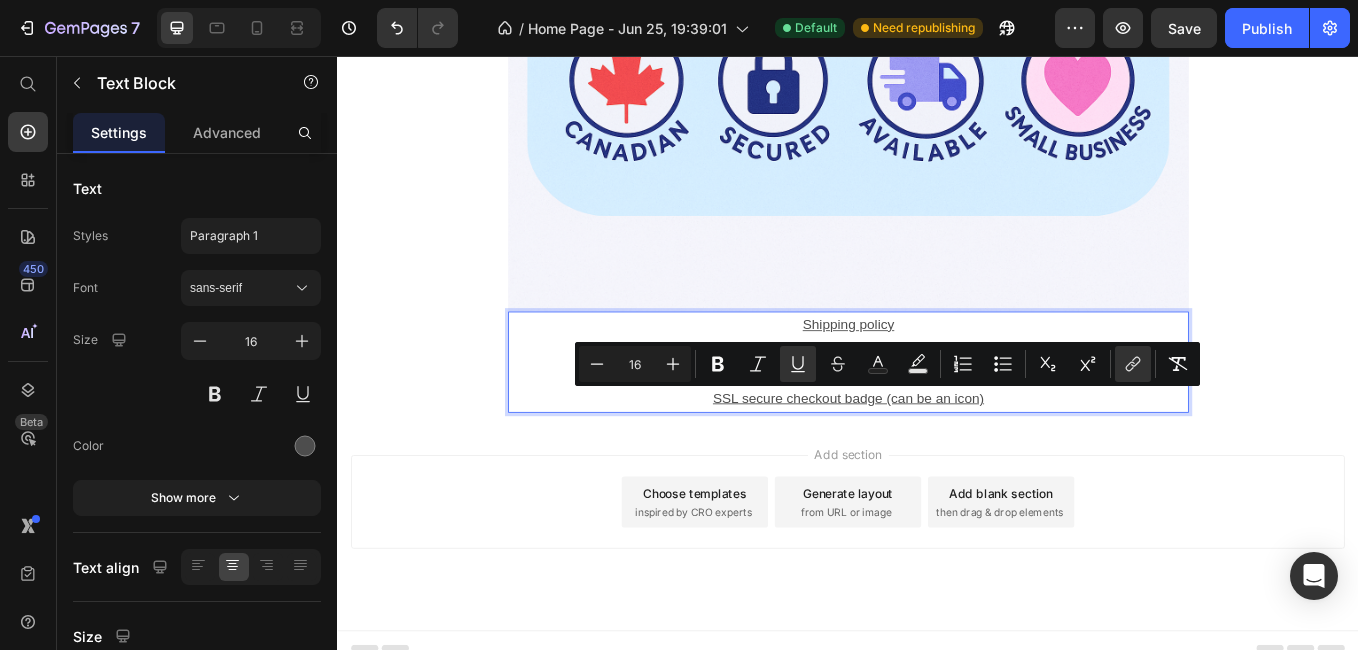 click on "SSL secure checkout badge (can be an icon)" at bounding box center [937, 457] 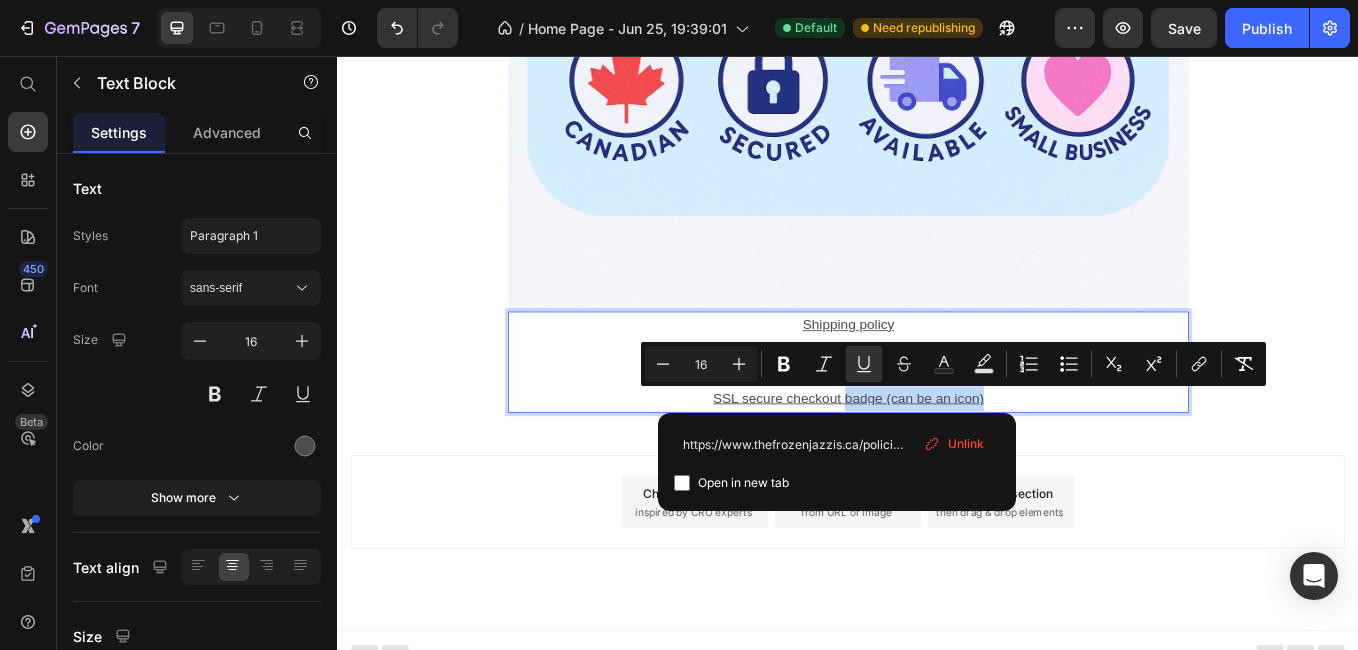 drag, startPoint x: 925, startPoint y: 448, endPoint x: 1103, endPoint y: 467, distance: 179.01117 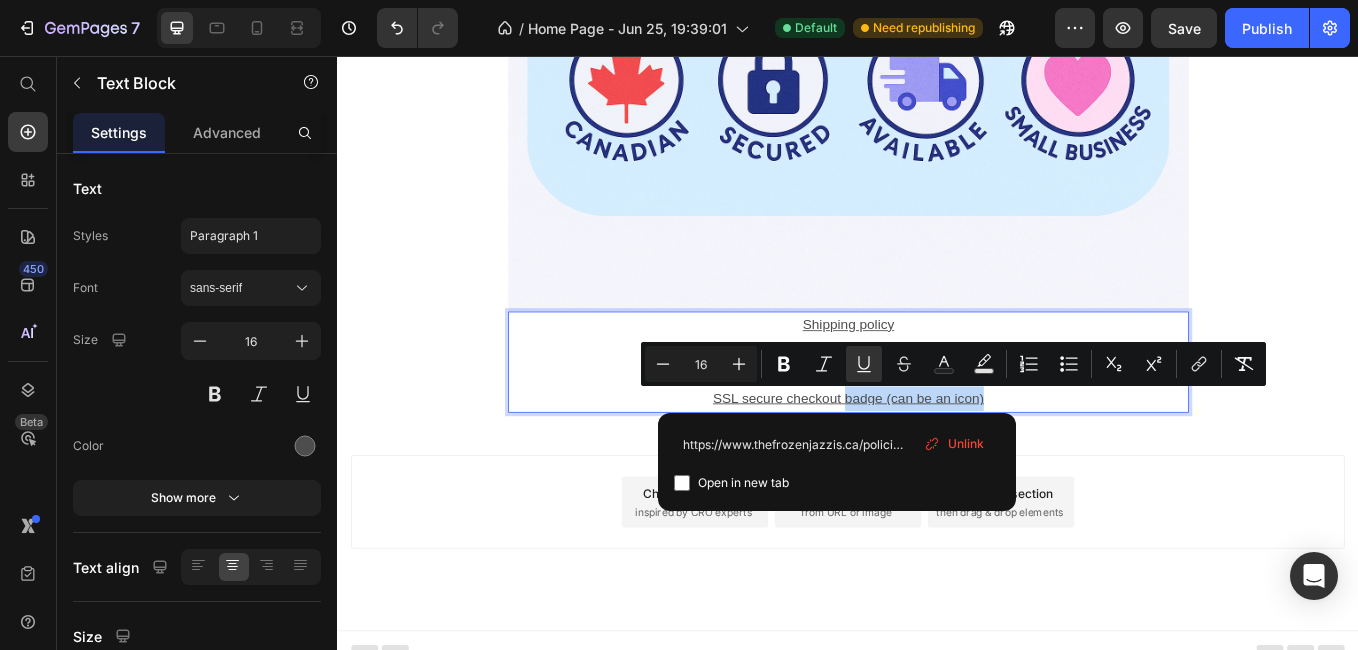 click on "SSL secure checkout badge (can be an icon)" at bounding box center [937, 458] 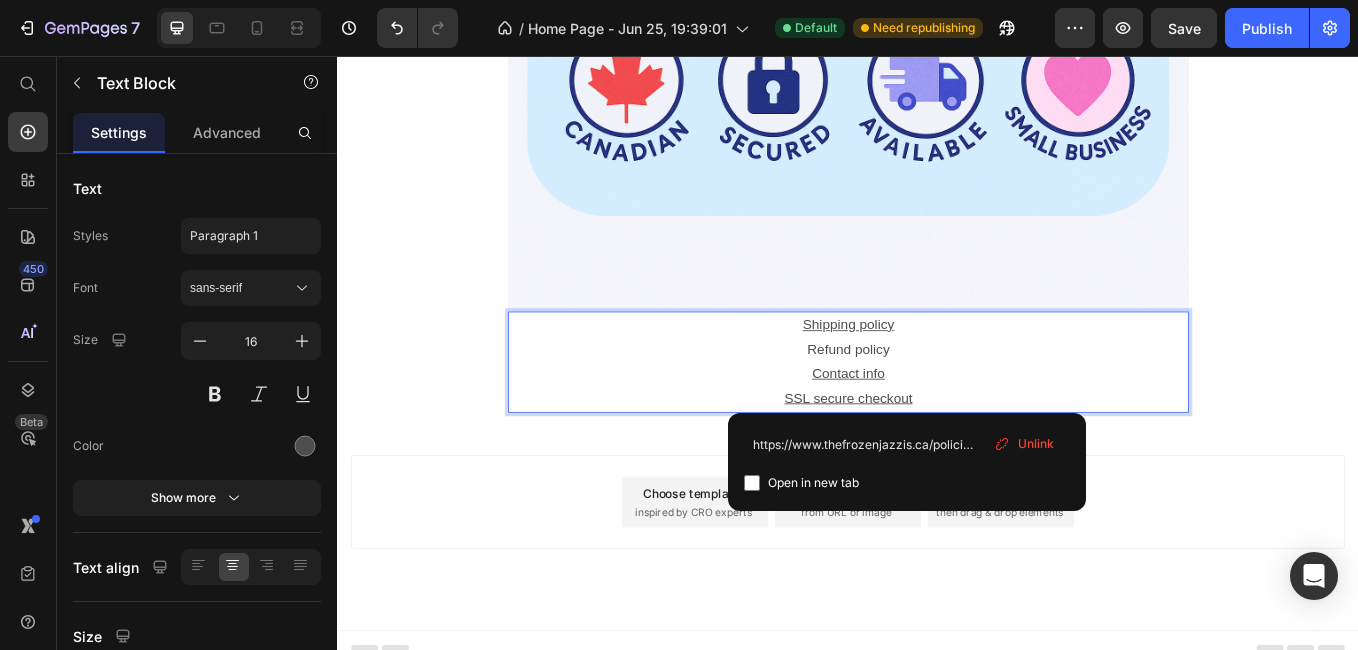 drag, startPoint x: 1000, startPoint y: 451, endPoint x: 780, endPoint y: 464, distance: 220.38376 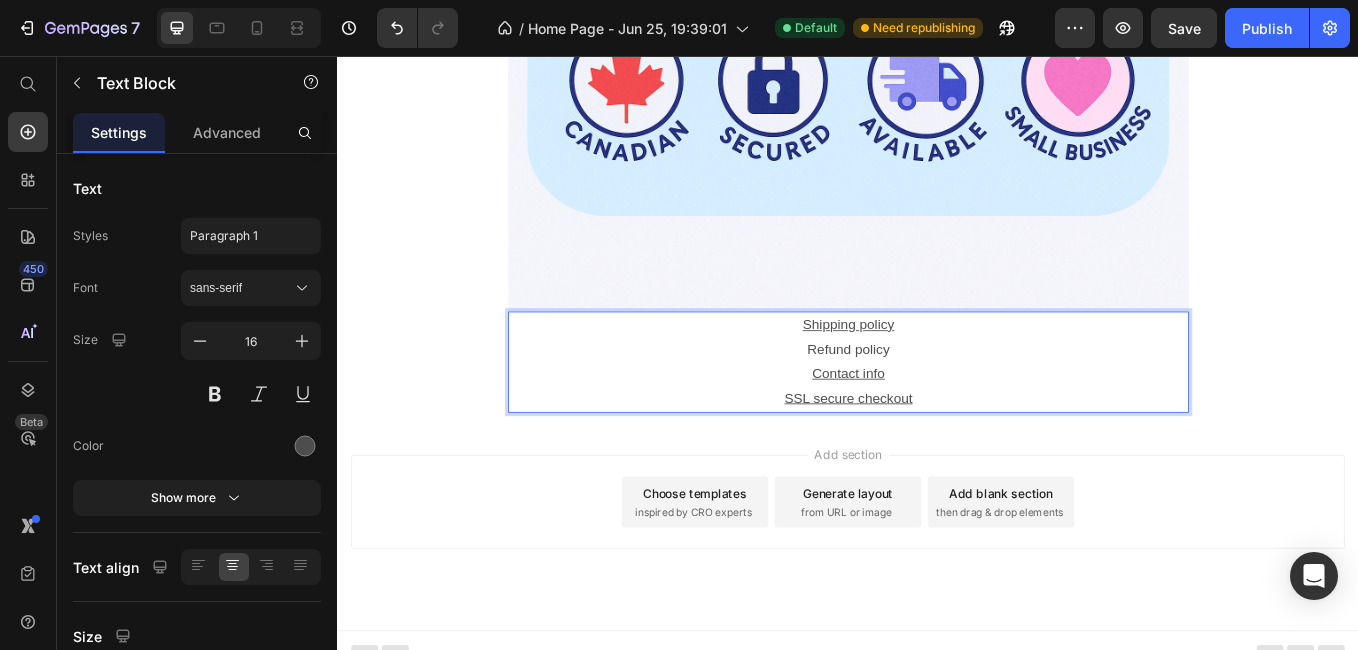click on "SSL secure checkout" at bounding box center (937, 457) 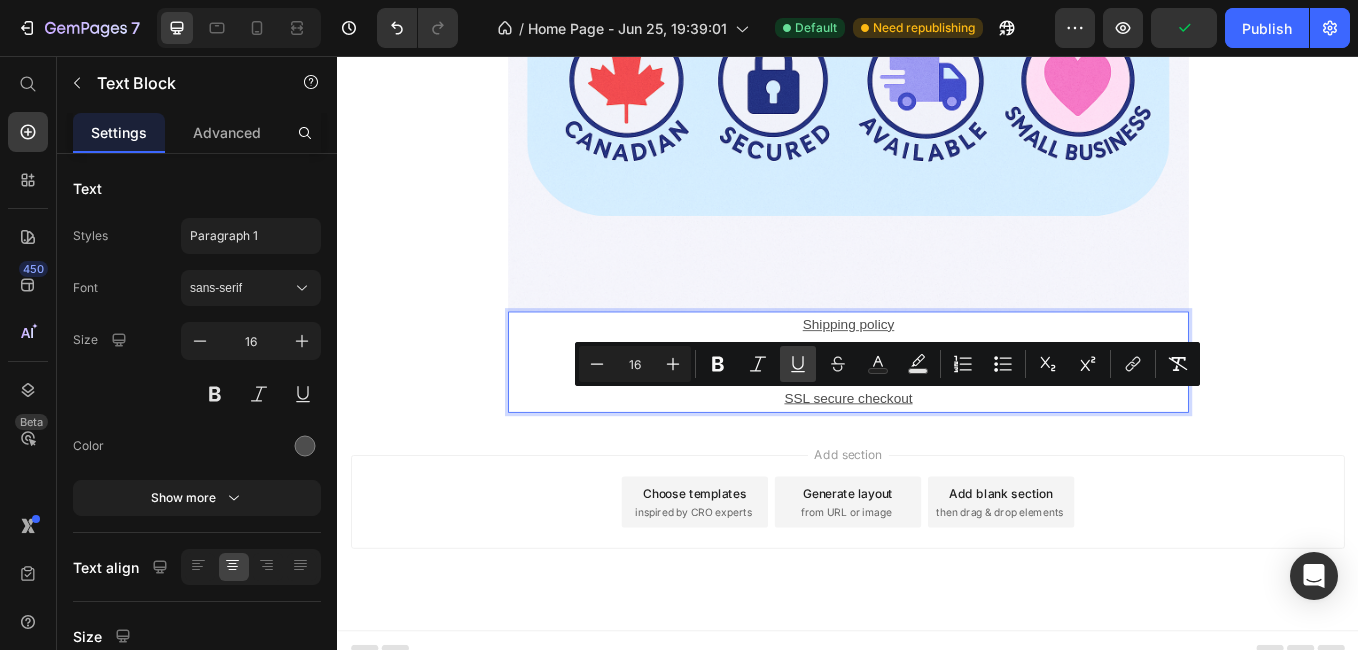 click 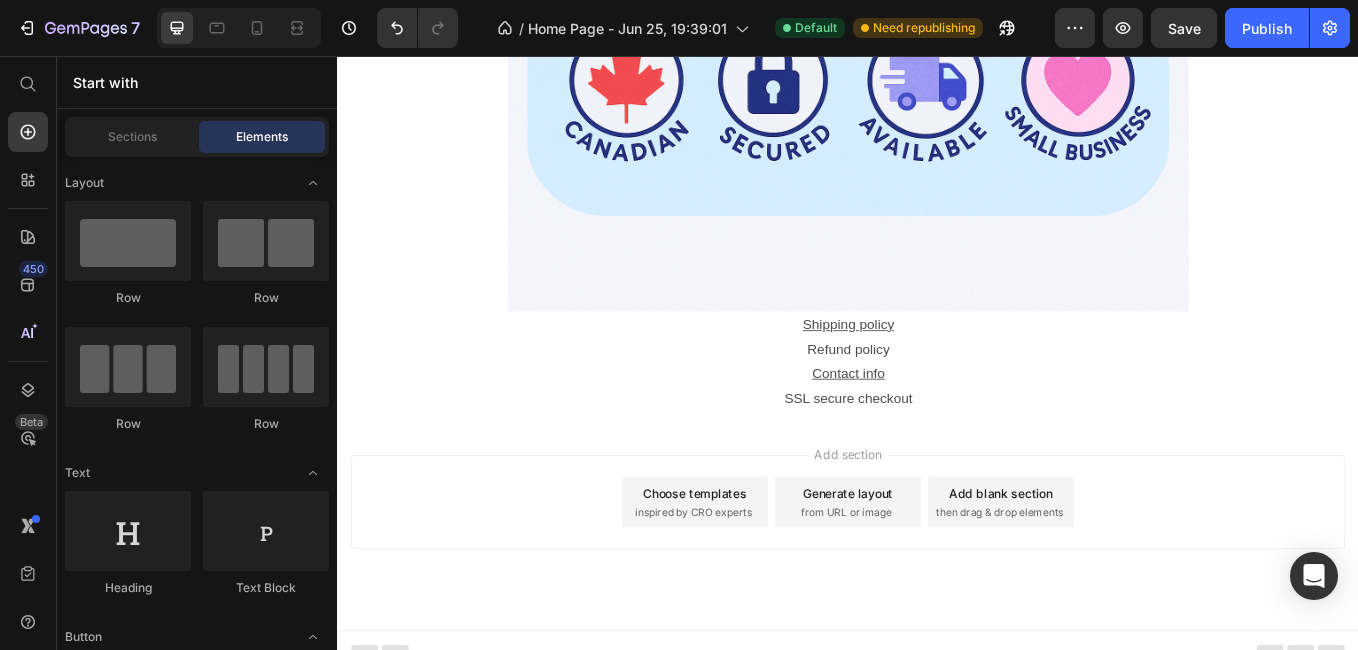 click on "Add section Choose templates inspired by CRO experts Generate layout from URL or image Add blank section then drag & drop elements" at bounding box center (937, 608) 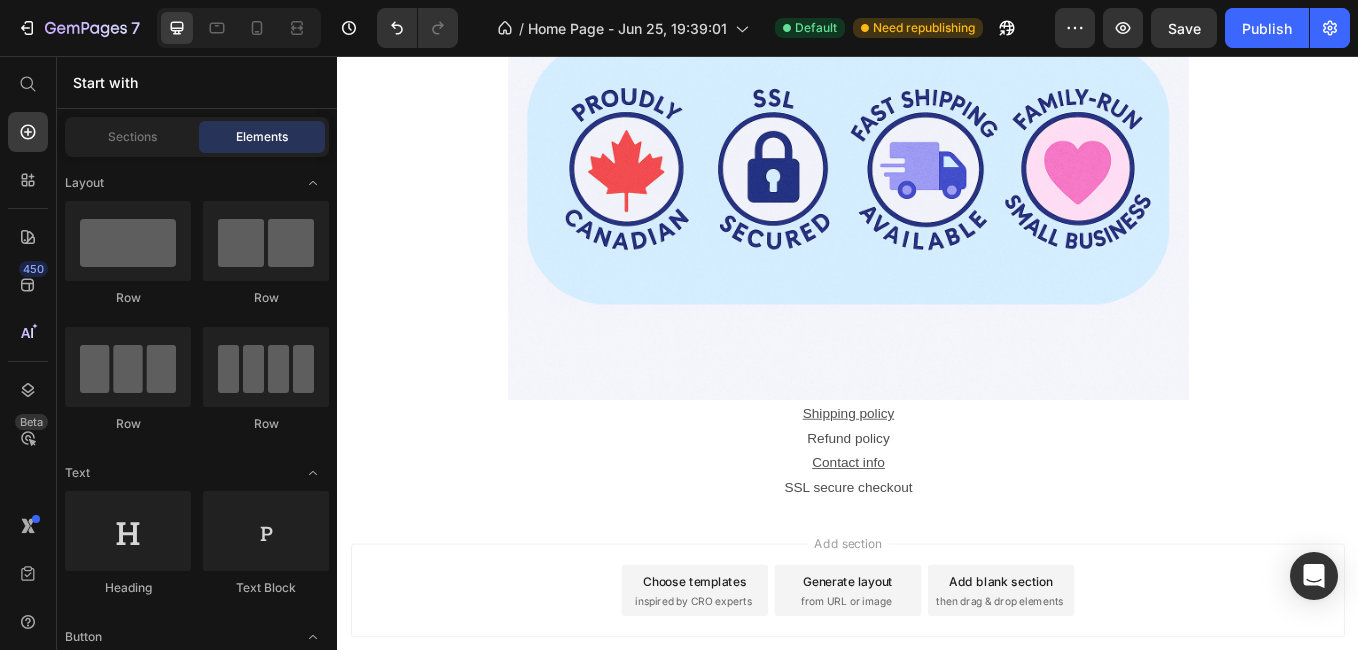 scroll, scrollTop: 4883, scrollLeft: 0, axis: vertical 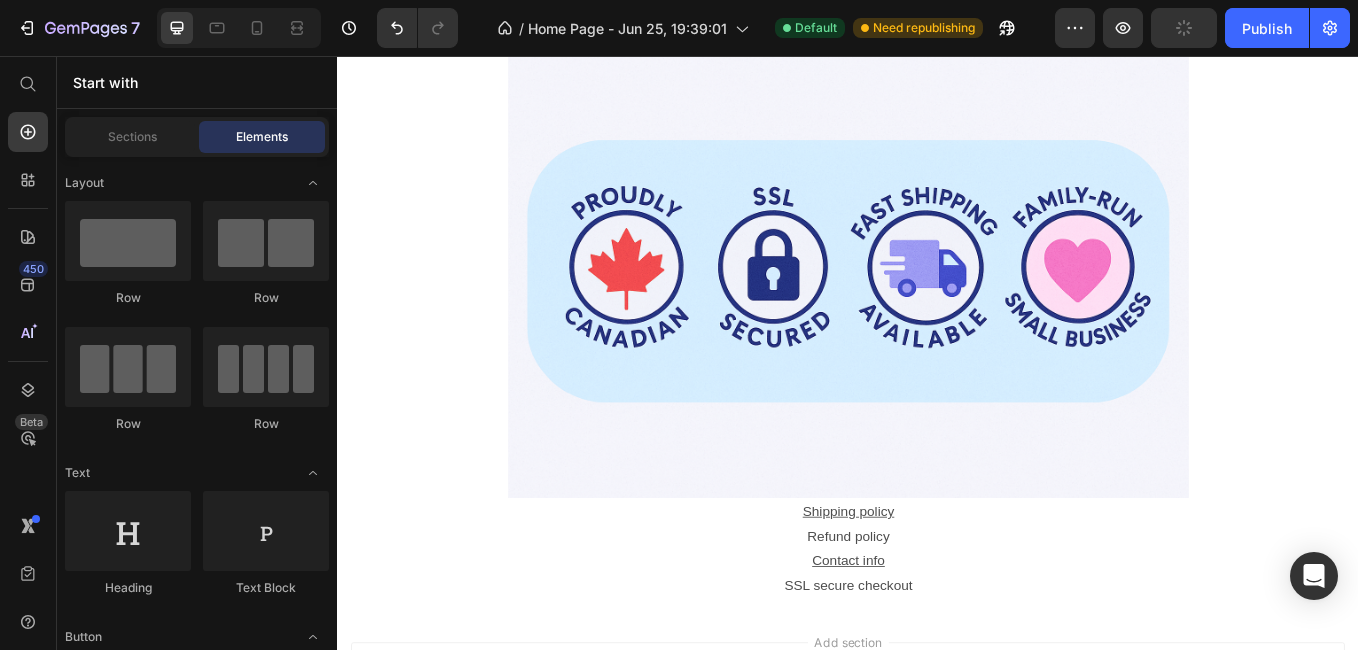click on "Customers reviews" at bounding box center (937, -647) 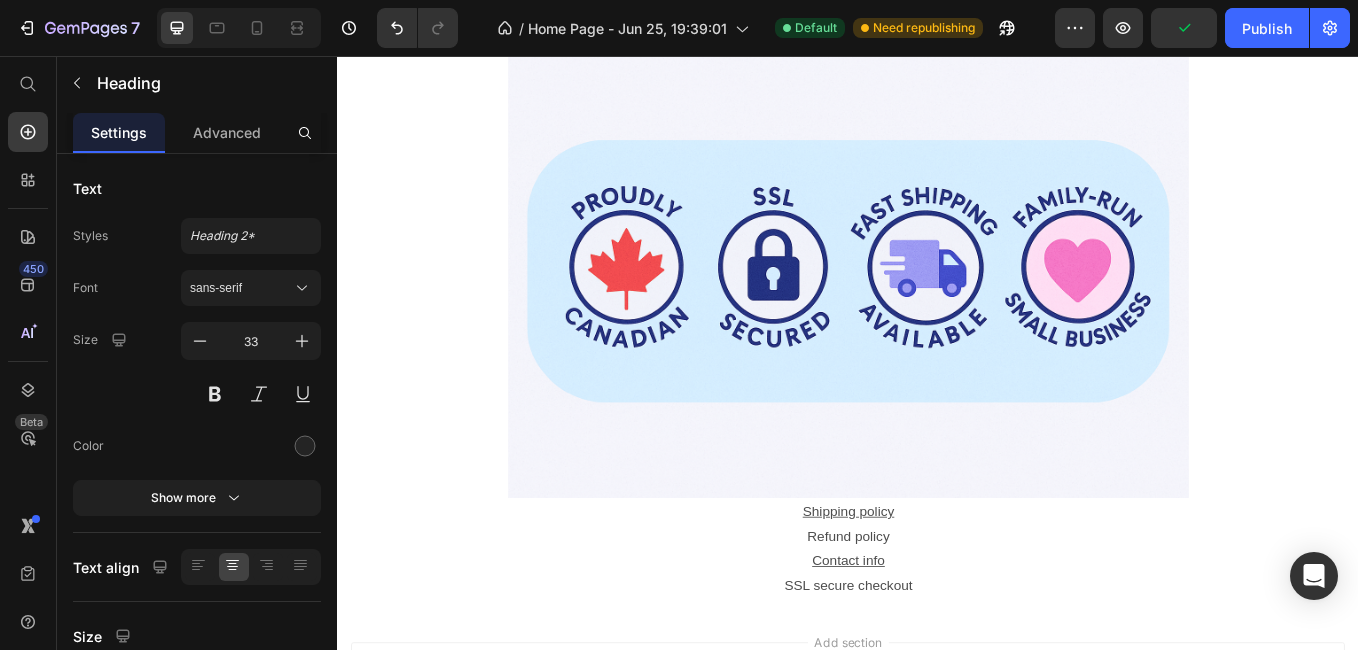scroll, scrollTop: 4783, scrollLeft: 0, axis: vertical 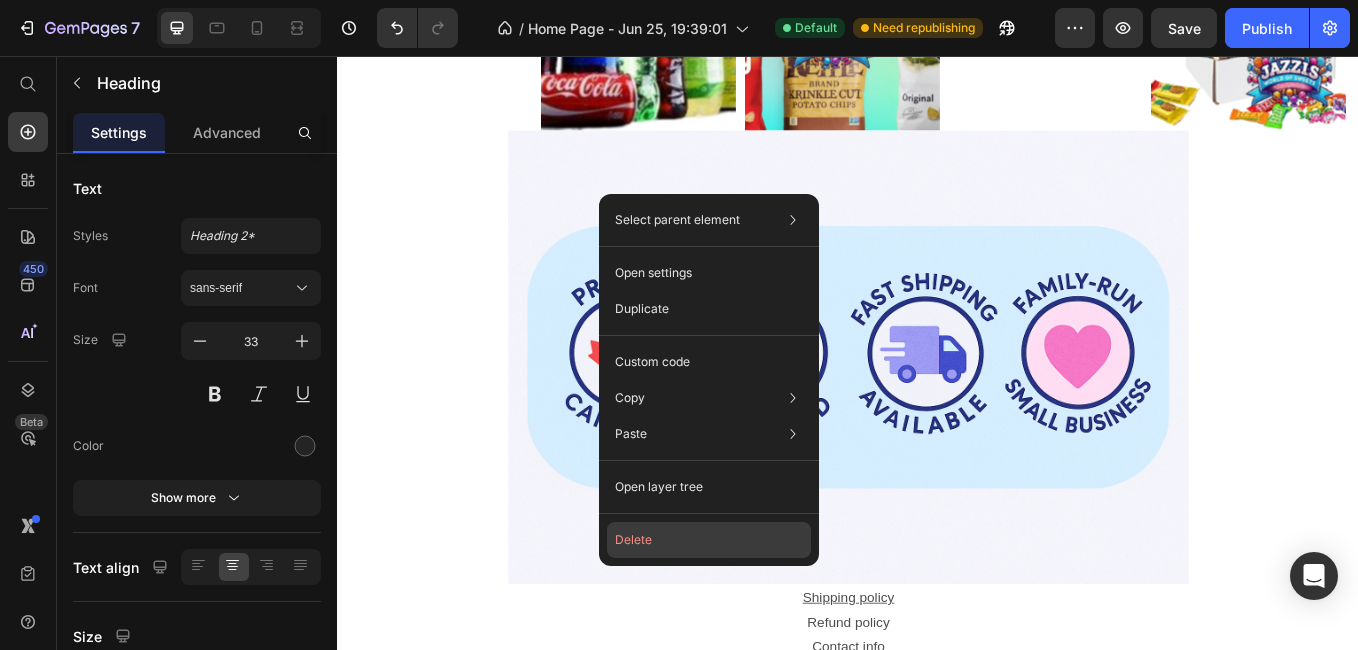 click on "Delete" 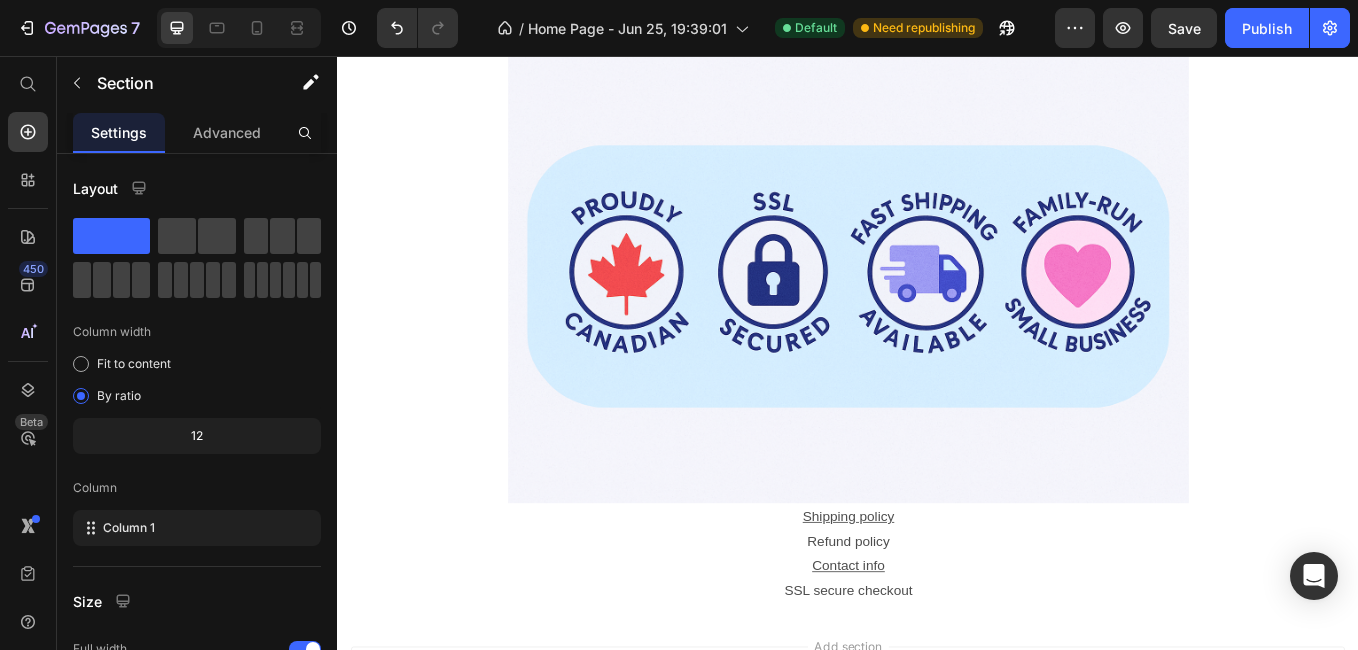 click on "Image The Frozen Jazzis: Bursting with Freeze-Dried Fun! Heading A Rainbow of Crunchy, Colourful Sweetness in Every Bite! Text block GET DEAL NOW Button Row Section 8
Icon Icon List Hoz Laura Text block   Great Selection!! Thank you for the order I recently purchased online! Such a great selection! Picked up some fun stocking stuffers for the fam!! Thank you!! I will definitely be making a trip to the new location! Text block Row                Icon                Icon                Icon                Icon
Icon Icon List Hoz Matt H Text block Amazing store I was so impressed the… Amazing store I was so impressed the pricing is just right they cater to everyone’s budget I’ll be back Text block Row         Carousel Row Section 9" at bounding box center [937, -444] 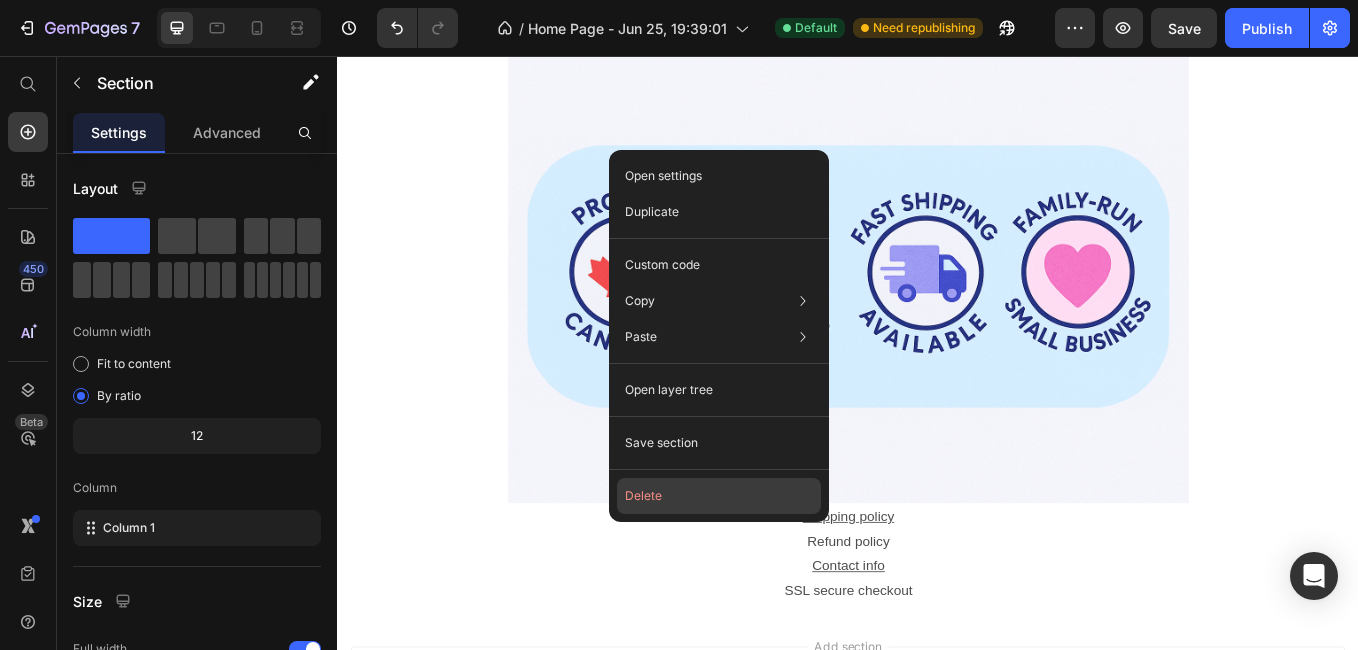 drag, startPoint x: 673, startPoint y: 493, endPoint x: 393, endPoint y: 512, distance: 280.6439 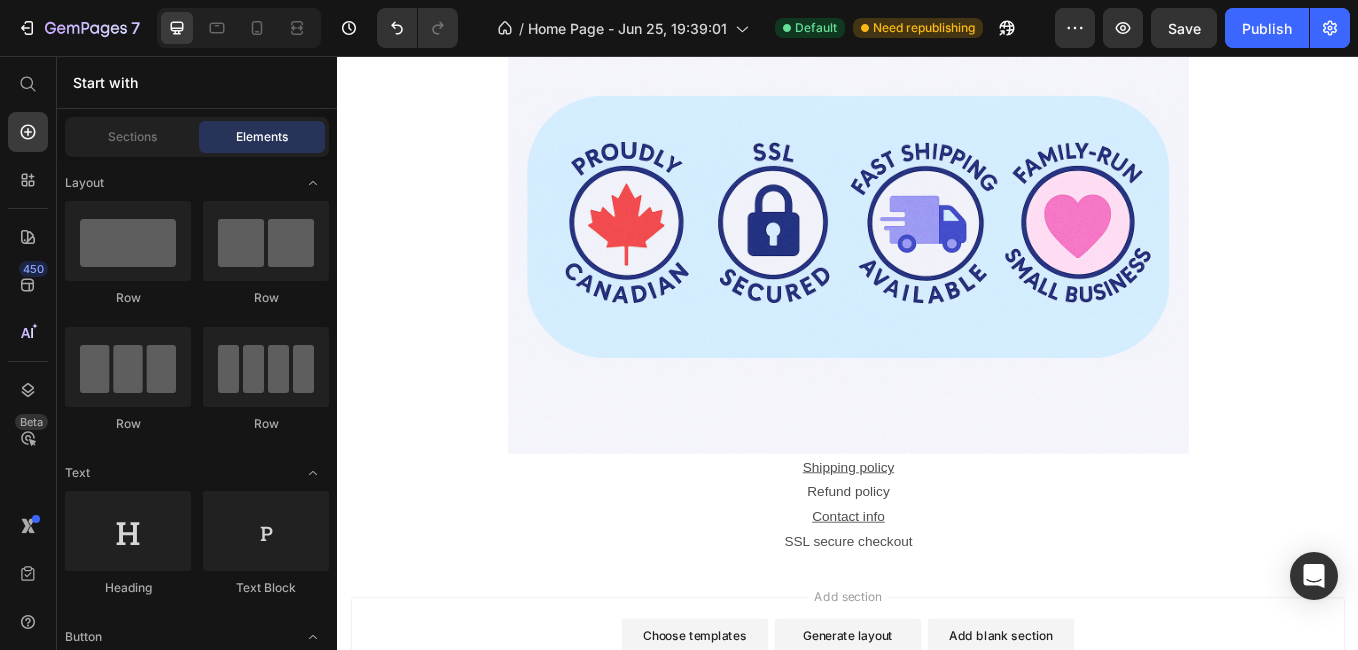 scroll, scrollTop: 4283, scrollLeft: 0, axis: vertical 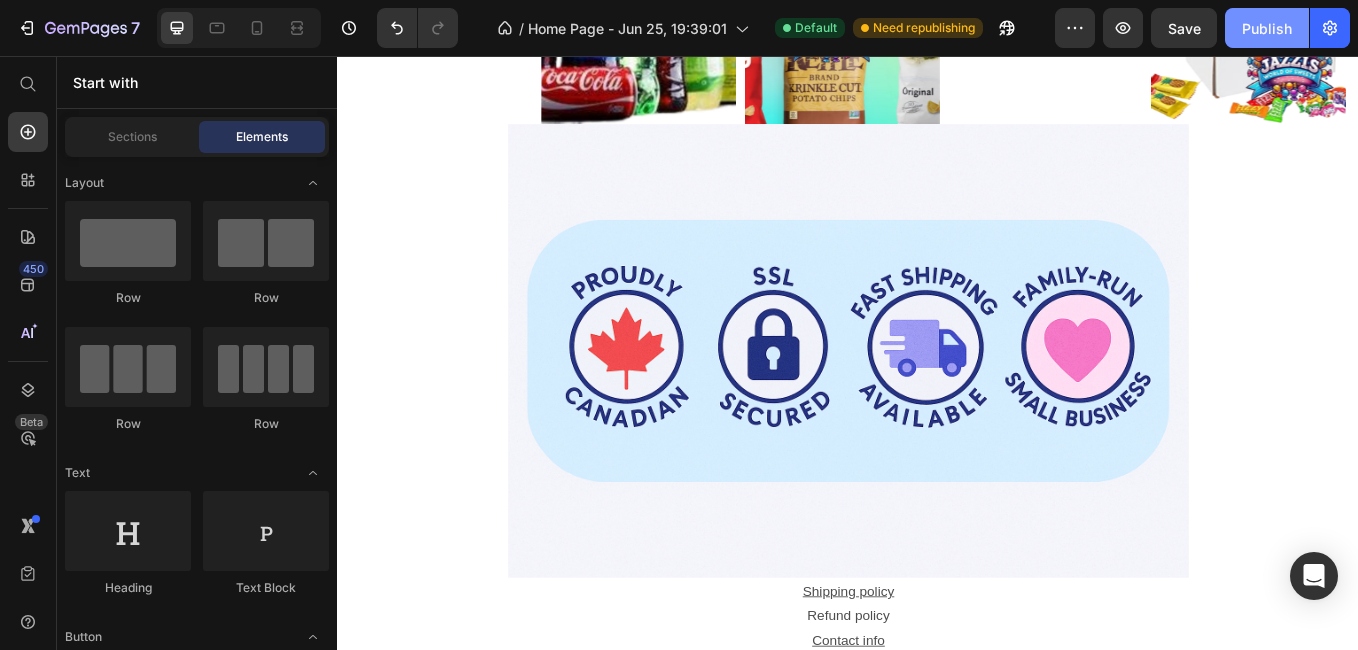 click on "Publish" at bounding box center (1267, 28) 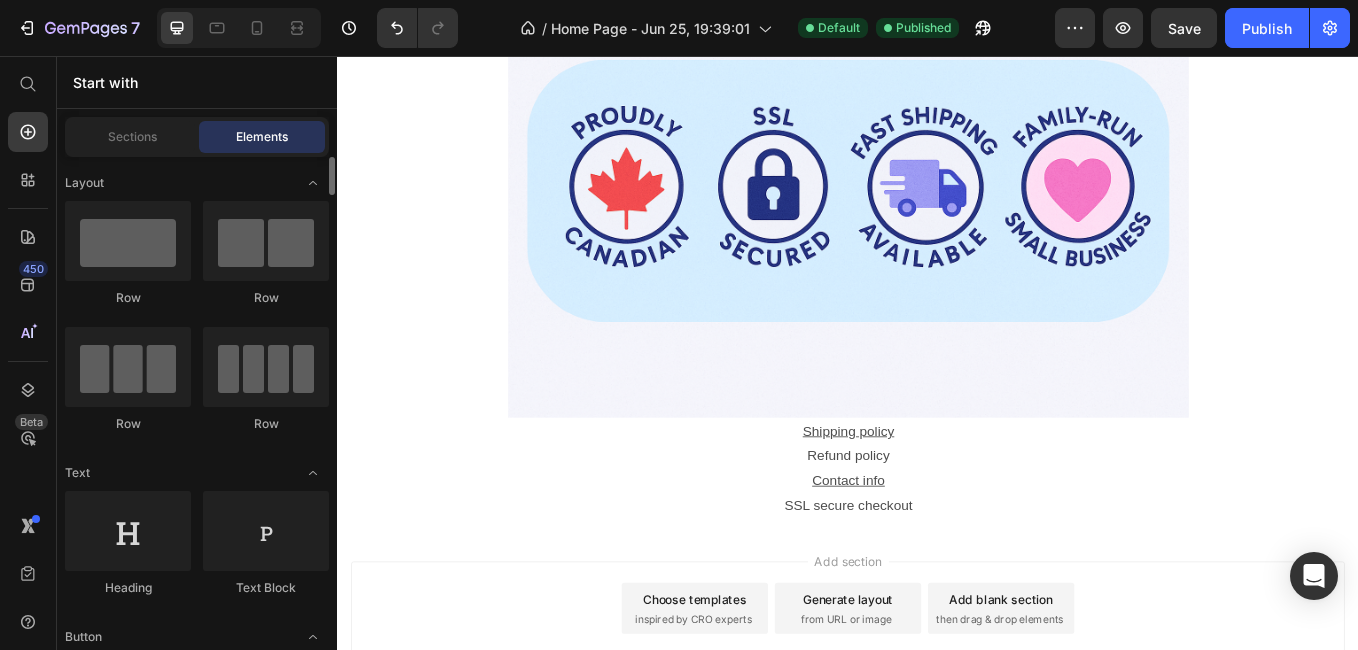 scroll, scrollTop: 4483, scrollLeft: 0, axis: vertical 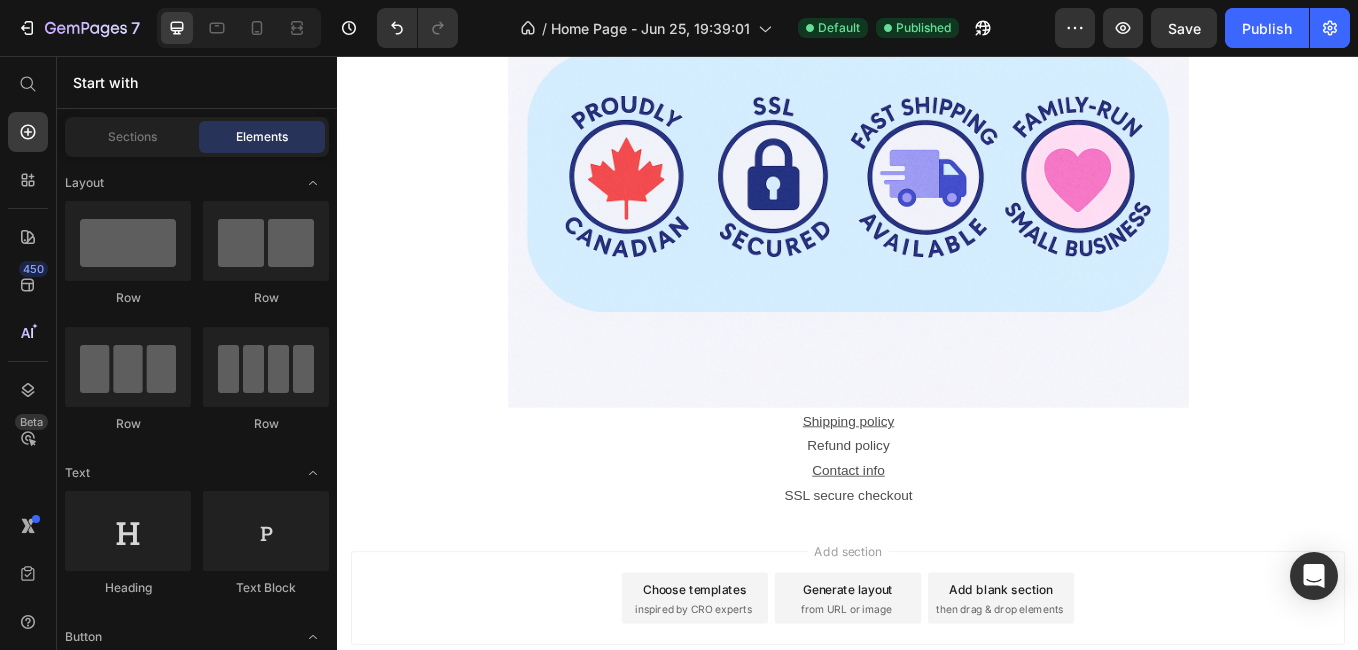 click on "Image The Frozen Jazzis: Bursting with Freeze-Dried Fun! Heading A Rainbow of Crunchy, Colourful Sweetness in Every Bite! Text block GET DEAL NOW Button Row Section 8" at bounding box center [937, -533] 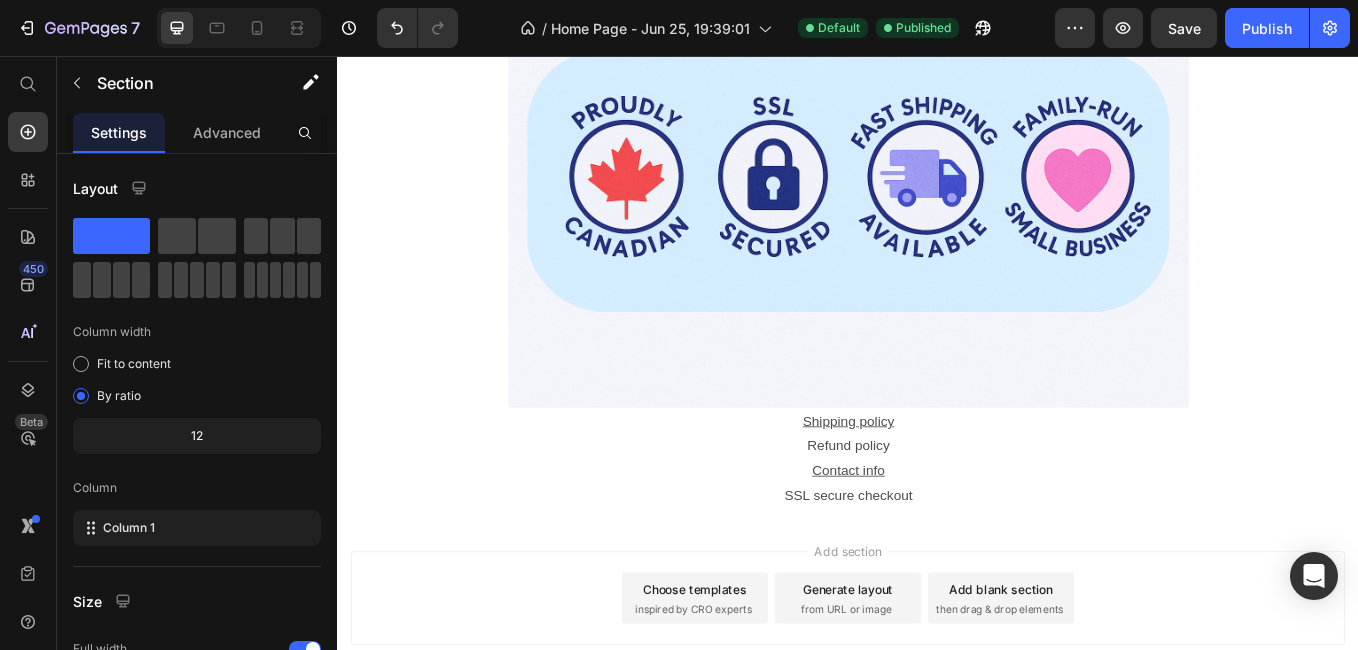 click 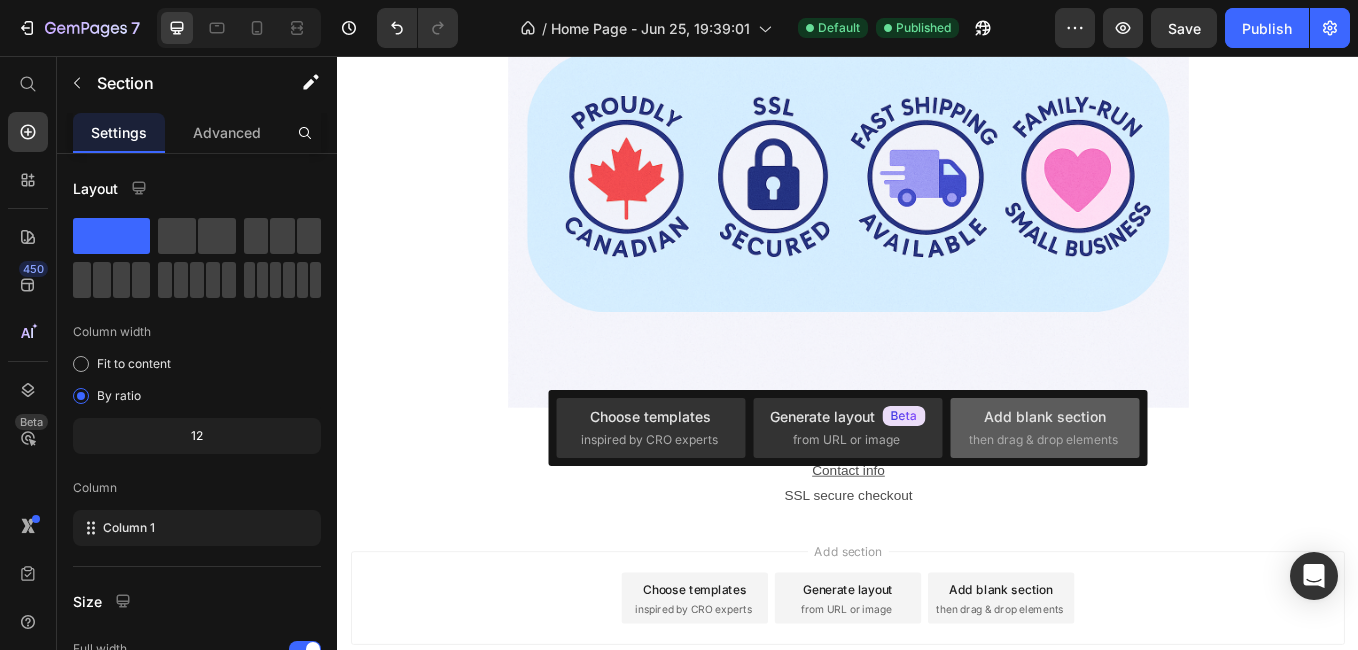 click on "Add blank section" at bounding box center (1045, 416) 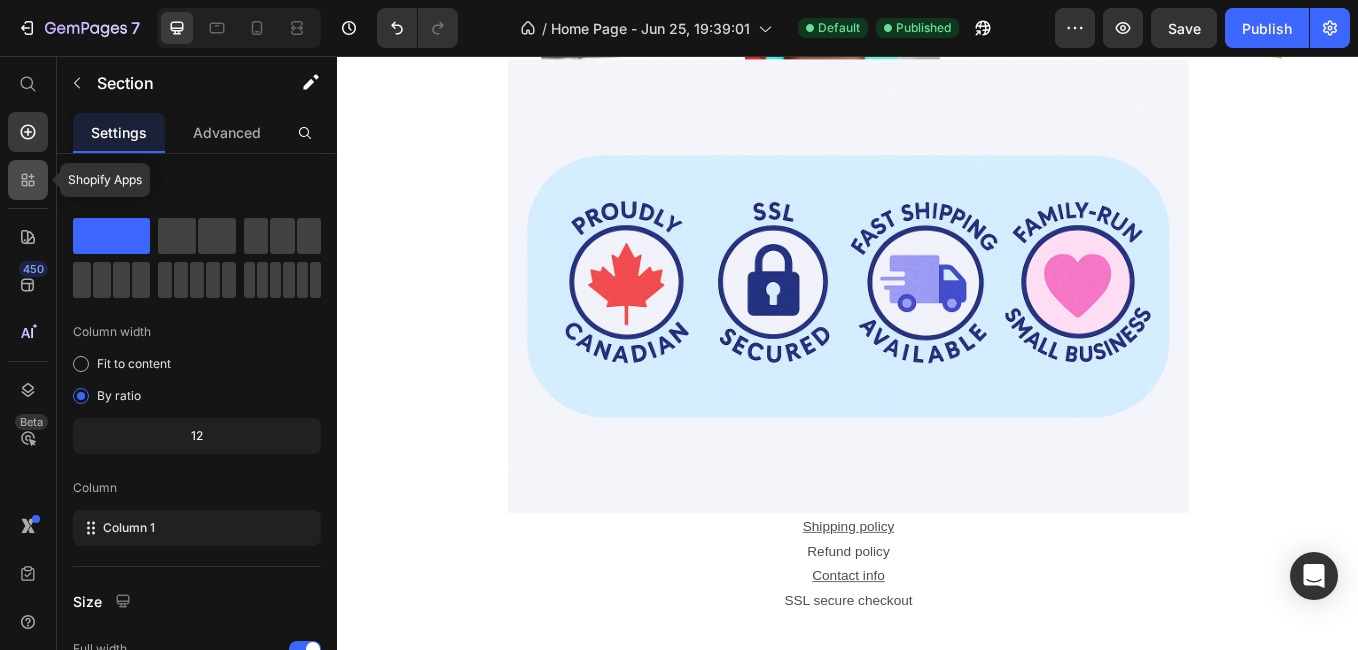 click 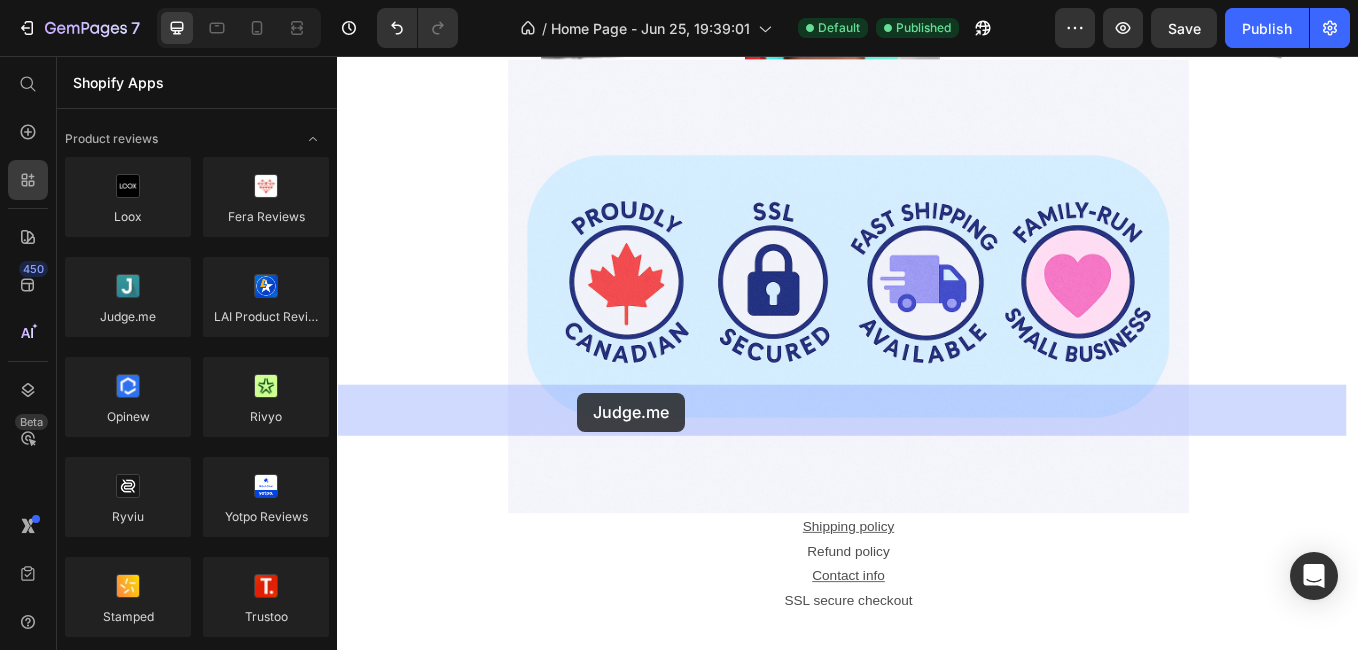 drag, startPoint x: 466, startPoint y: 367, endPoint x: 617, endPoint y: 447, distance: 170.883 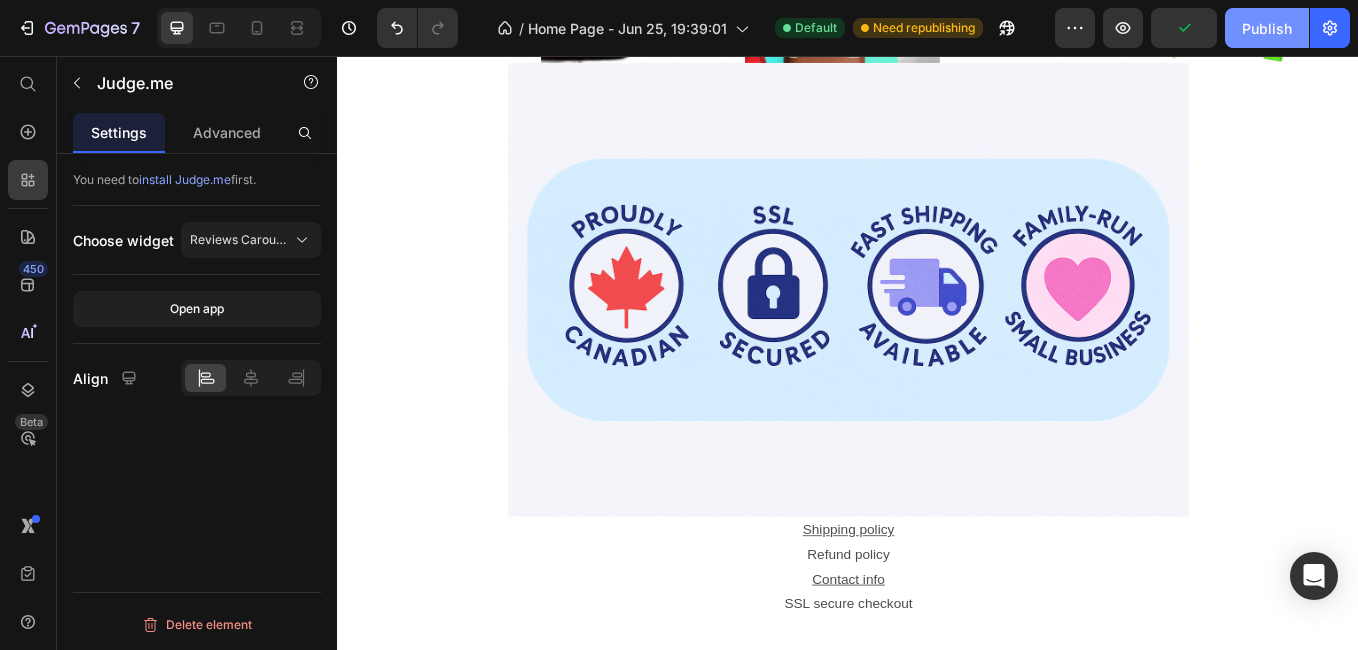 click on "Publish" at bounding box center (1267, 28) 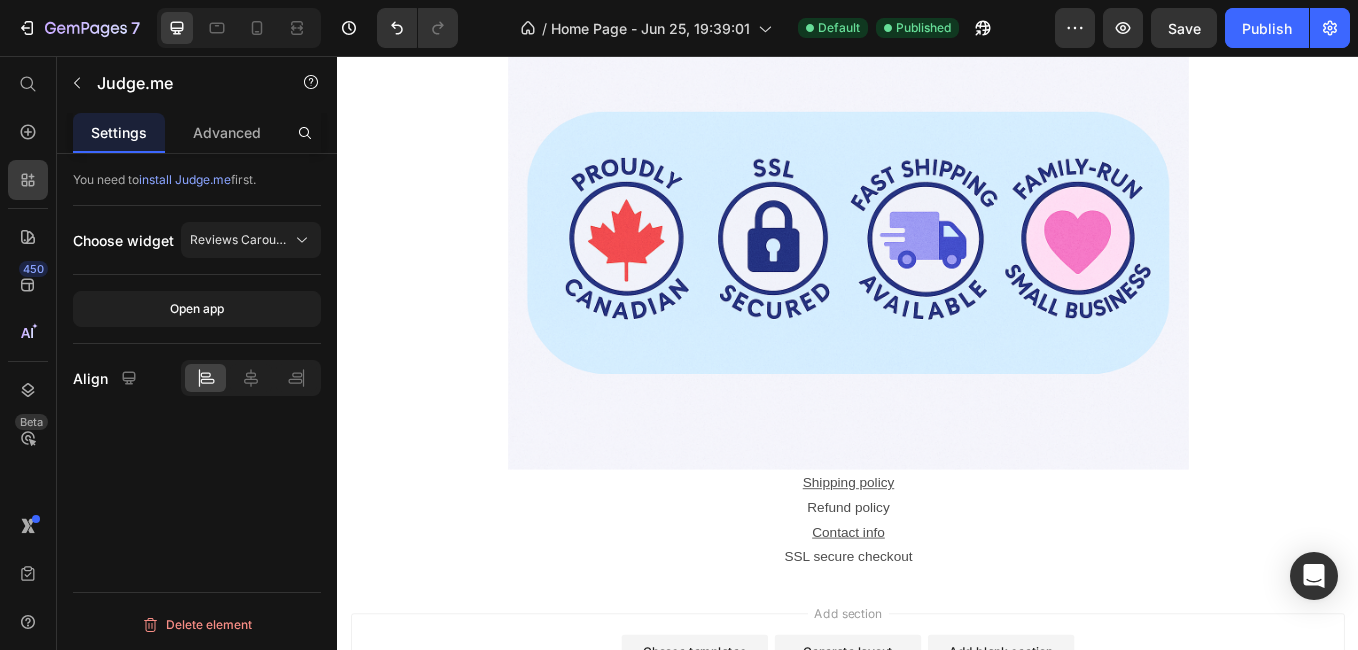 scroll, scrollTop: 4583, scrollLeft: 0, axis: vertical 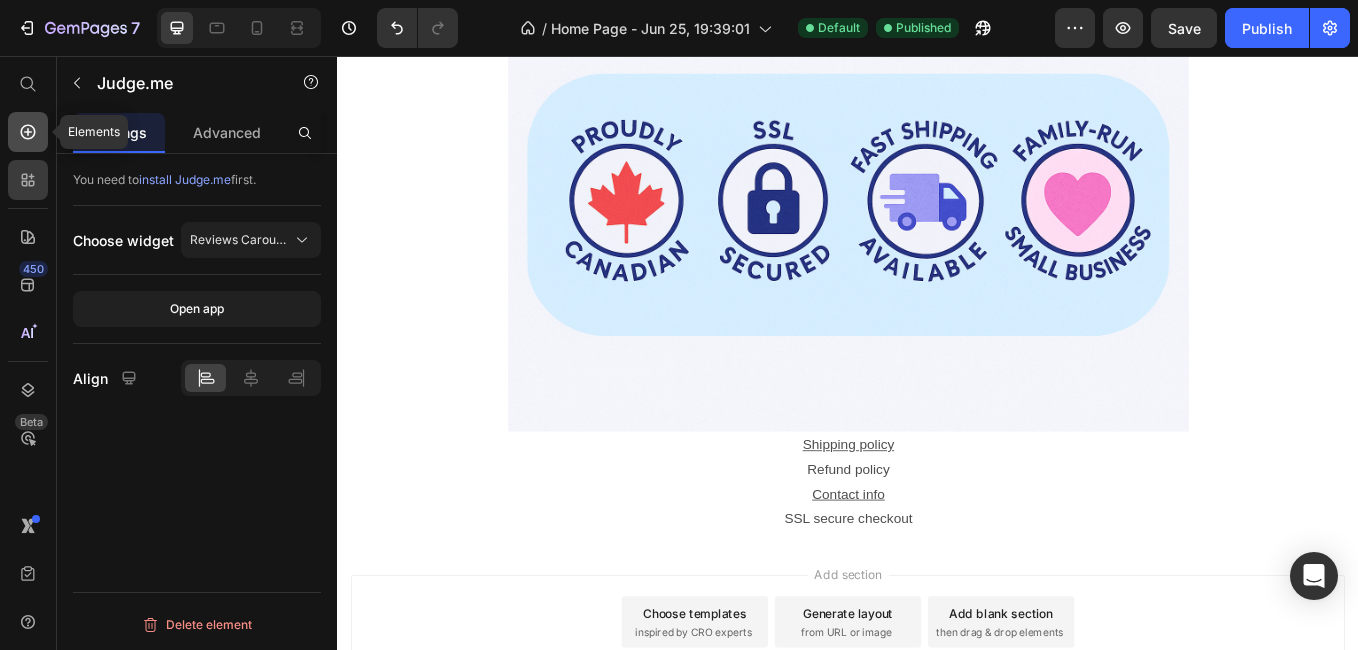 click 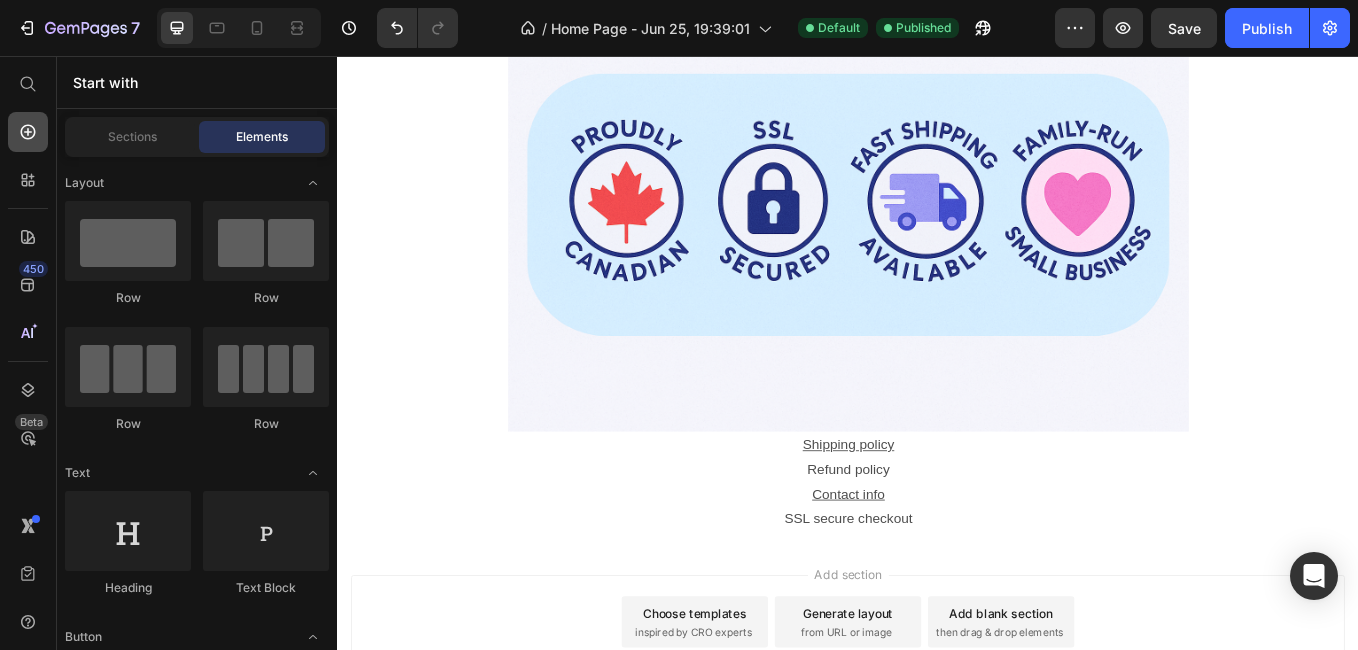 click 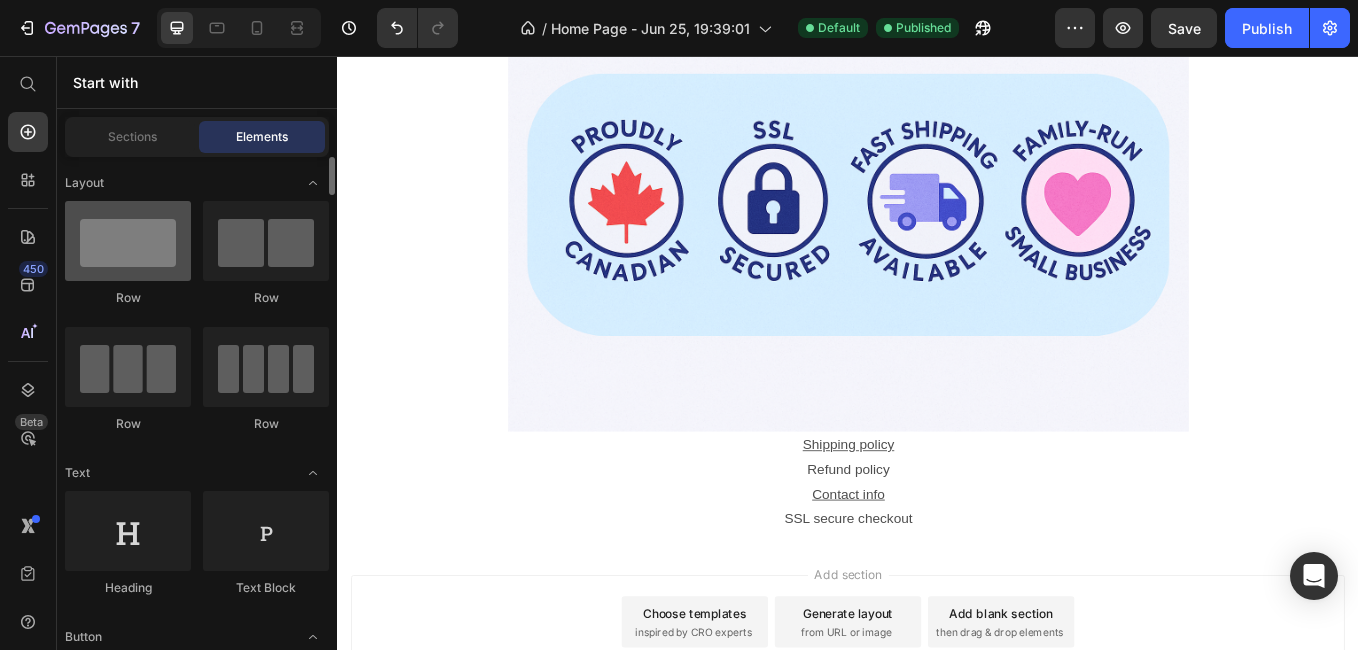 scroll, scrollTop: 100, scrollLeft: 0, axis: vertical 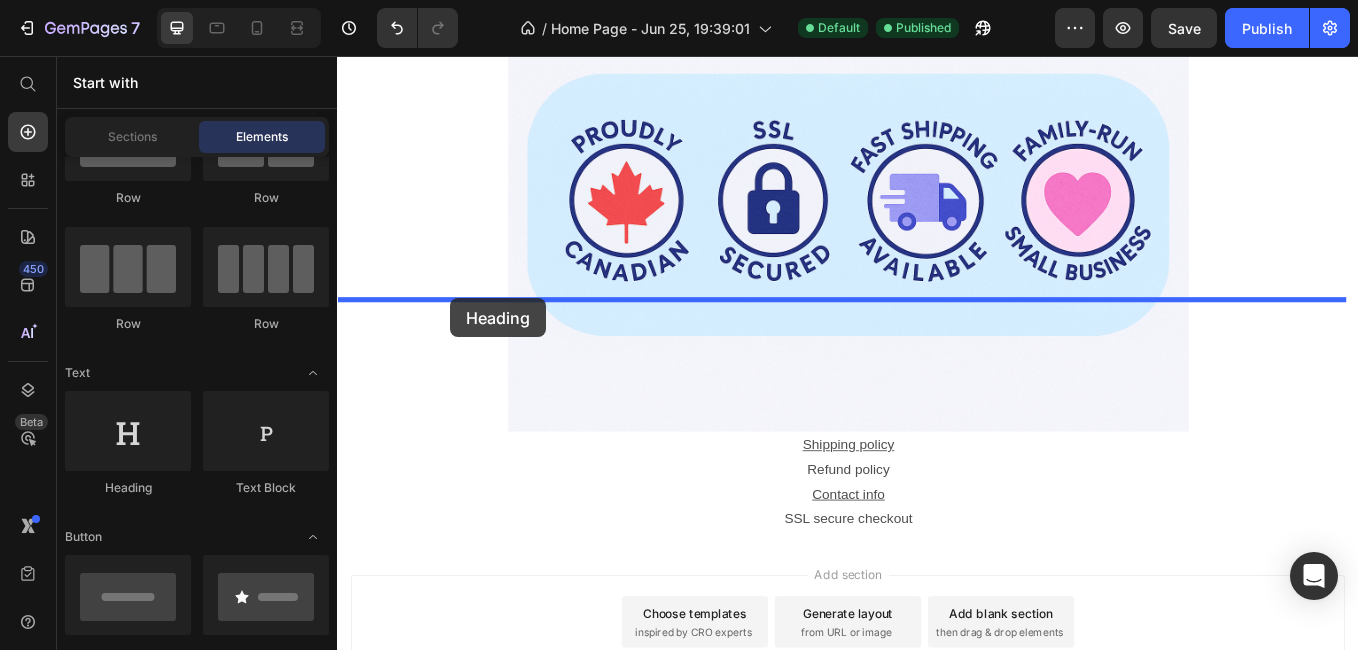 drag, startPoint x: 479, startPoint y: 463, endPoint x: 470, endPoint y: 341, distance: 122.33152 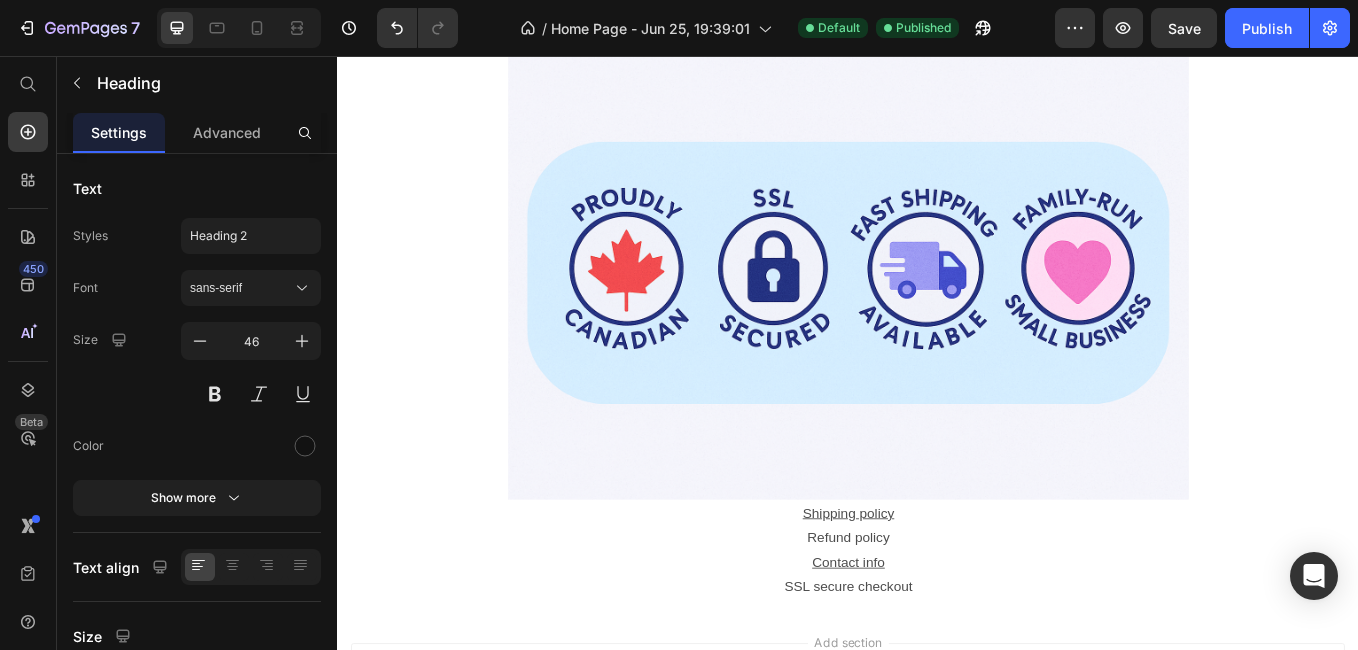 click on "Your heading text goes here" at bounding box center (937, -386) 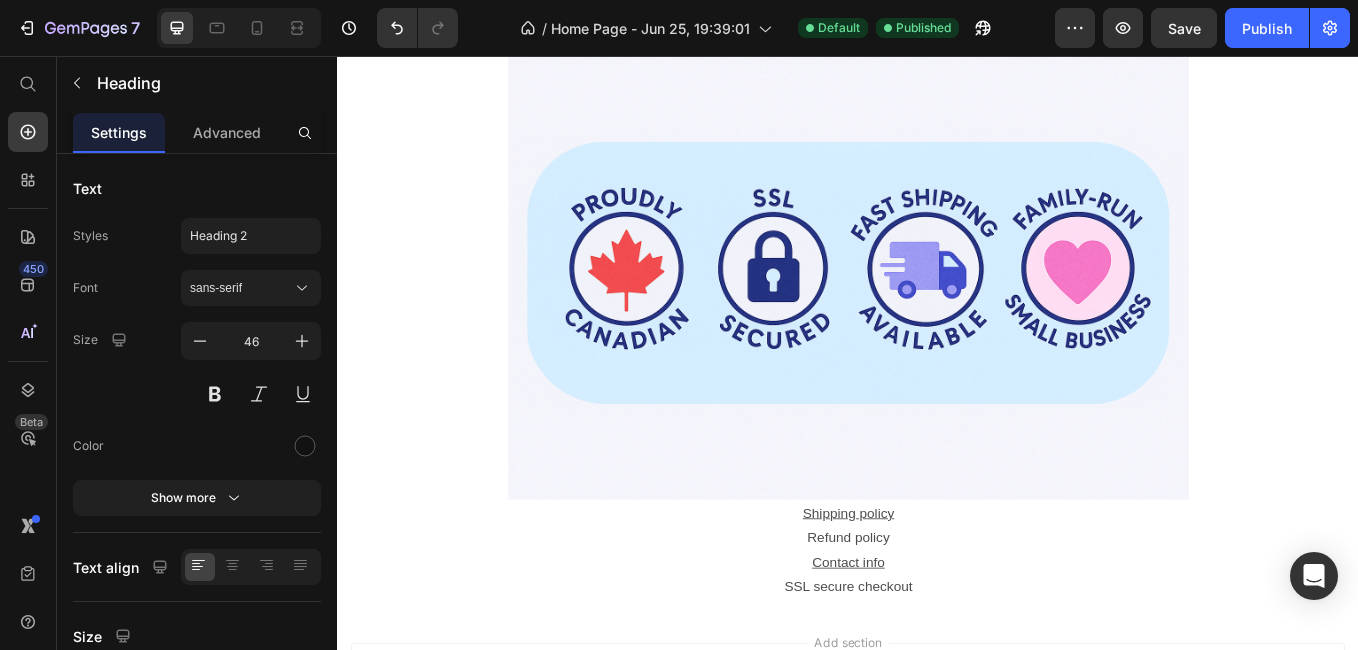 click on "Your heading text goes here" at bounding box center (937, -386) 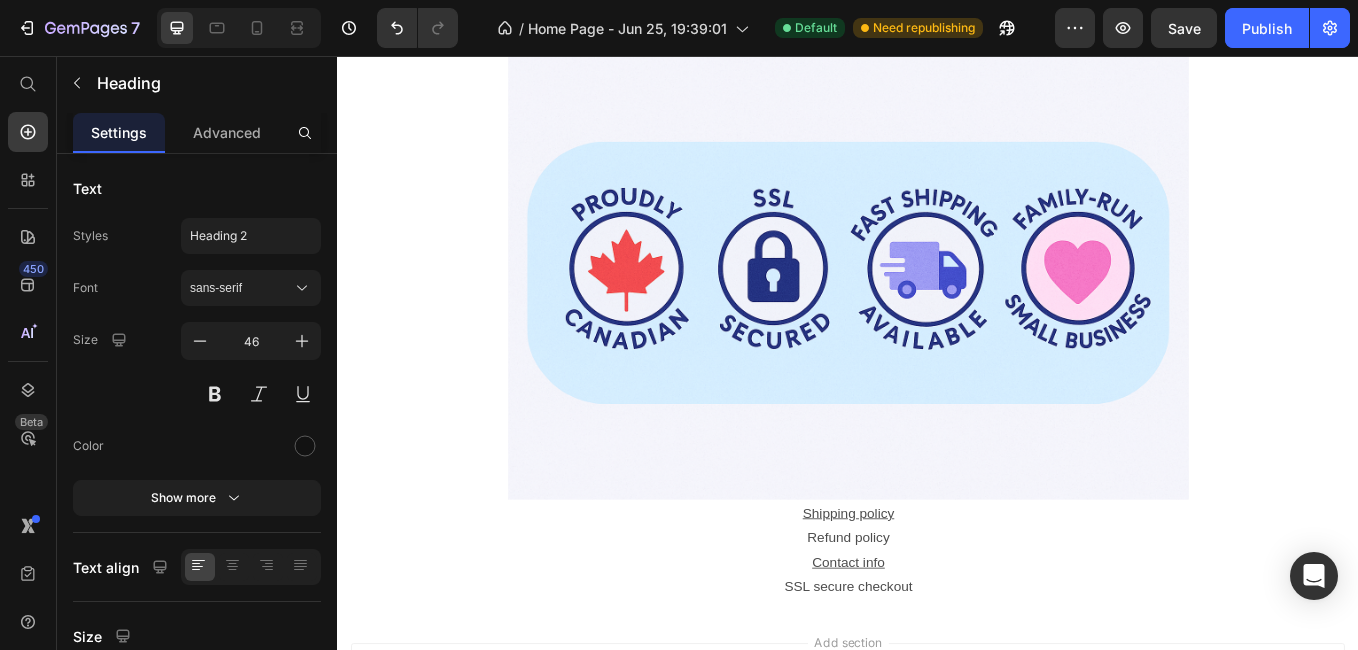 click on "Judge.me - Reviews Carousel" at bounding box center (937, -307) 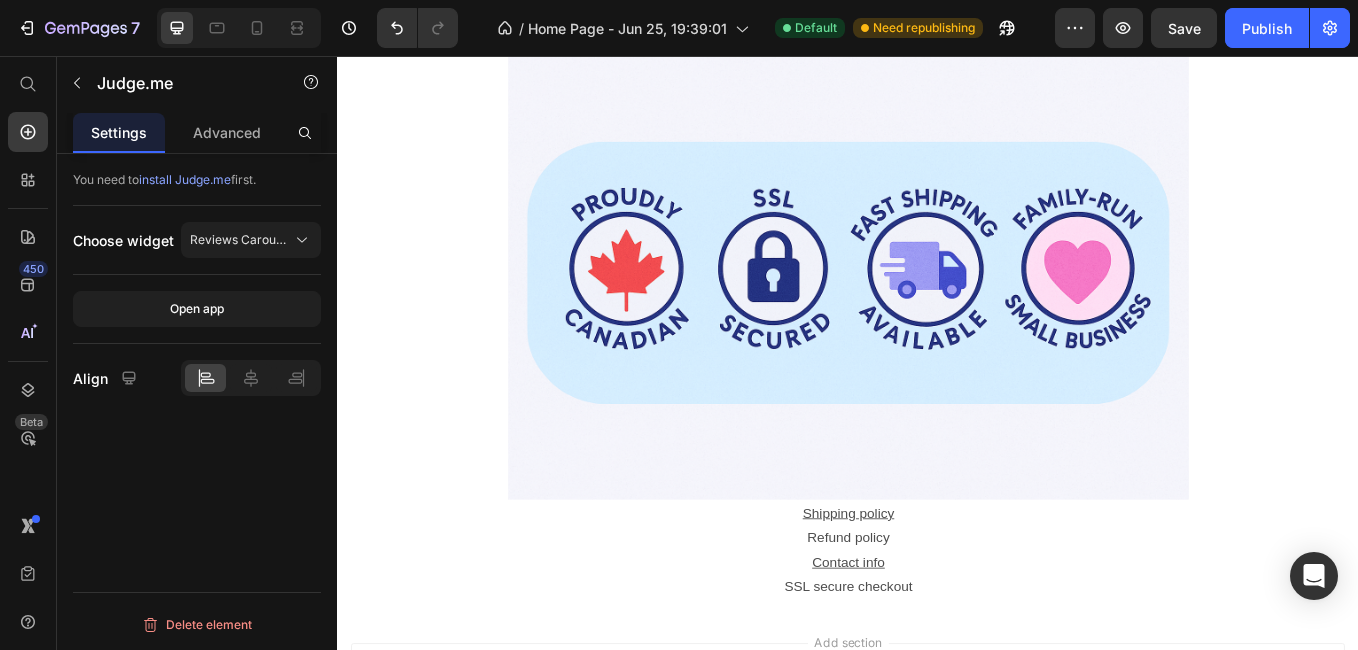 click on "Testimonials" at bounding box center (937, -386) 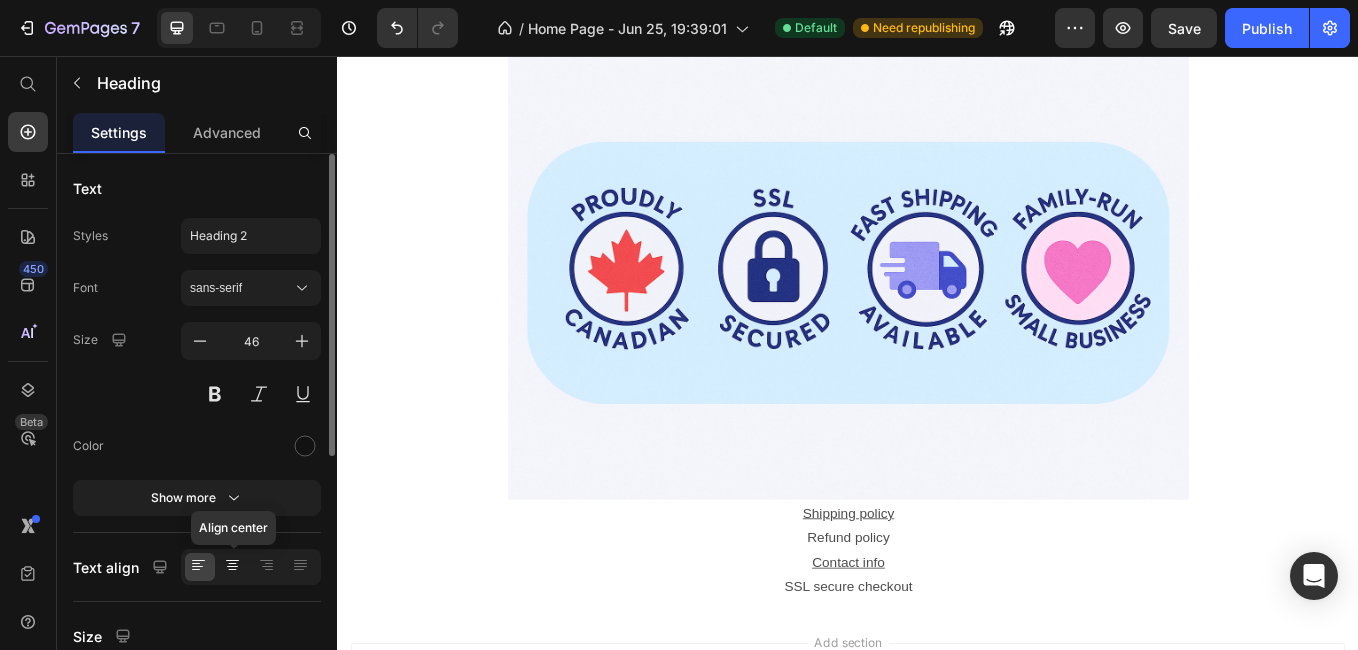 click 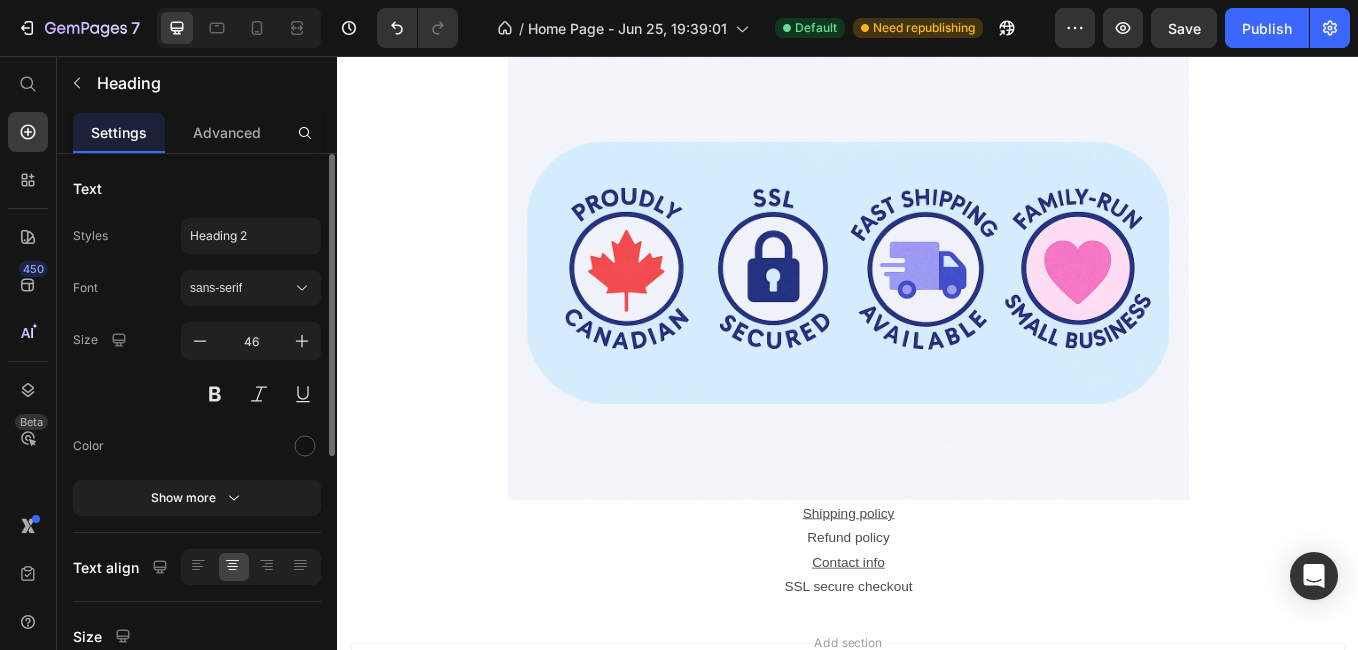 scroll, scrollTop: 100, scrollLeft: 0, axis: vertical 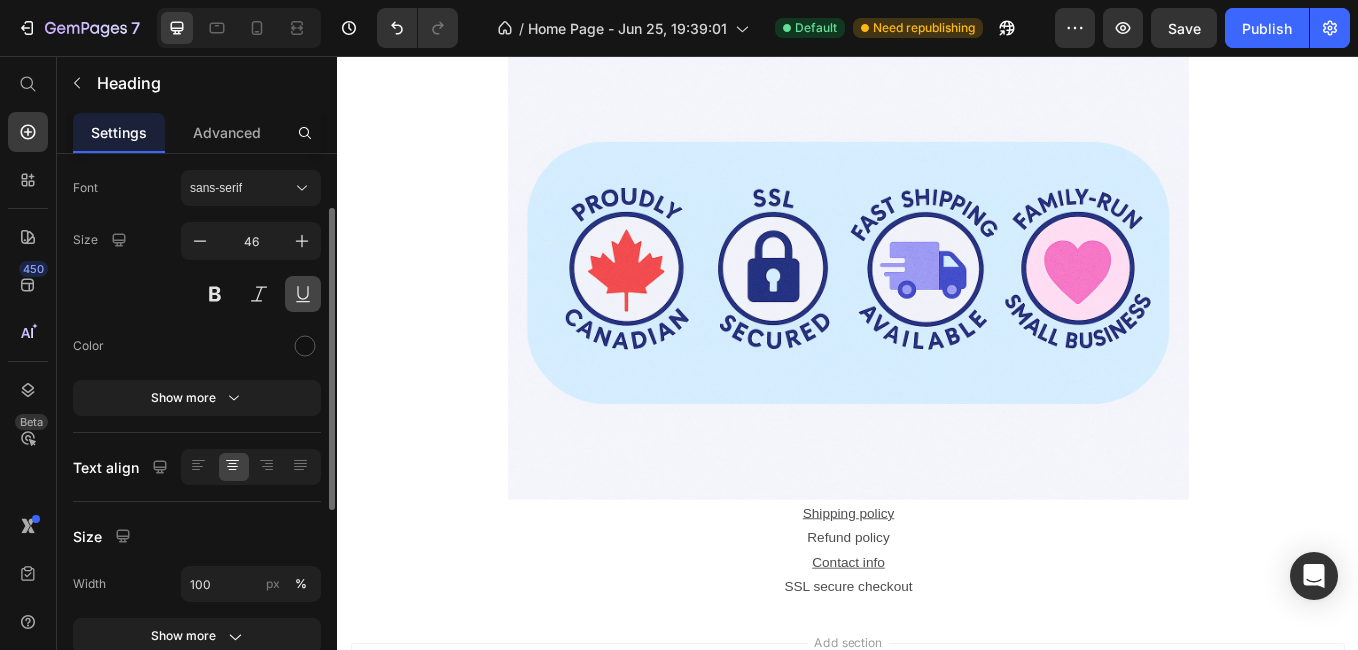 click at bounding box center [303, 294] 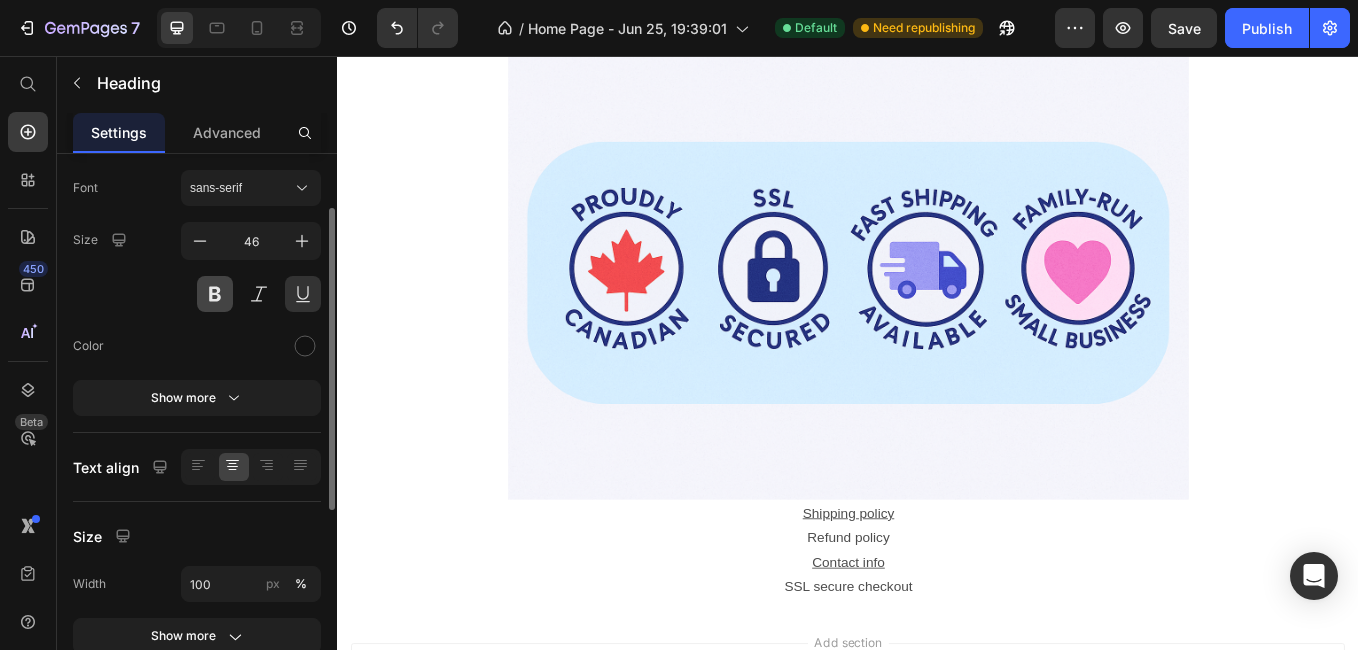 click at bounding box center (215, 294) 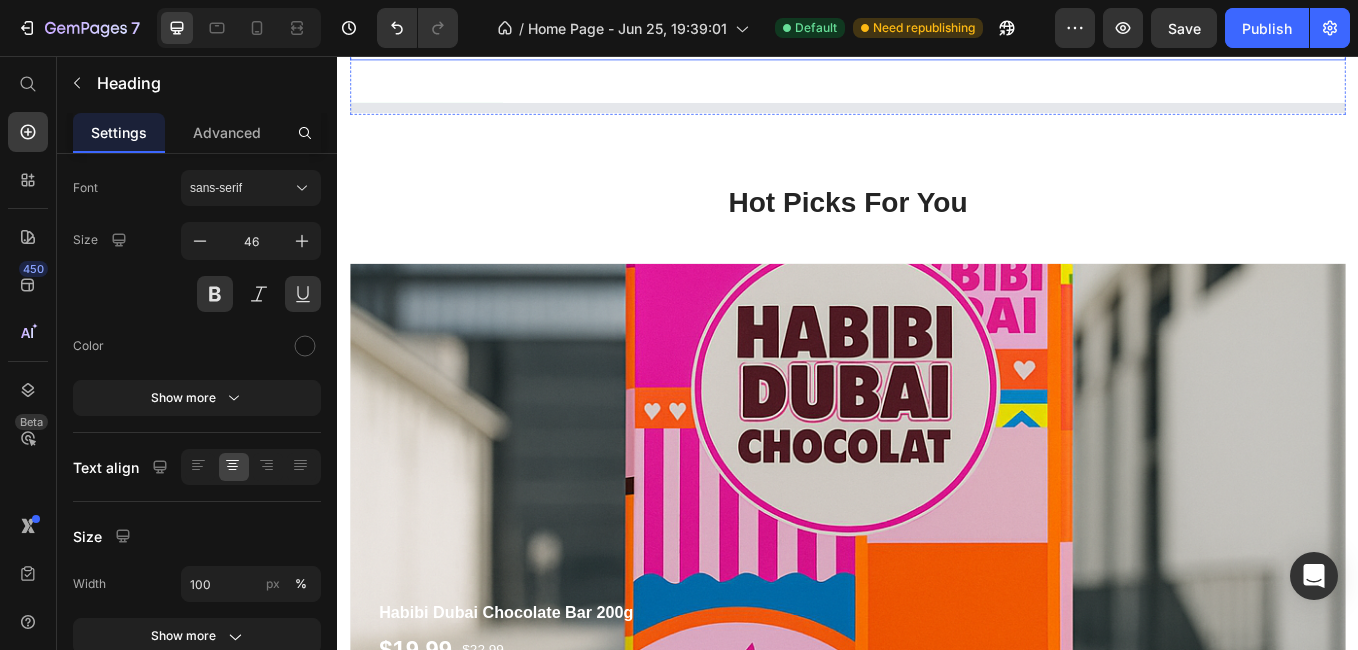 scroll, scrollTop: 1950, scrollLeft: 0, axis: vertical 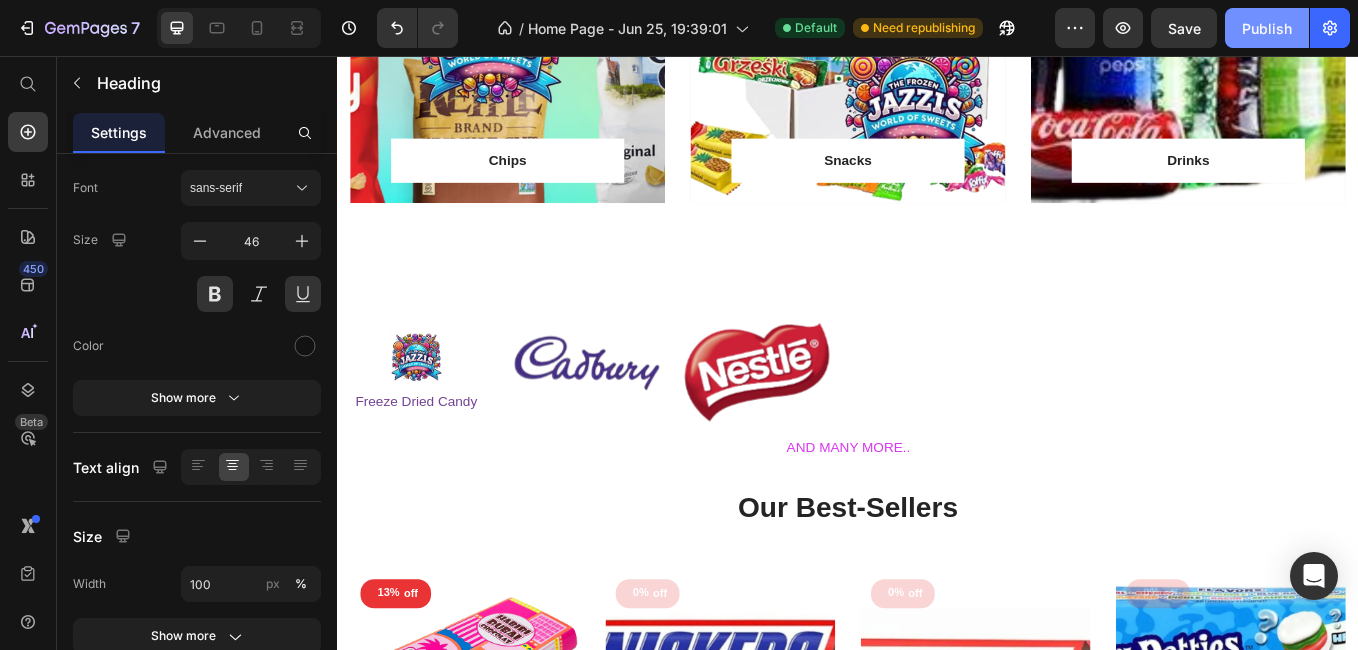 click on "Publish" at bounding box center [1267, 28] 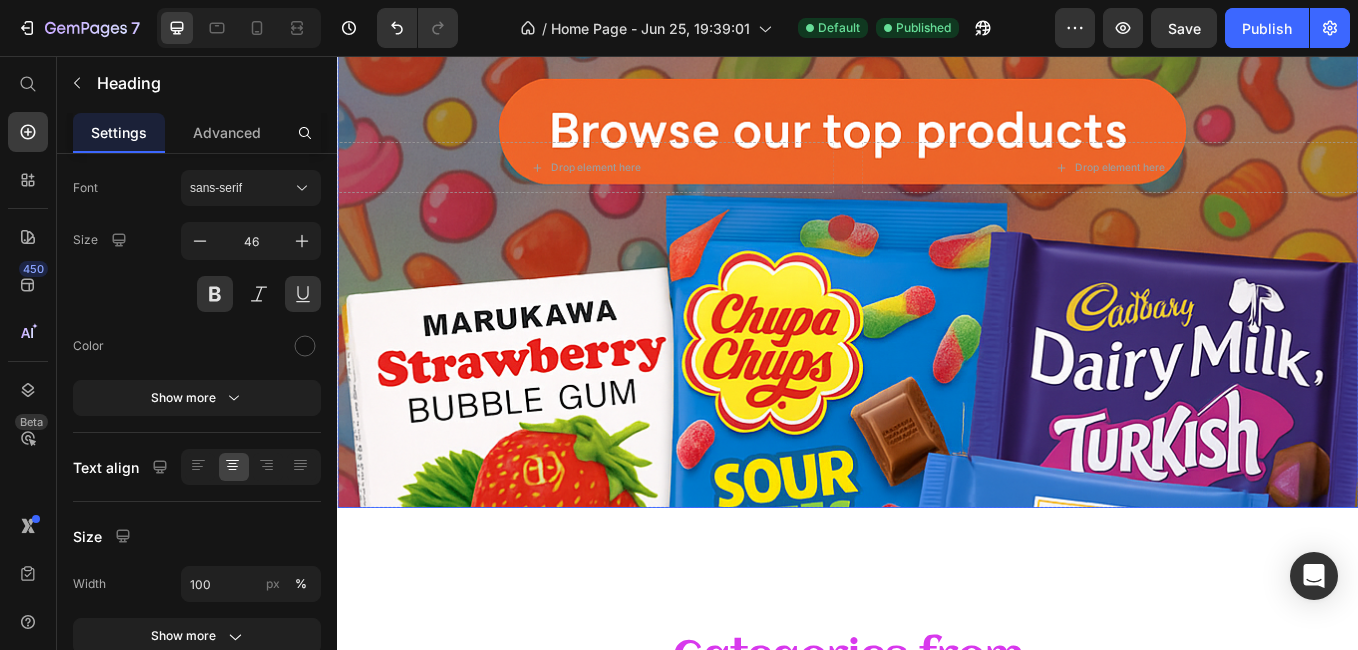 scroll, scrollTop: 0, scrollLeft: 0, axis: both 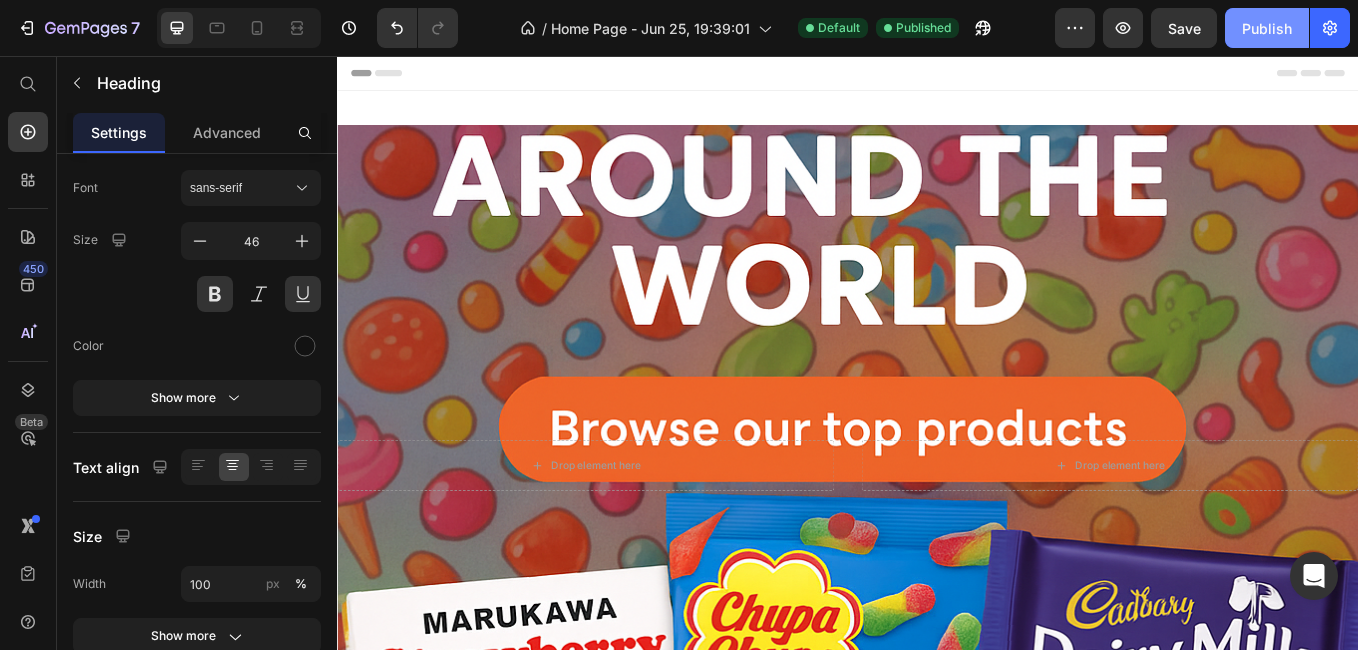click on "Publish" at bounding box center [1267, 28] 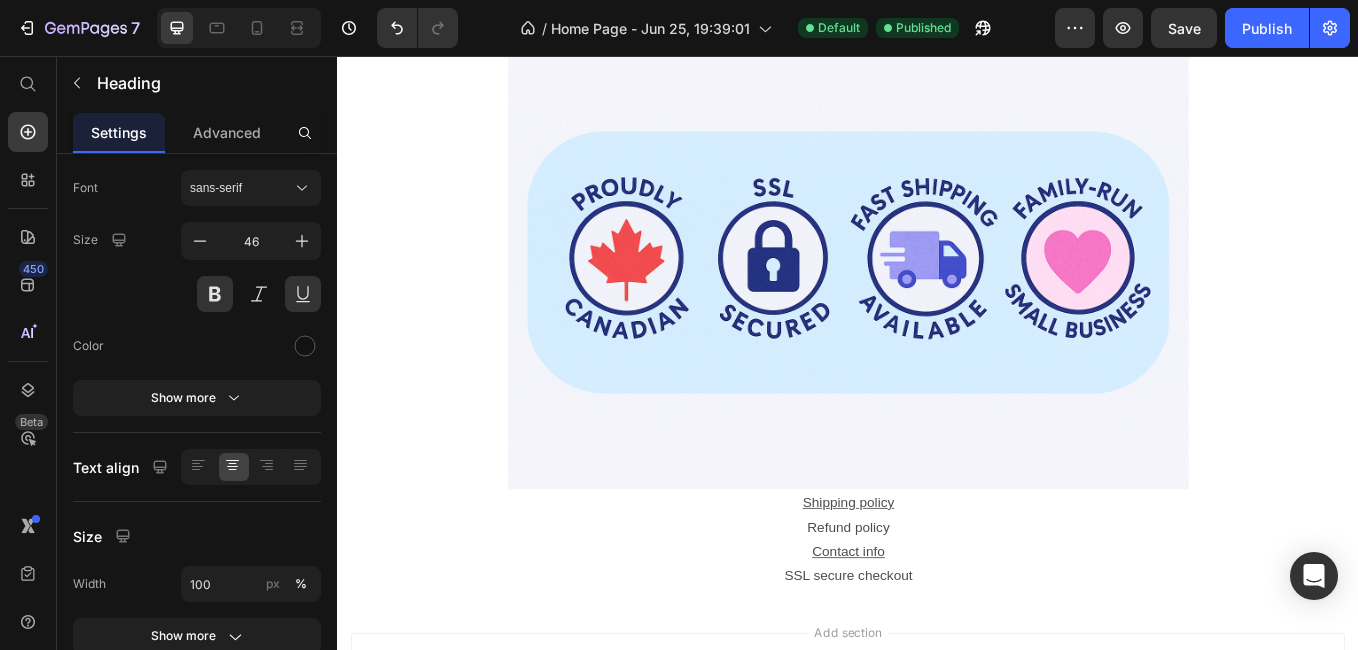scroll, scrollTop: 5584, scrollLeft: 0, axis: vertical 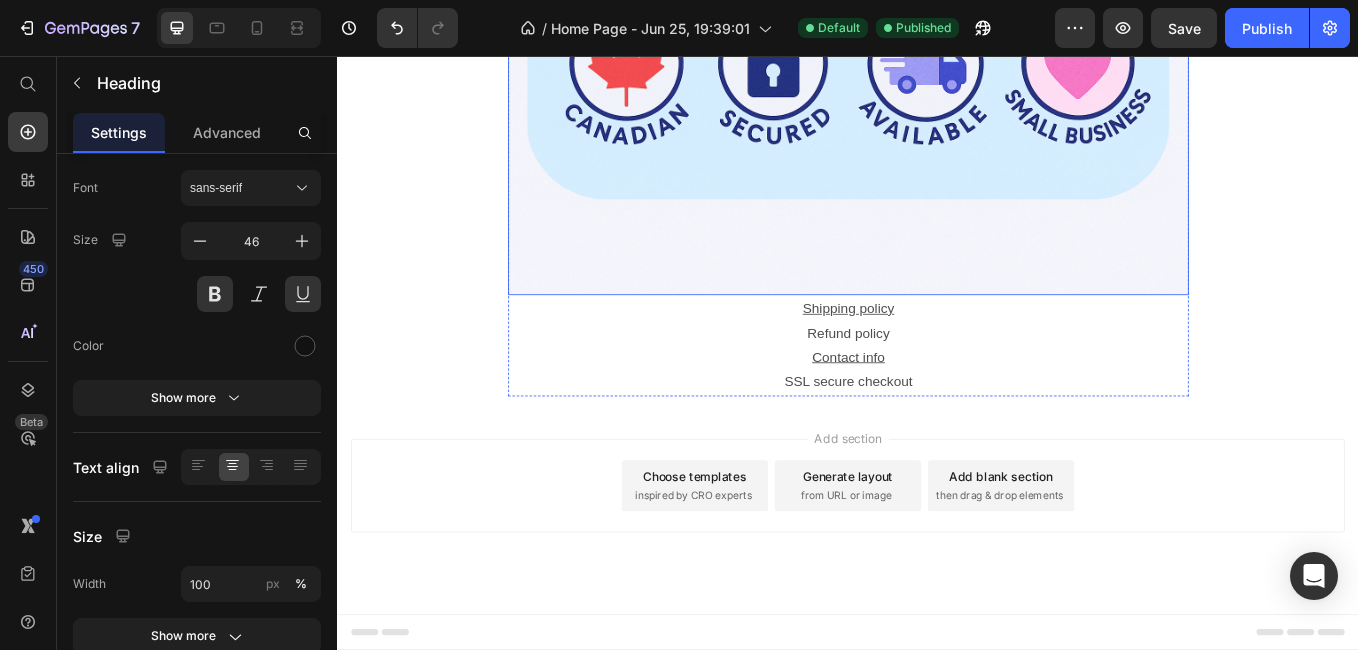 click at bounding box center (937, 69) 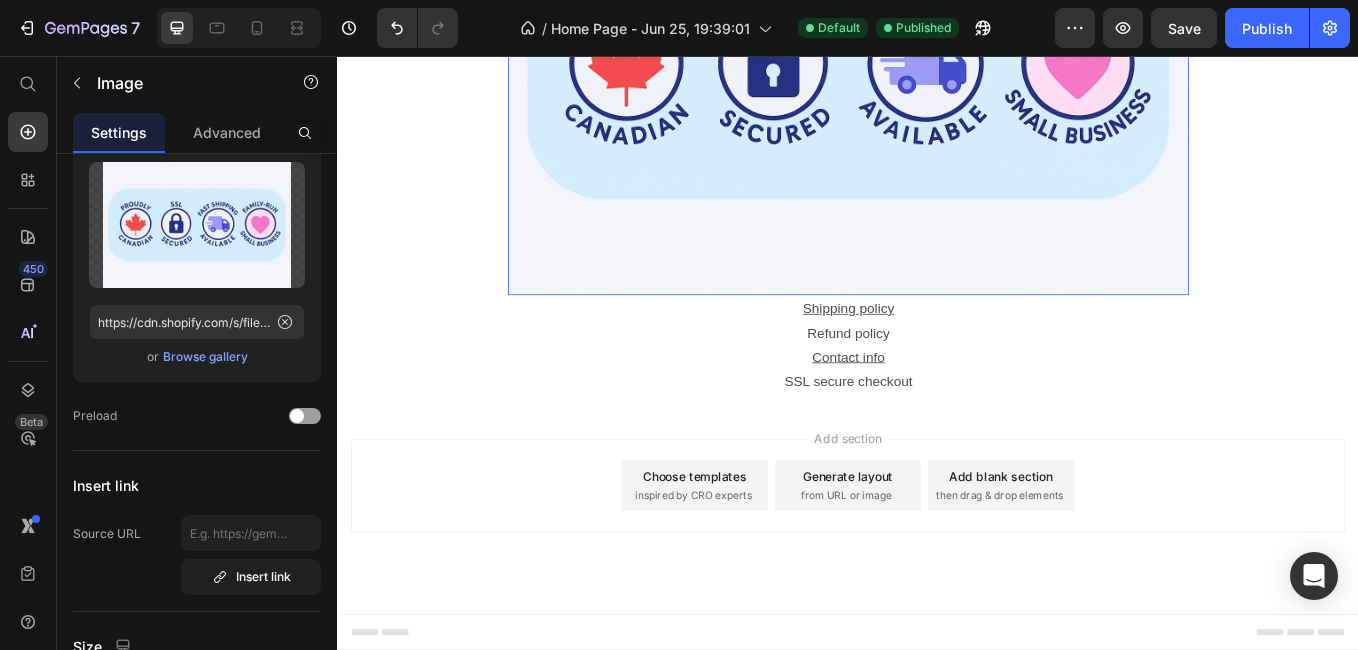 scroll, scrollTop: 0, scrollLeft: 0, axis: both 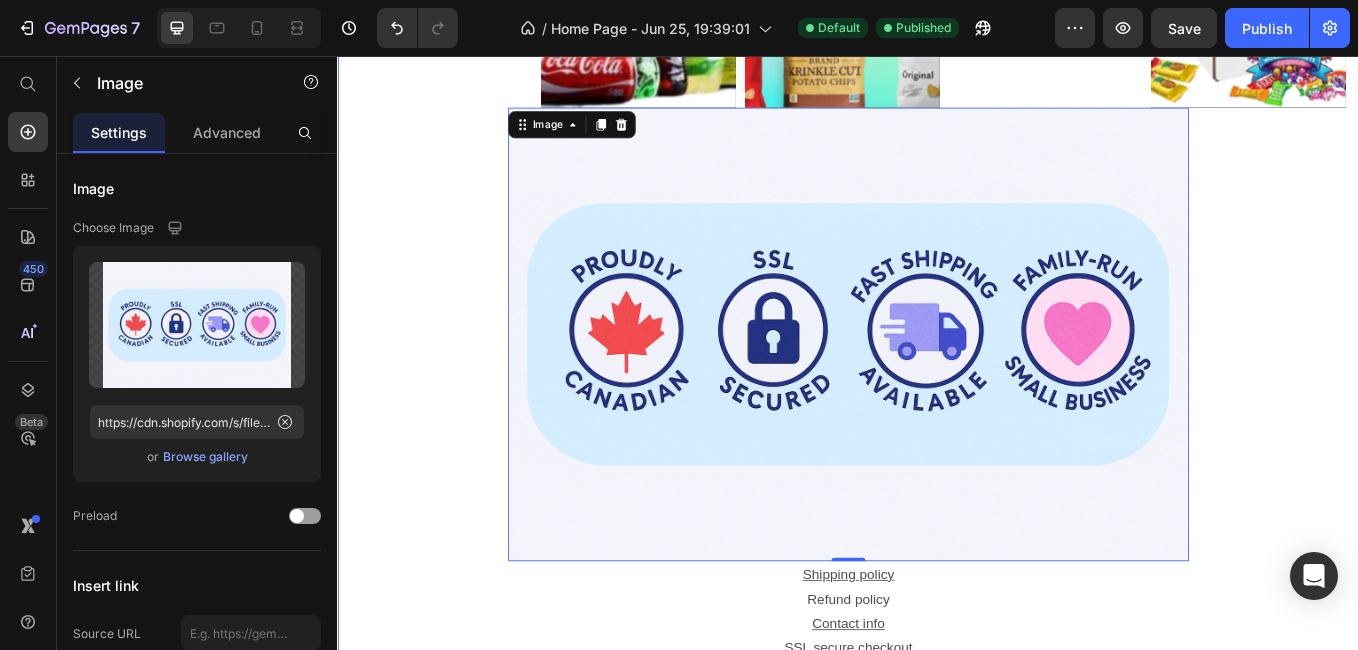 click on "Image Image Image Image Image Carousel Image   0 Shipping policy  Refund policy  Contact info  SSL secure checkout  Text Block Row" at bounding box center (937, 299) 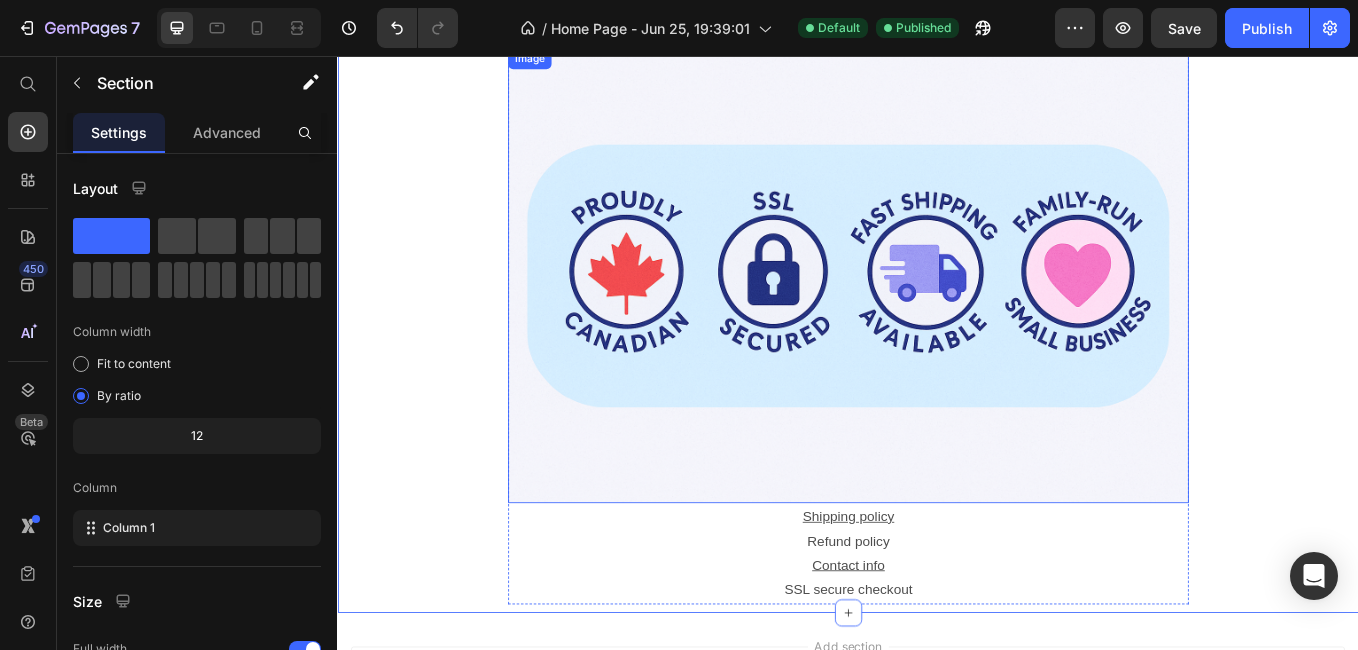 scroll, scrollTop: 5484, scrollLeft: 0, axis: vertical 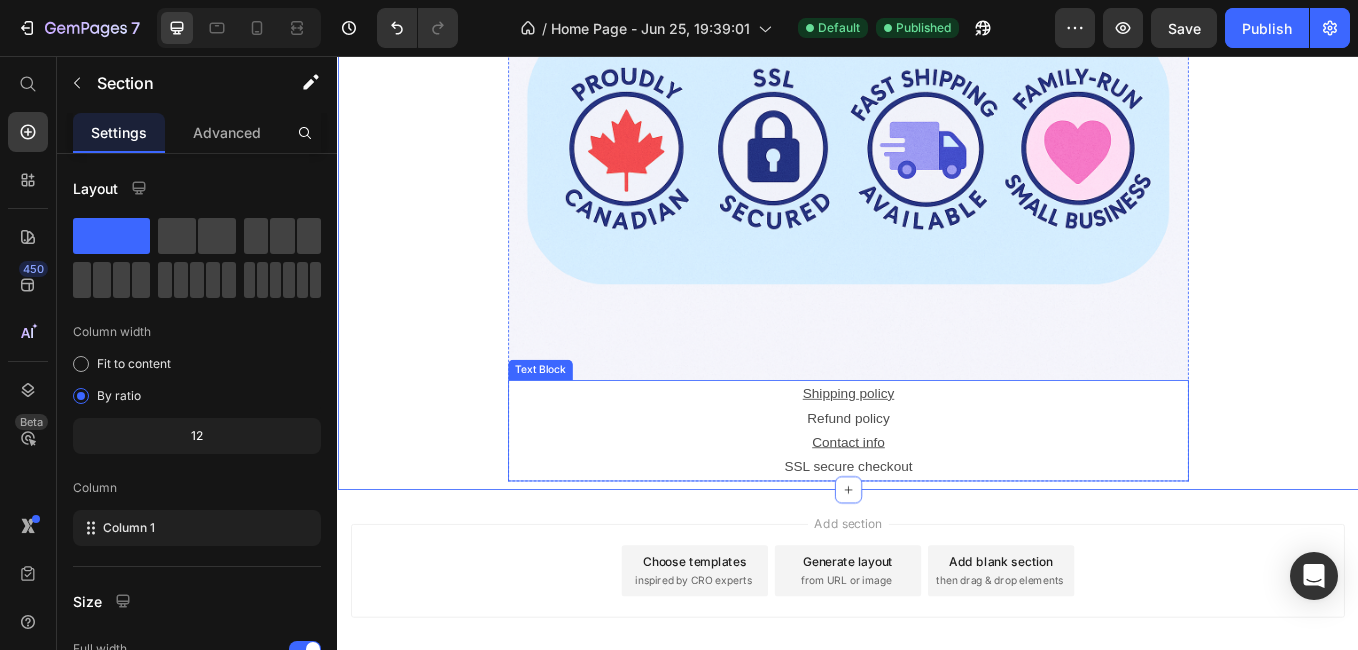 click on "Refund policy" at bounding box center (937, 482) 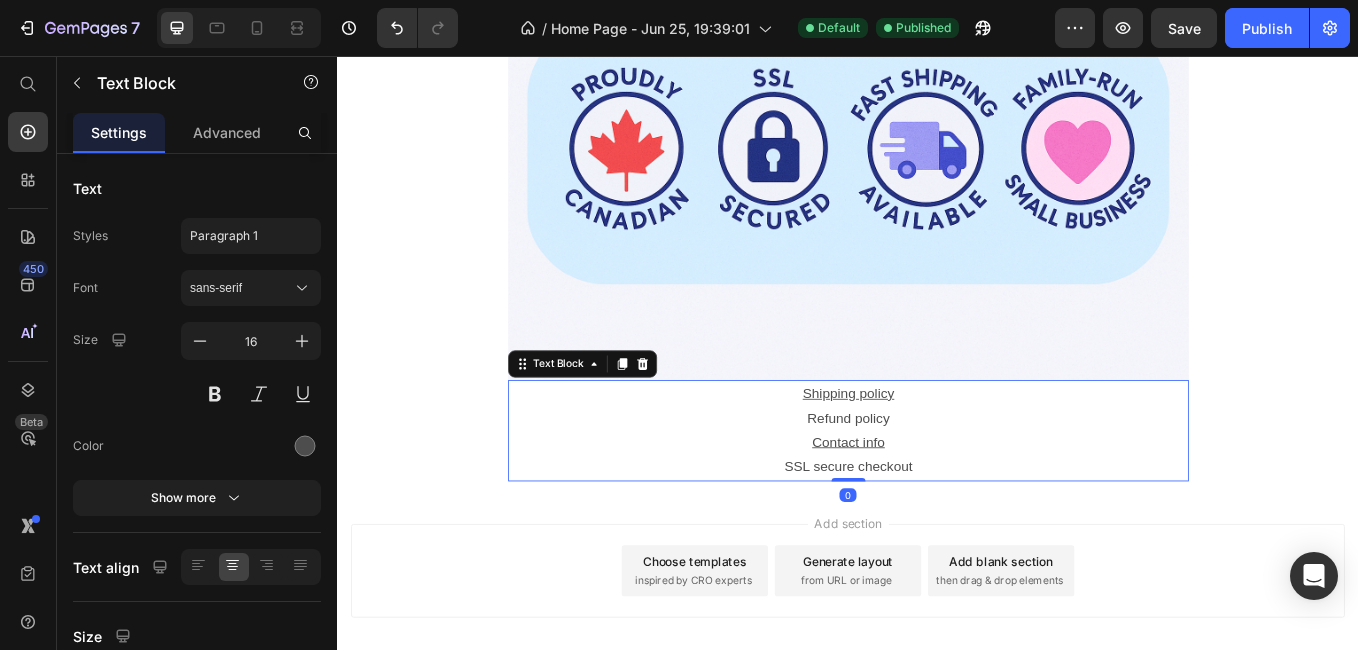 click on "Refund policy" at bounding box center (937, 482) 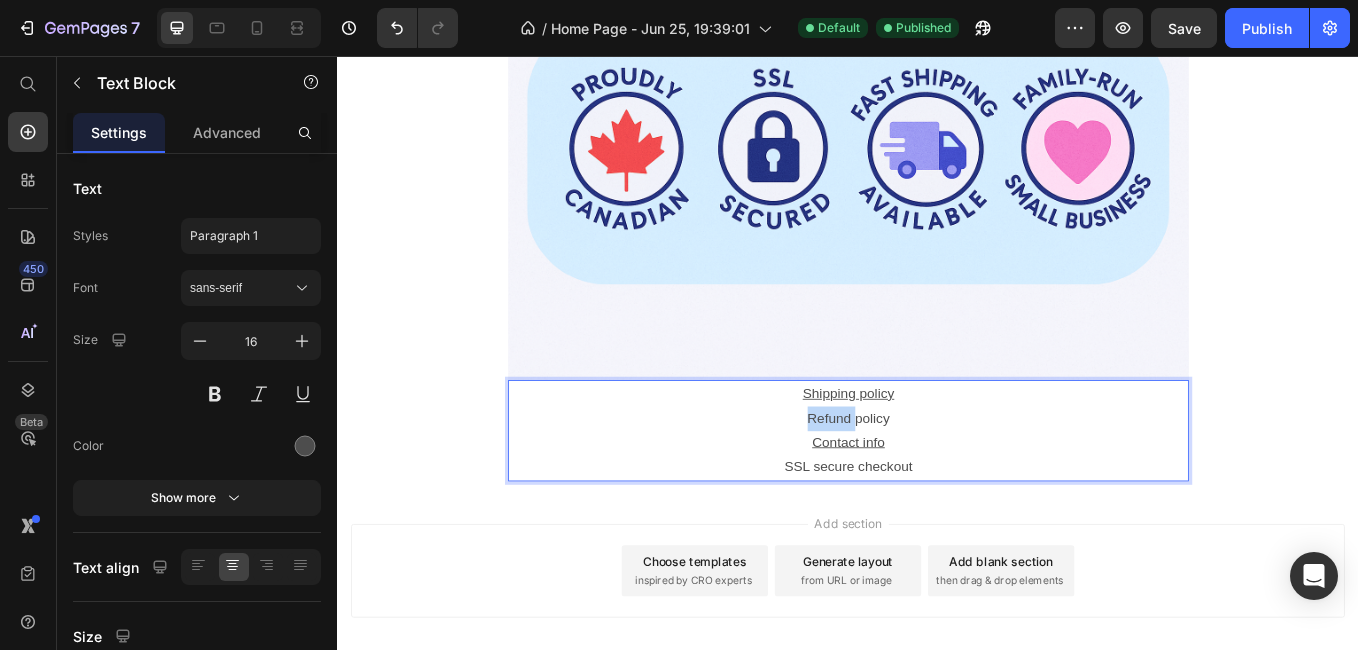 click on "Refund policy" at bounding box center (937, 482) 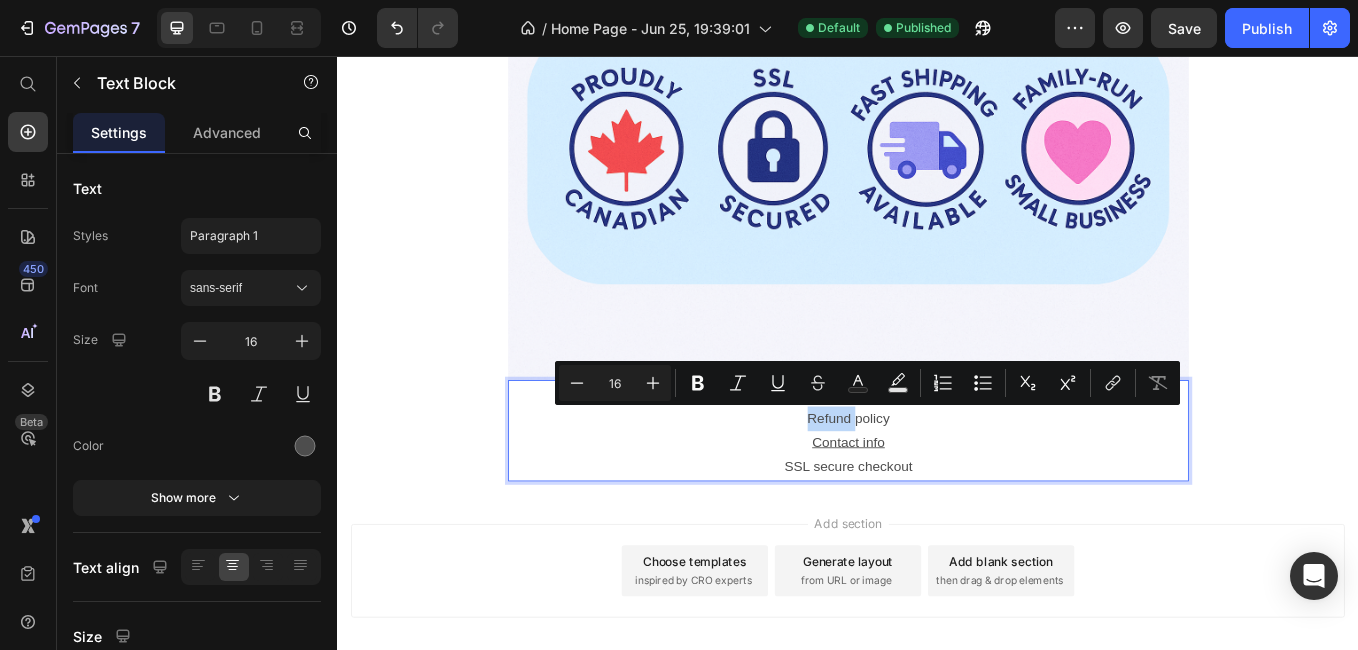 click on "Refund policy" at bounding box center (937, 482) 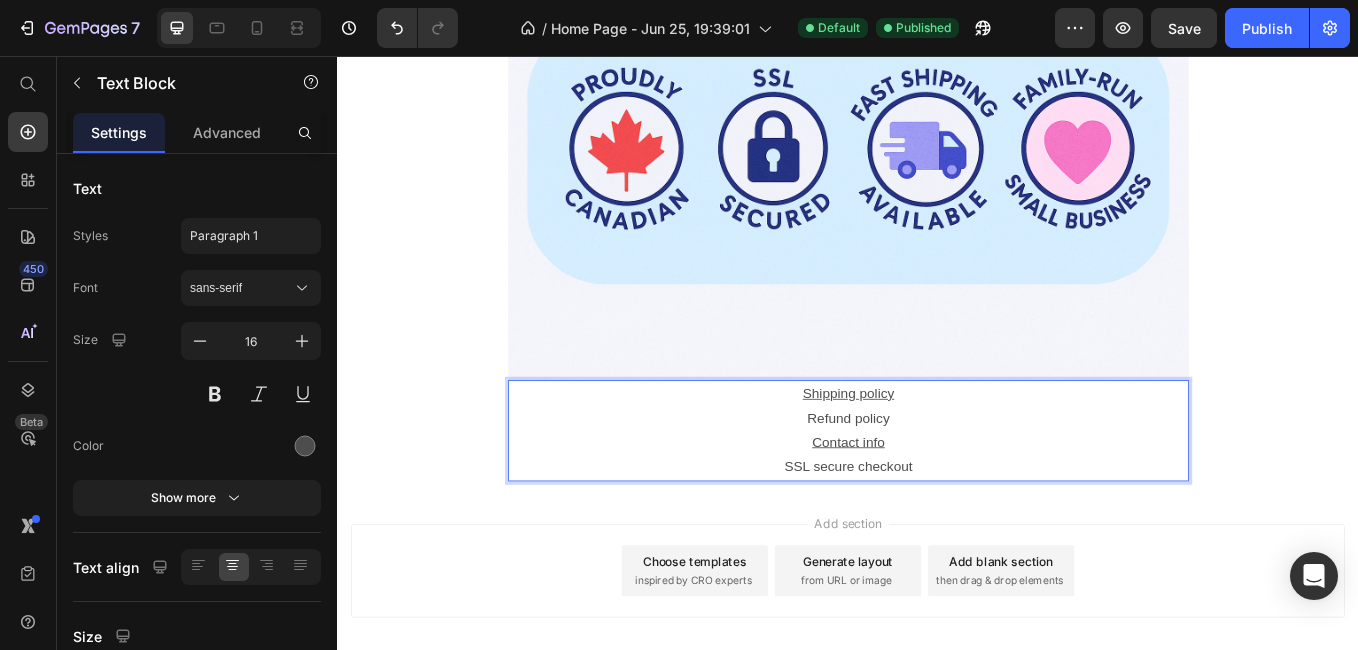click on "Contact info" at bounding box center [936, 509] 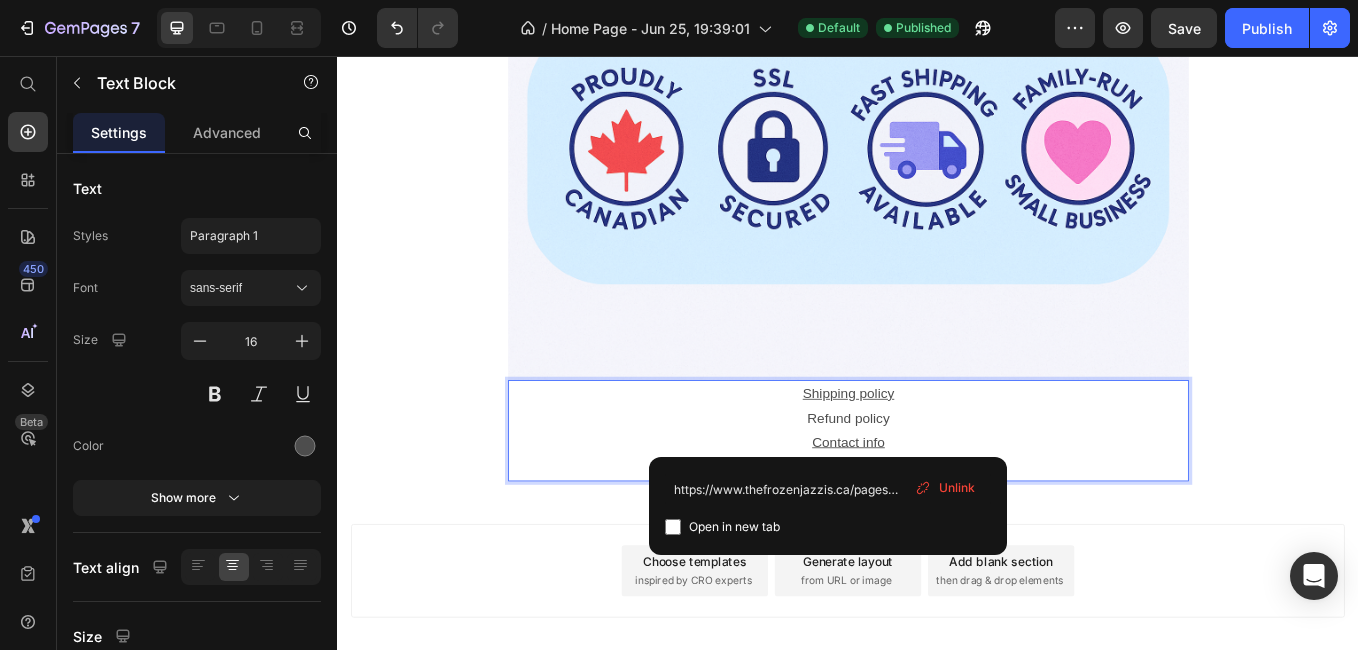 click on "Contact info" at bounding box center [937, 510] 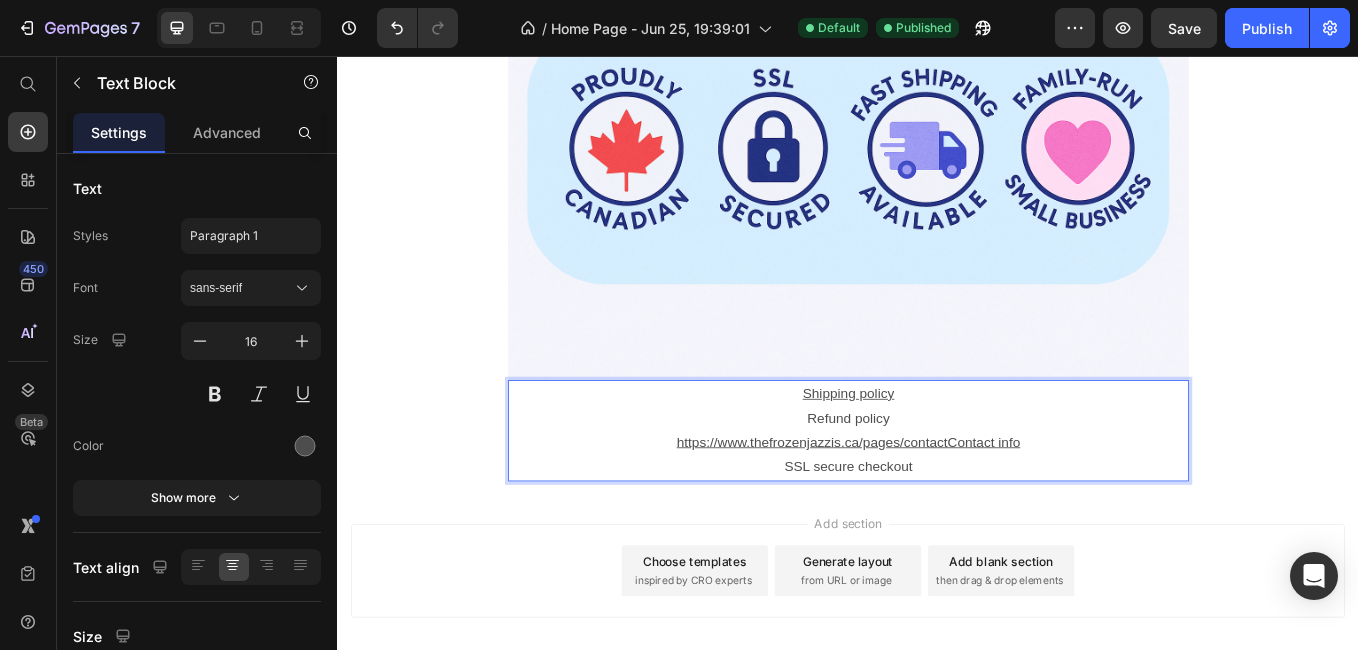 click on "Refund policy" at bounding box center (937, 482) 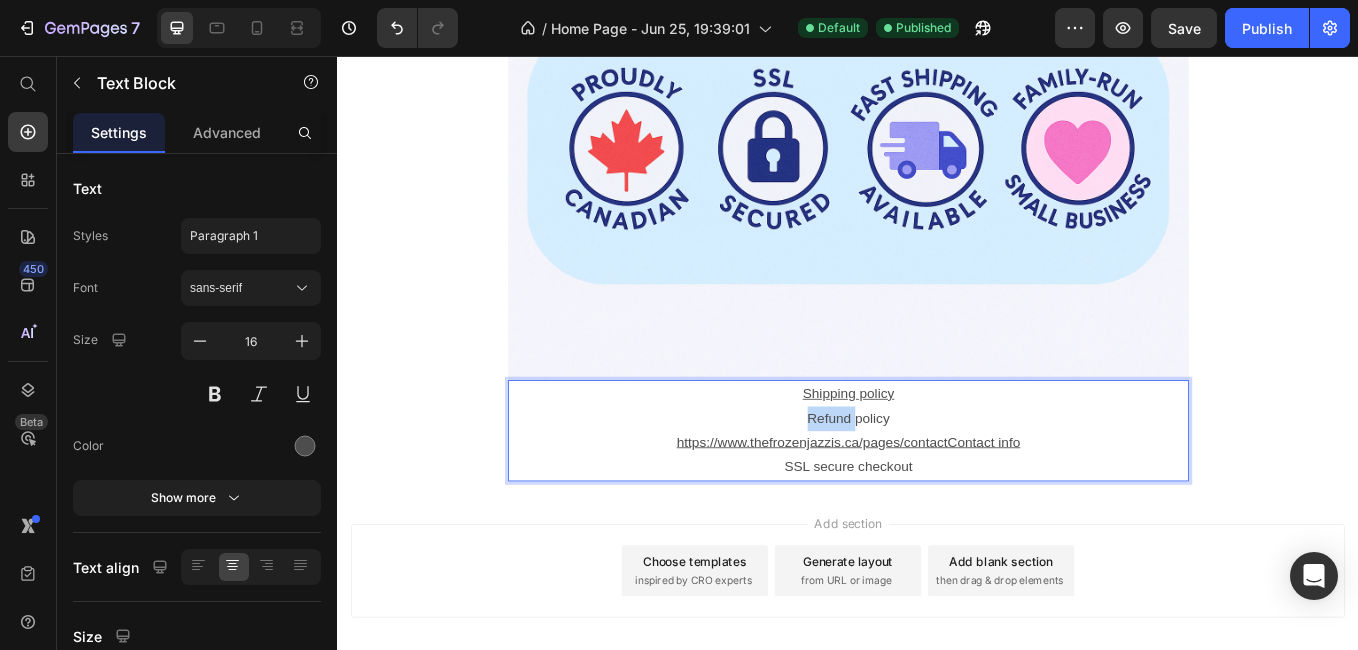 click on "Refund policy" at bounding box center [937, 482] 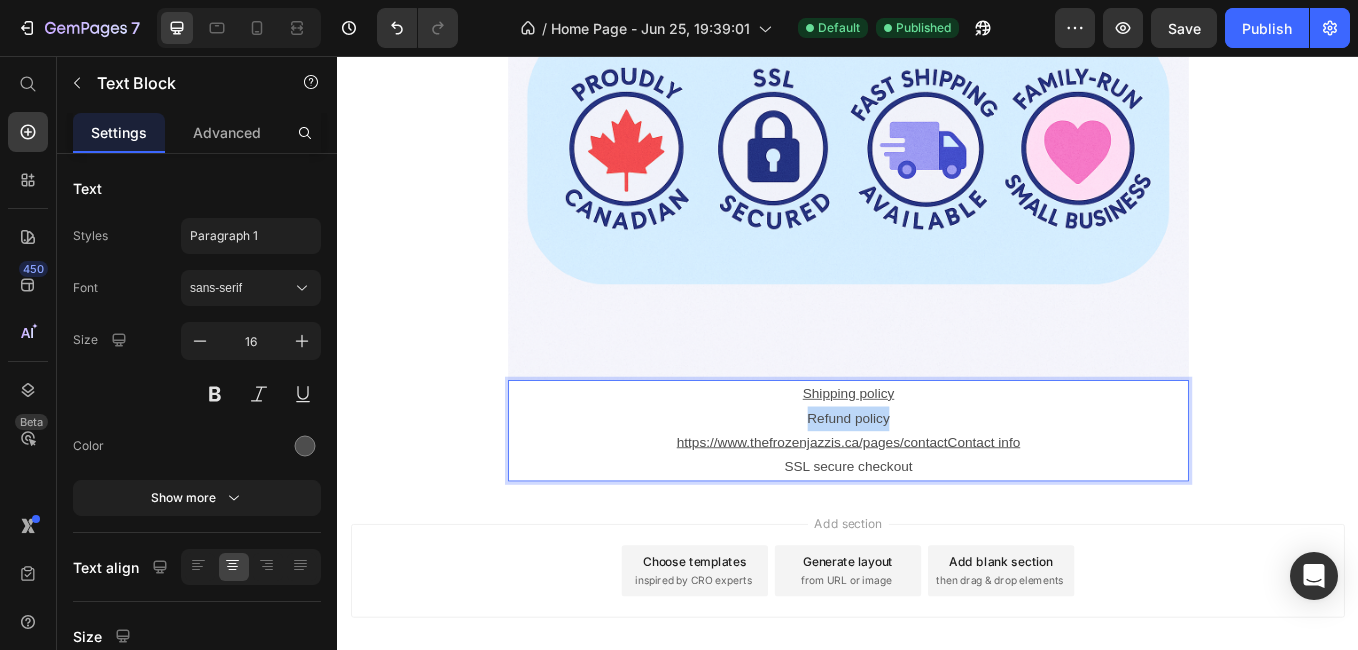 click on "Refund policy" at bounding box center (937, 482) 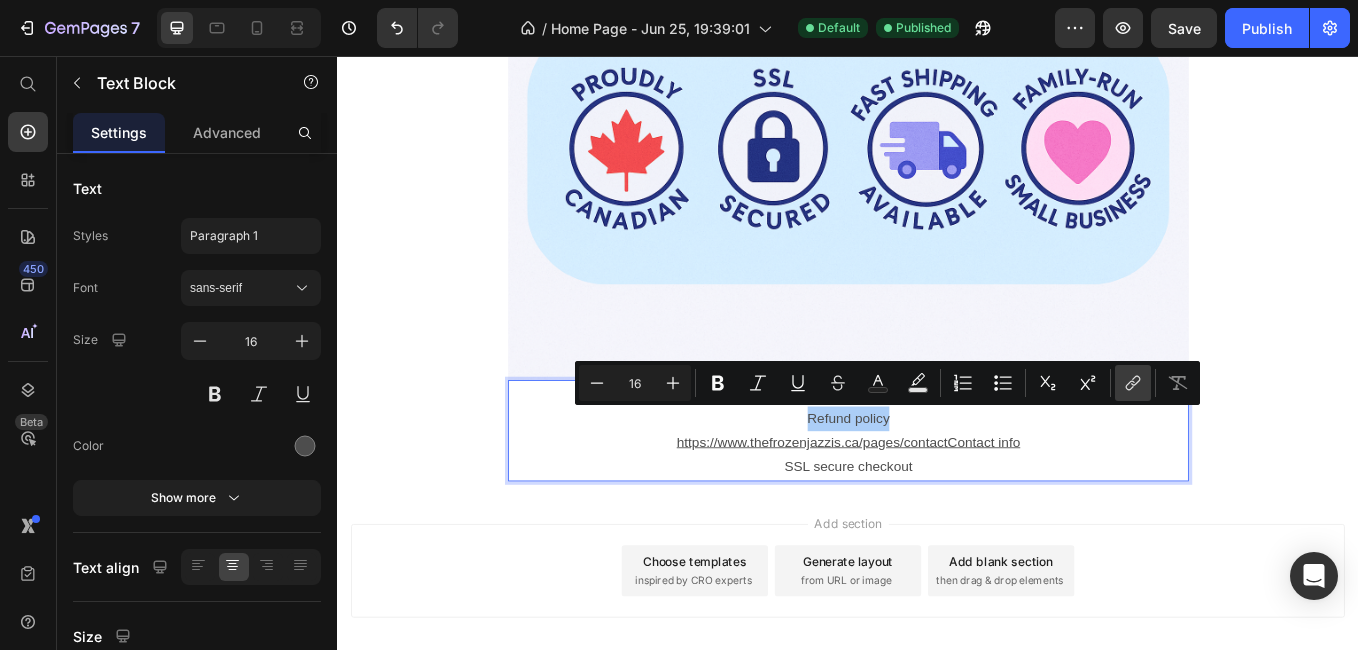 click 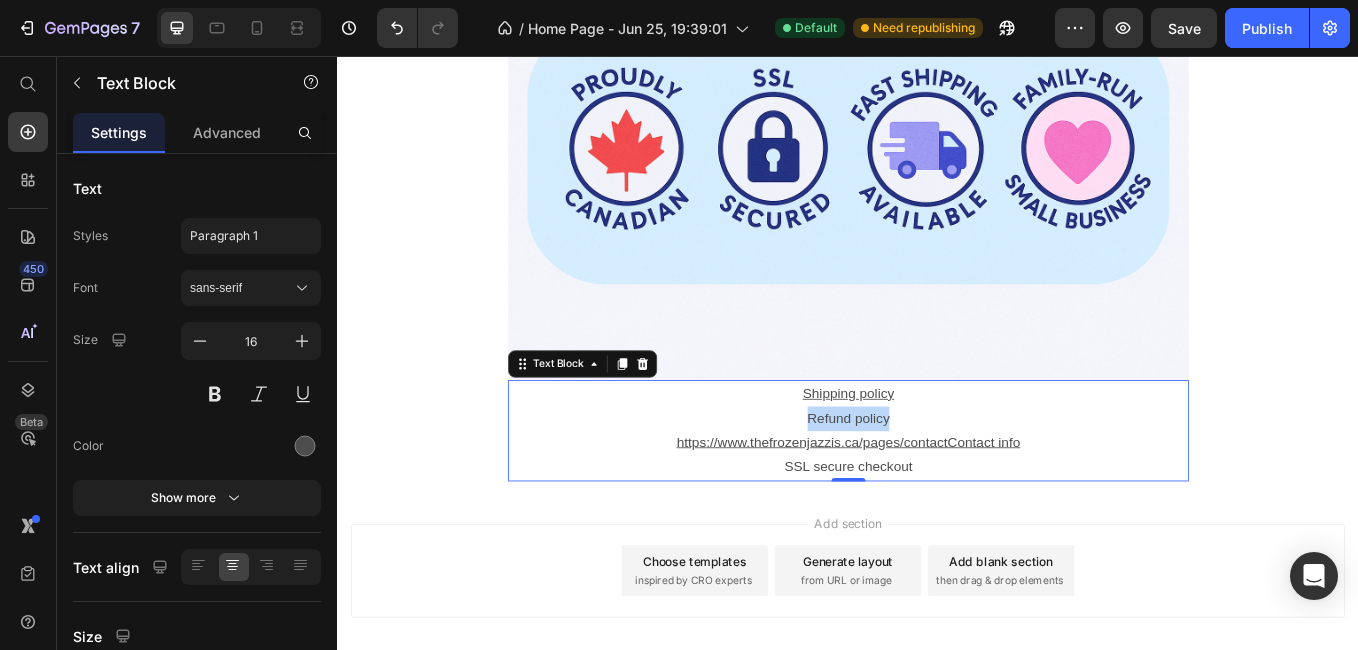 click on "Refund policy" at bounding box center (937, 482) 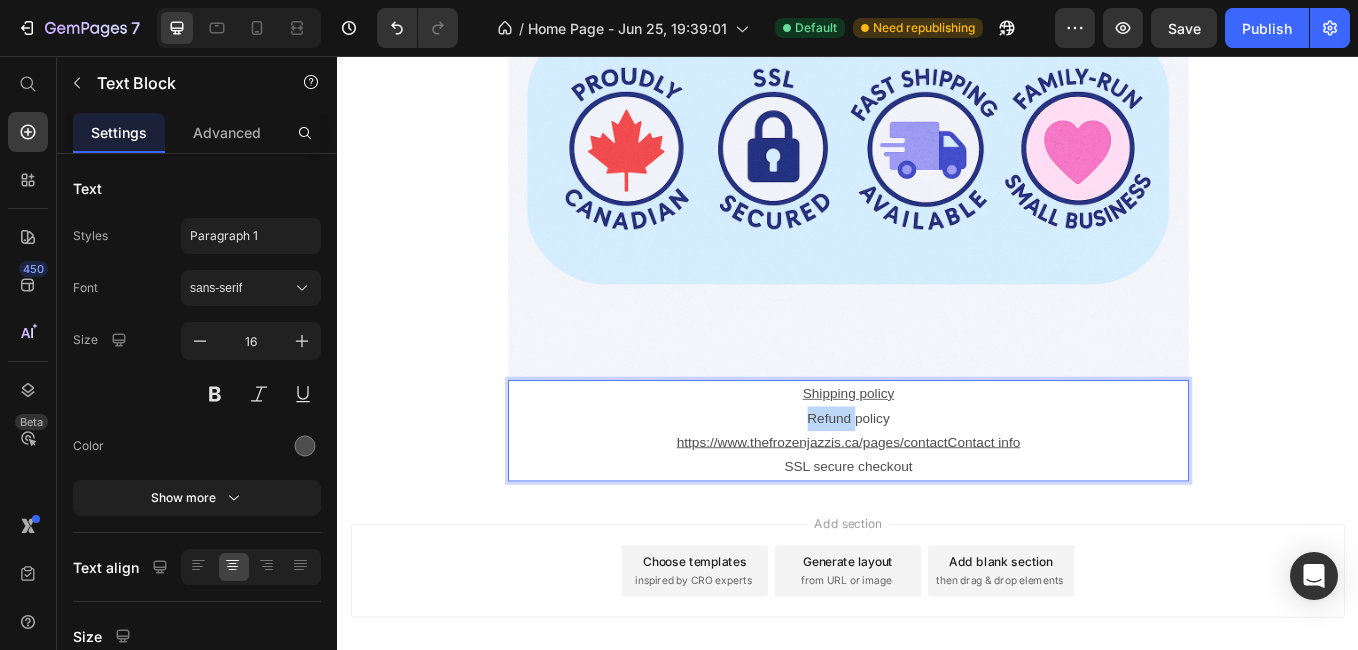 click on "Refund policy" at bounding box center (937, 482) 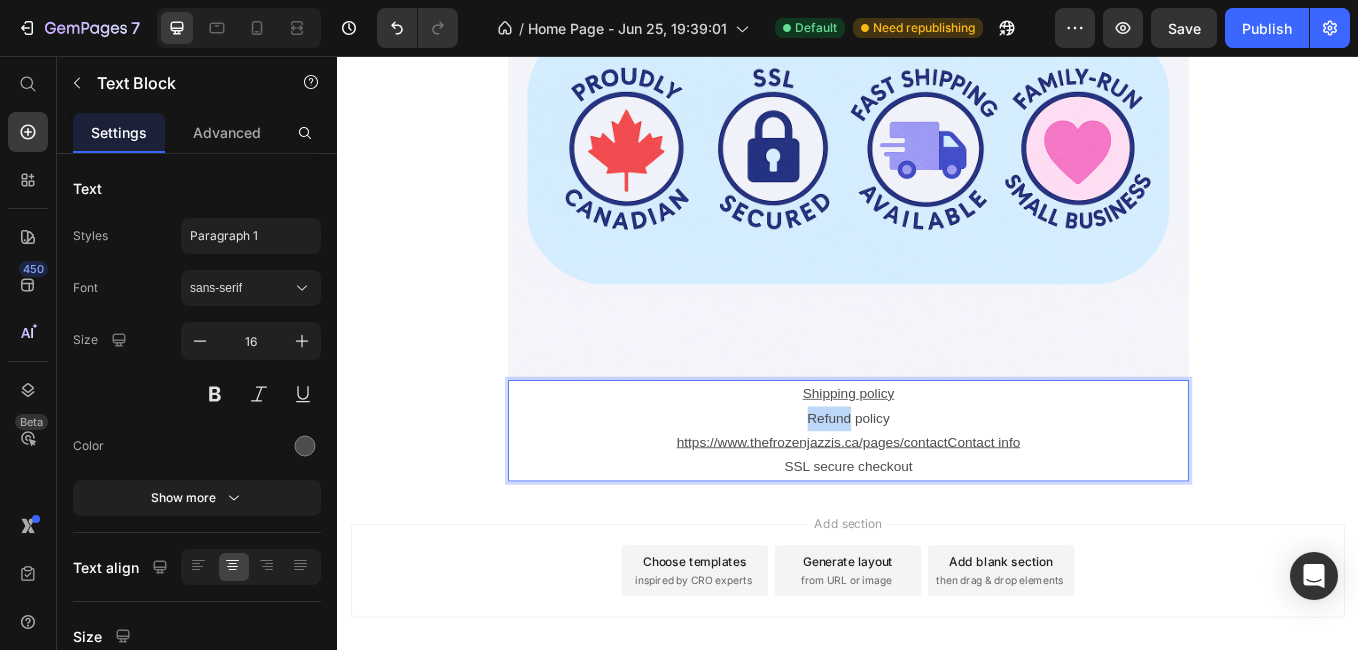 click on "Refund policy" at bounding box center (937, 482) 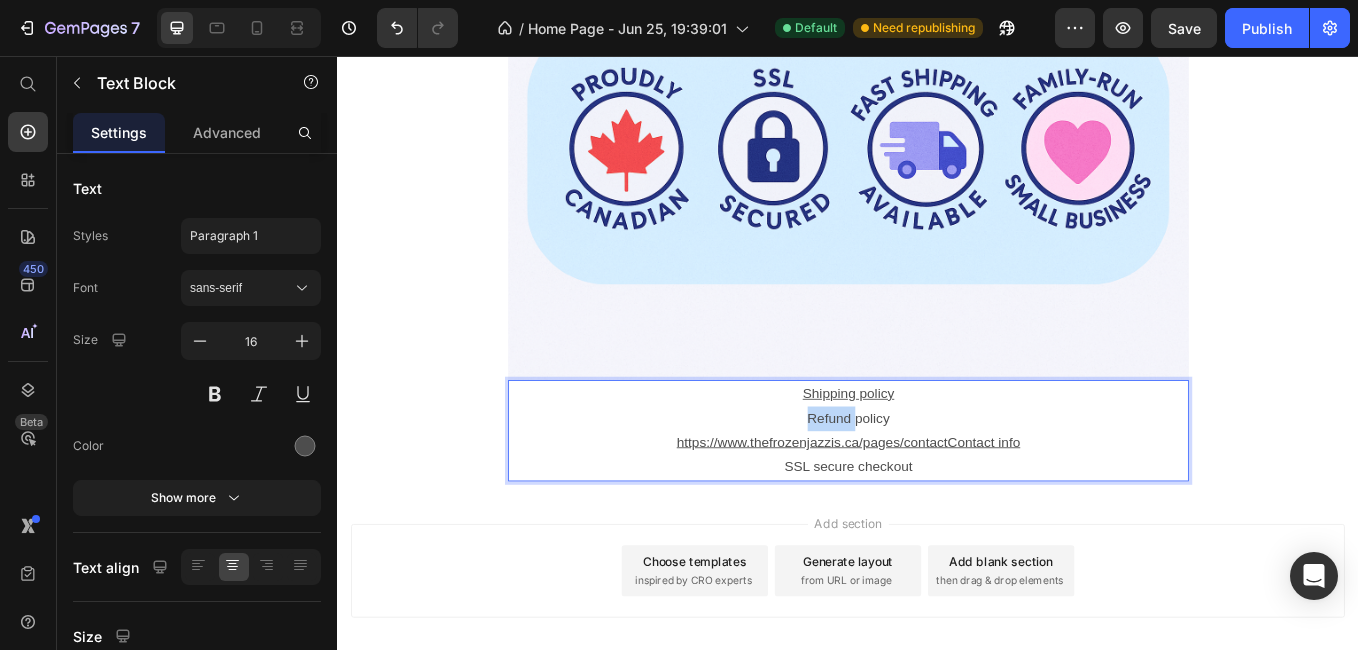 click on "Refund policy" at bounding box center [937, 482] 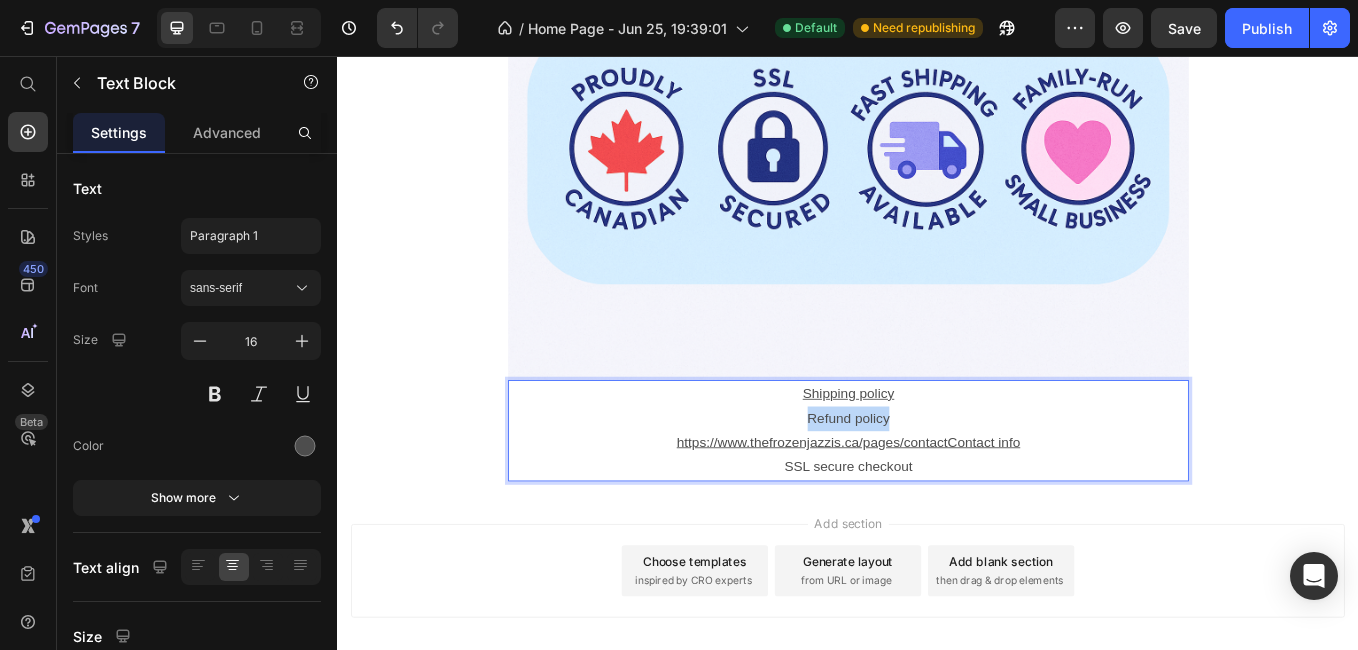 click on "Refund policy" at bounding box center (937, 482) 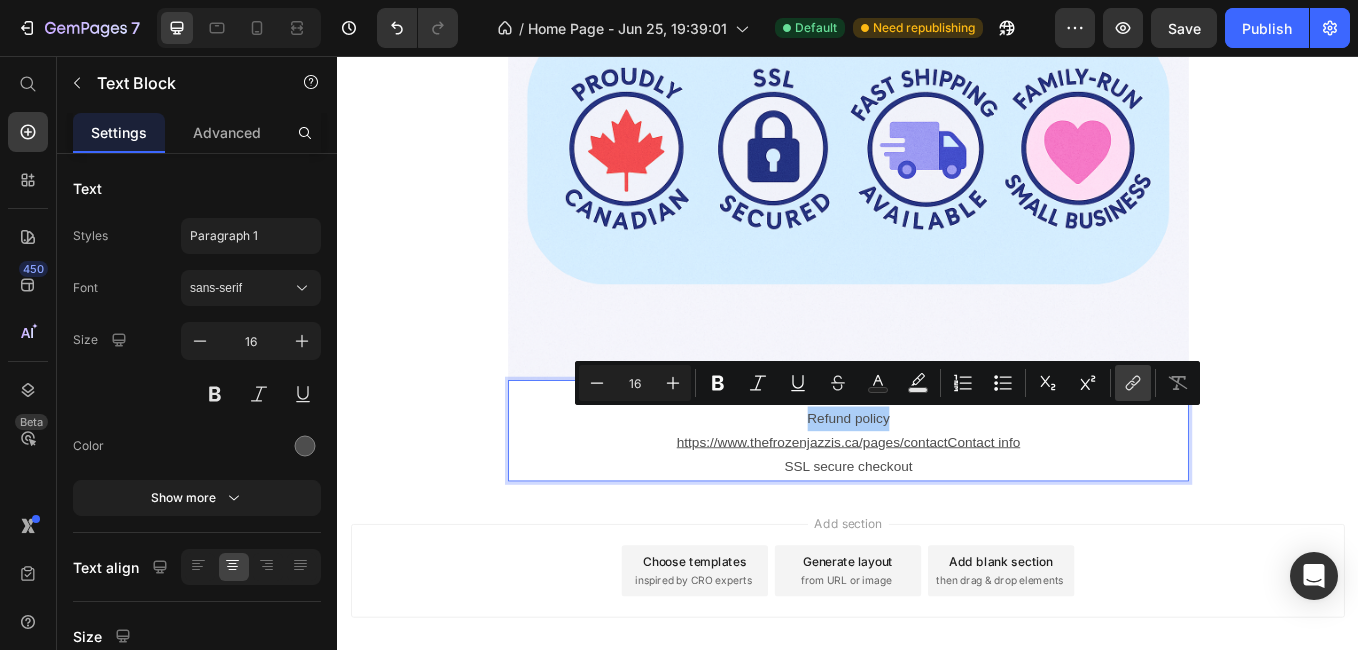 click 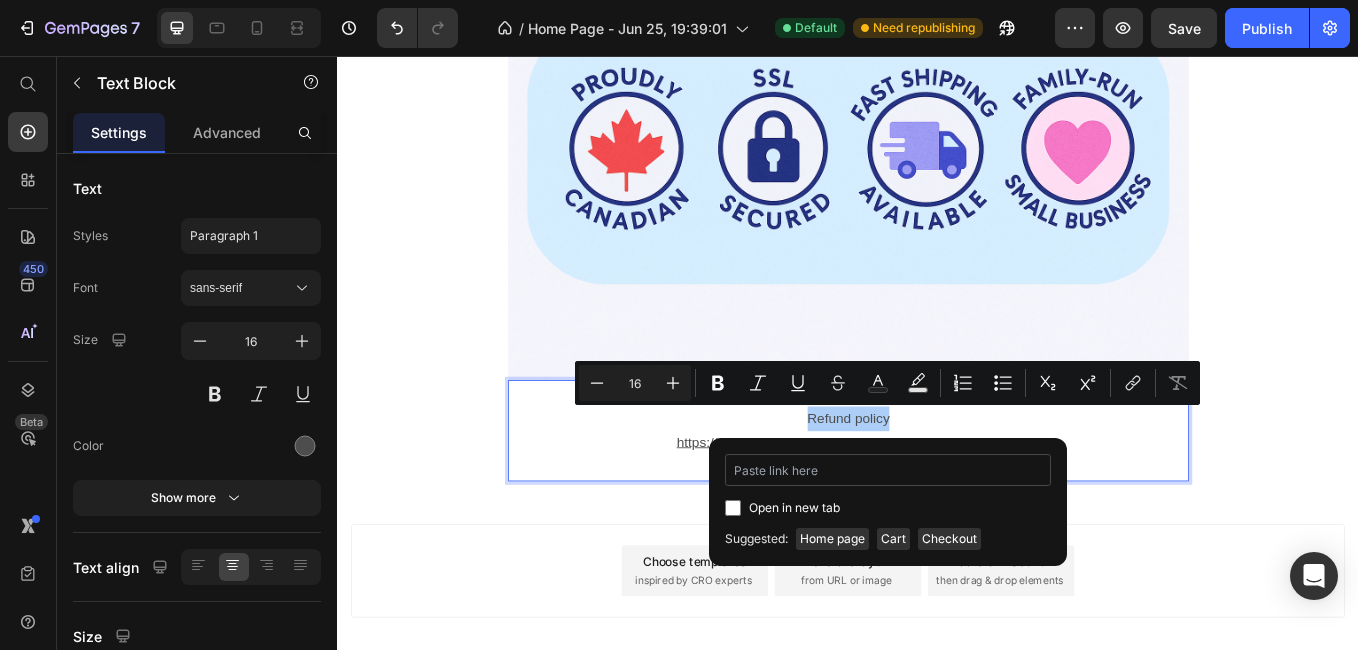 click at bounding box center [888, 470] 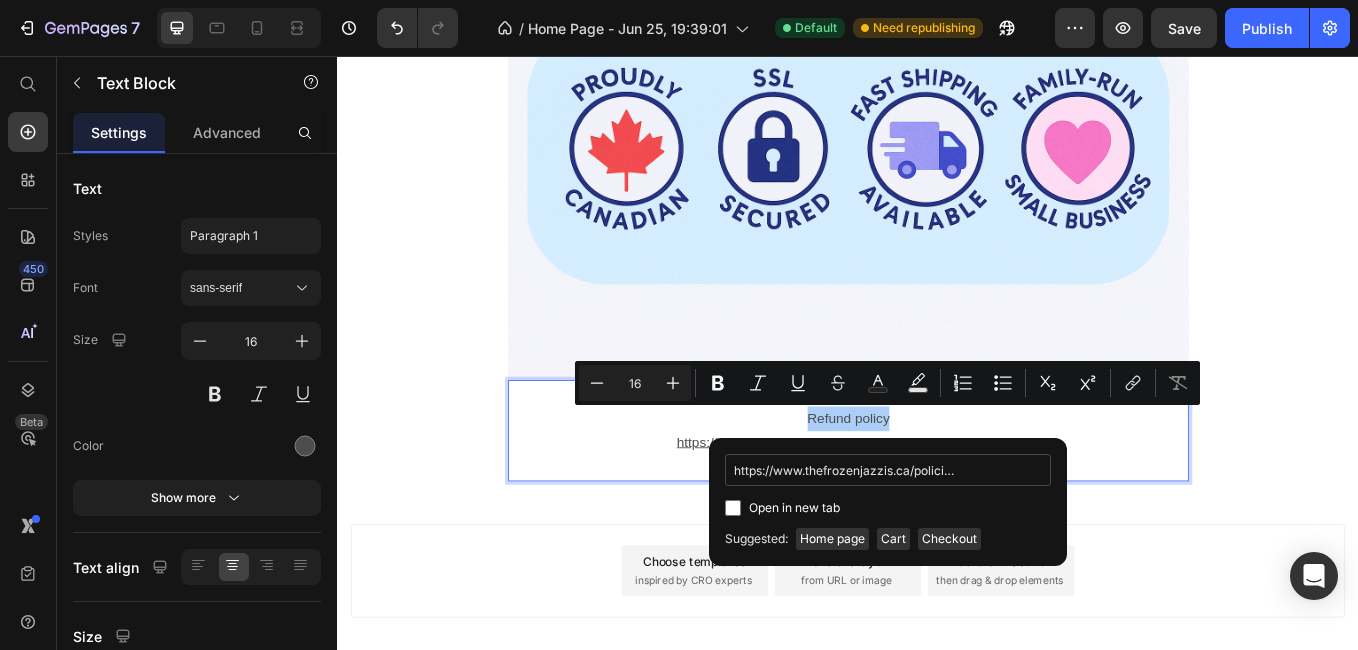 scroll, scrollTop: 0, scrollLeft: 81, axis: horizontal 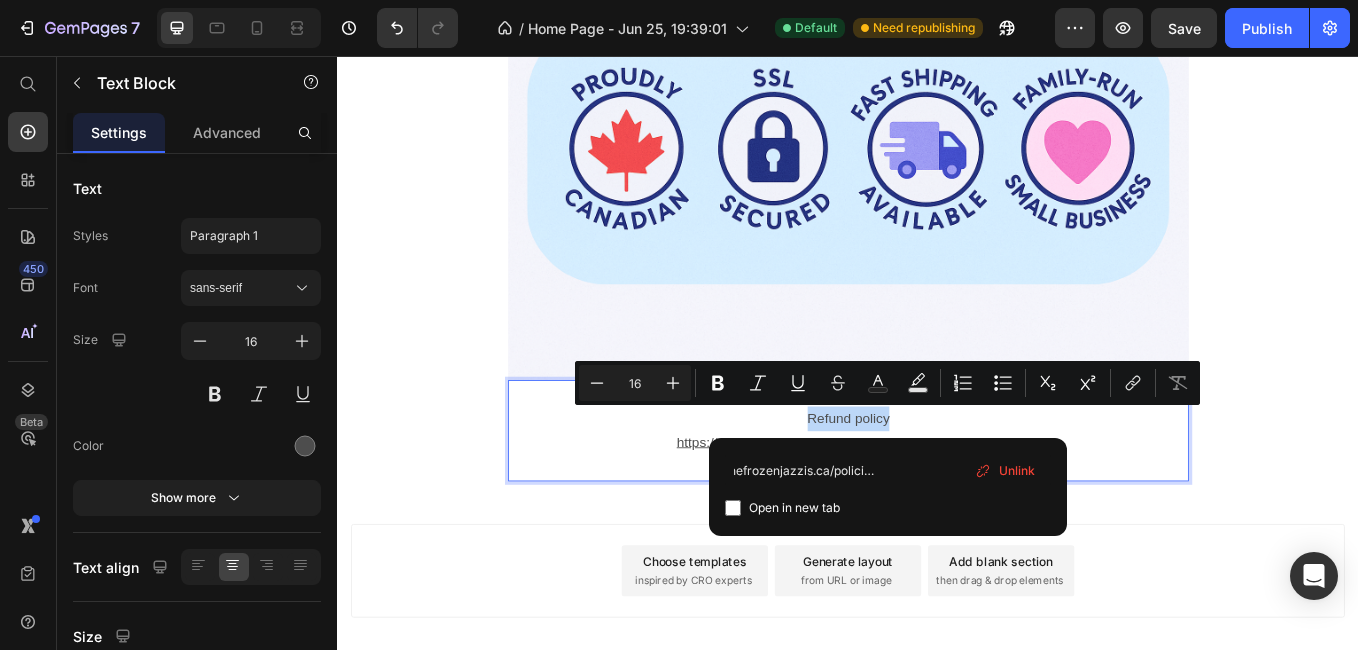 click on "Add section Choose templates inspired by CRO experts Generate layout from URL or image Add blank section then drag & drop elements" at bounding box center (937, 689) 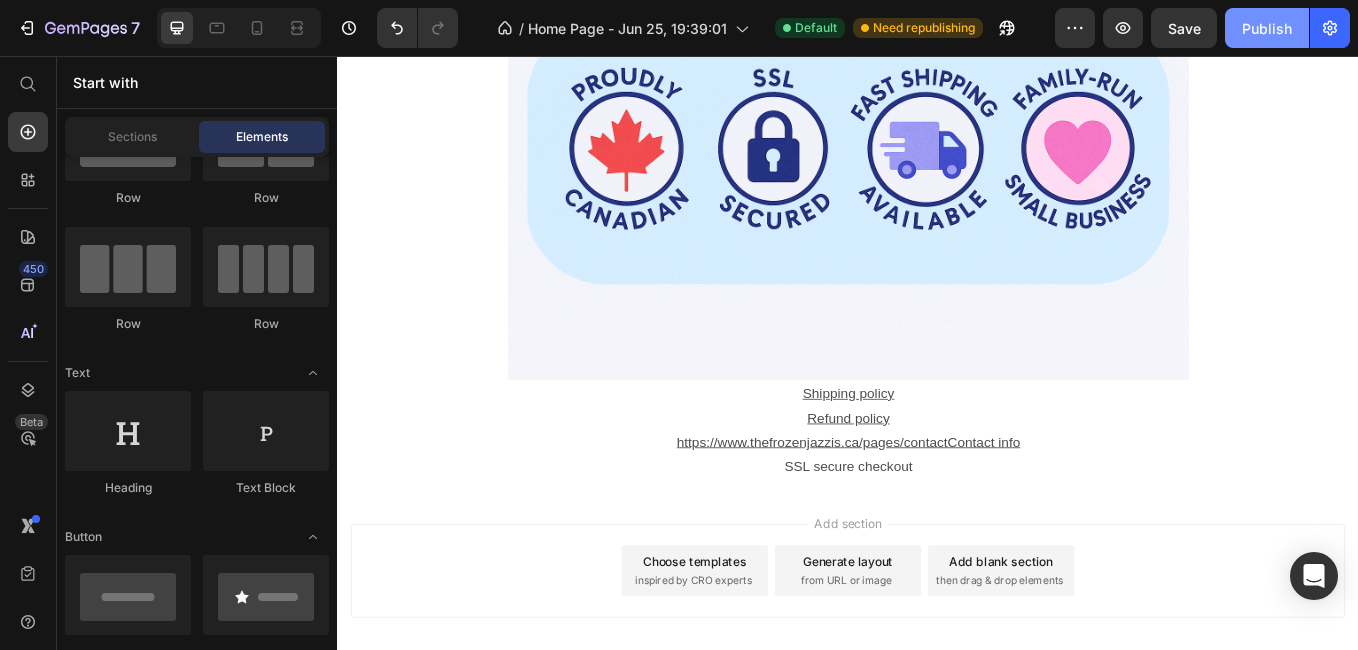 click on "Publish" at bounding box center (1267, 28) 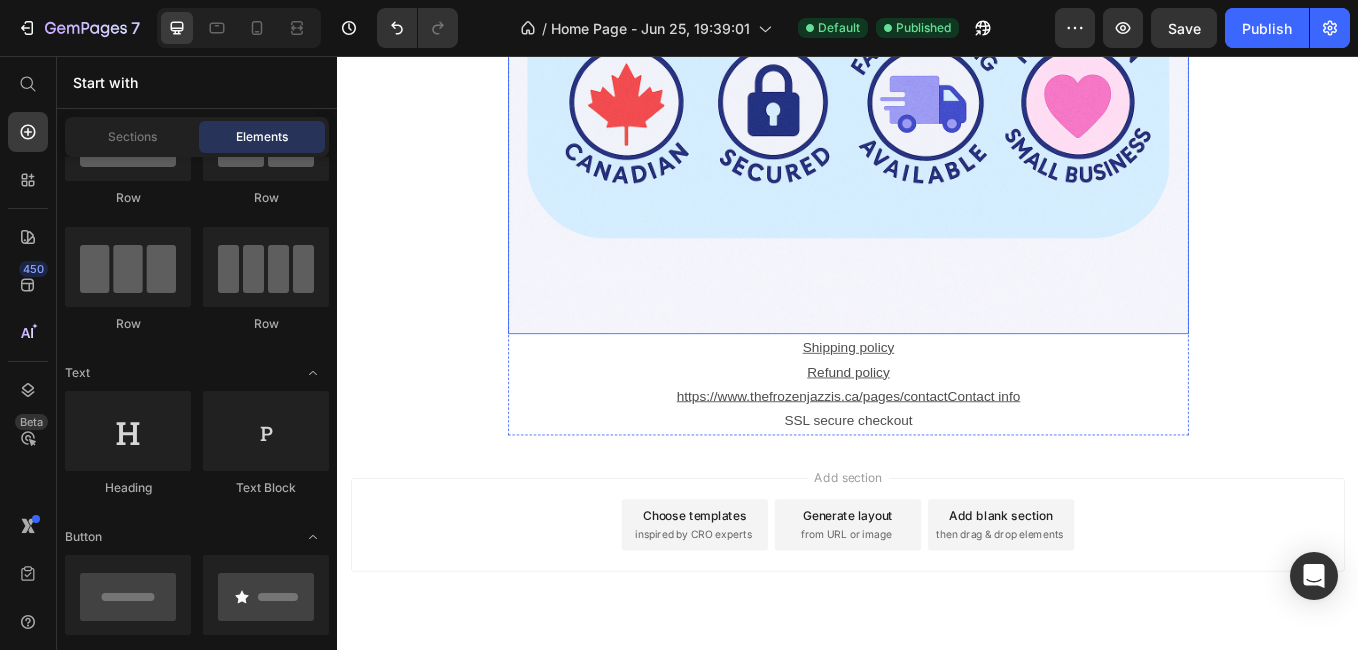 scroll, scrollTop: 5584, scrollLeft: 0, axis: vertical 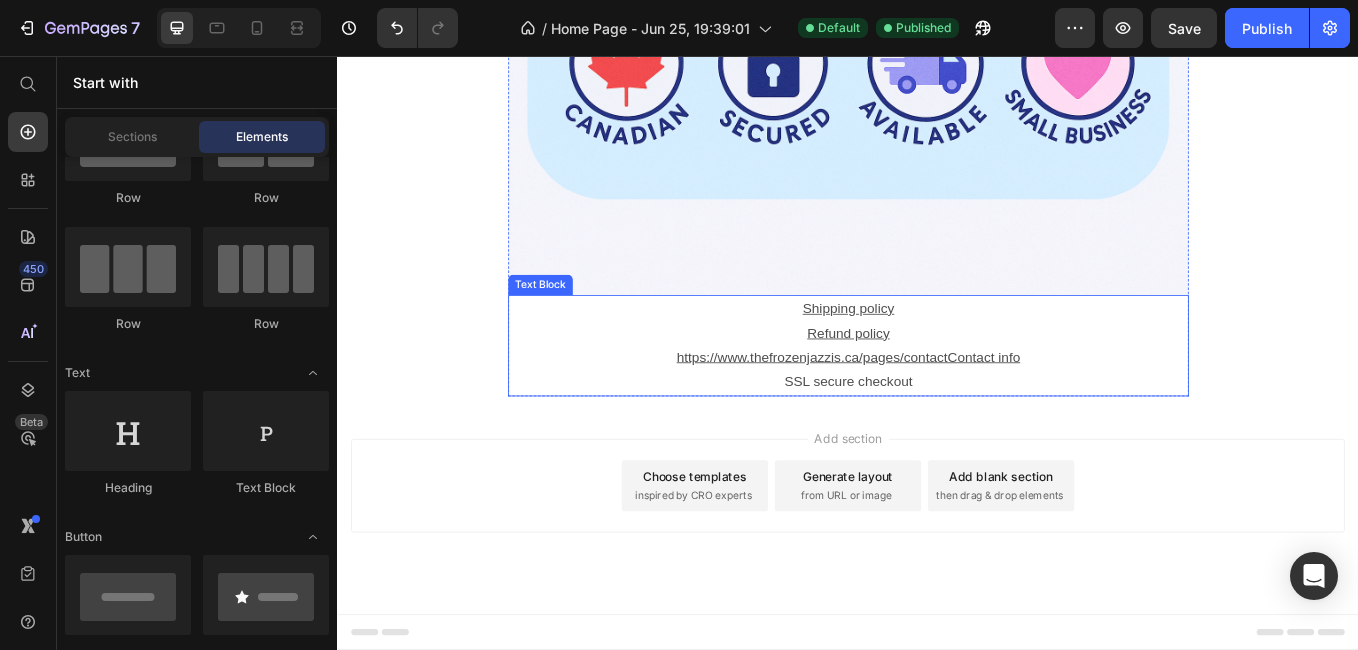 click on "https://www.thefrozenjazzis.ca/pages/contactContact info" at bounding box center (937, 409) 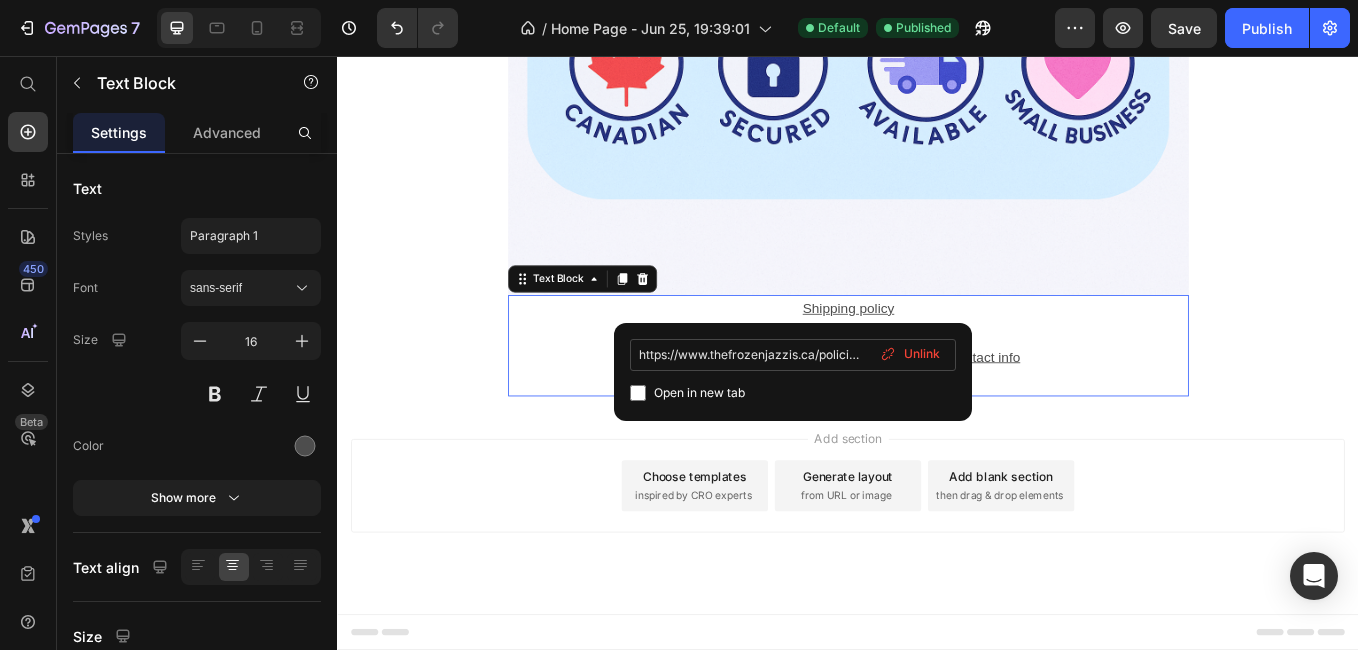 click on "https://www.thefrozenjazzis.ca/policies/shipping-policy" at bounding box center (793, 355) 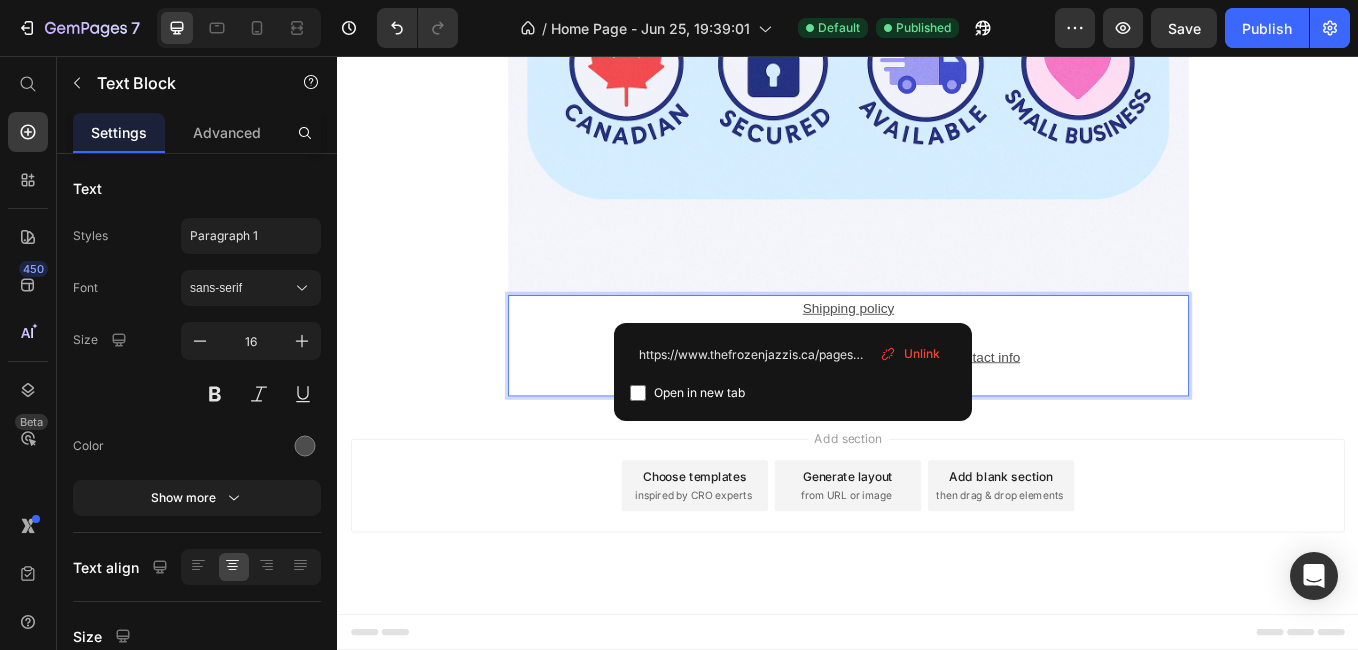 click on "https://www.thefrozenjazzis.ca/pages/contactContact info" at bounding box center (937, 410) 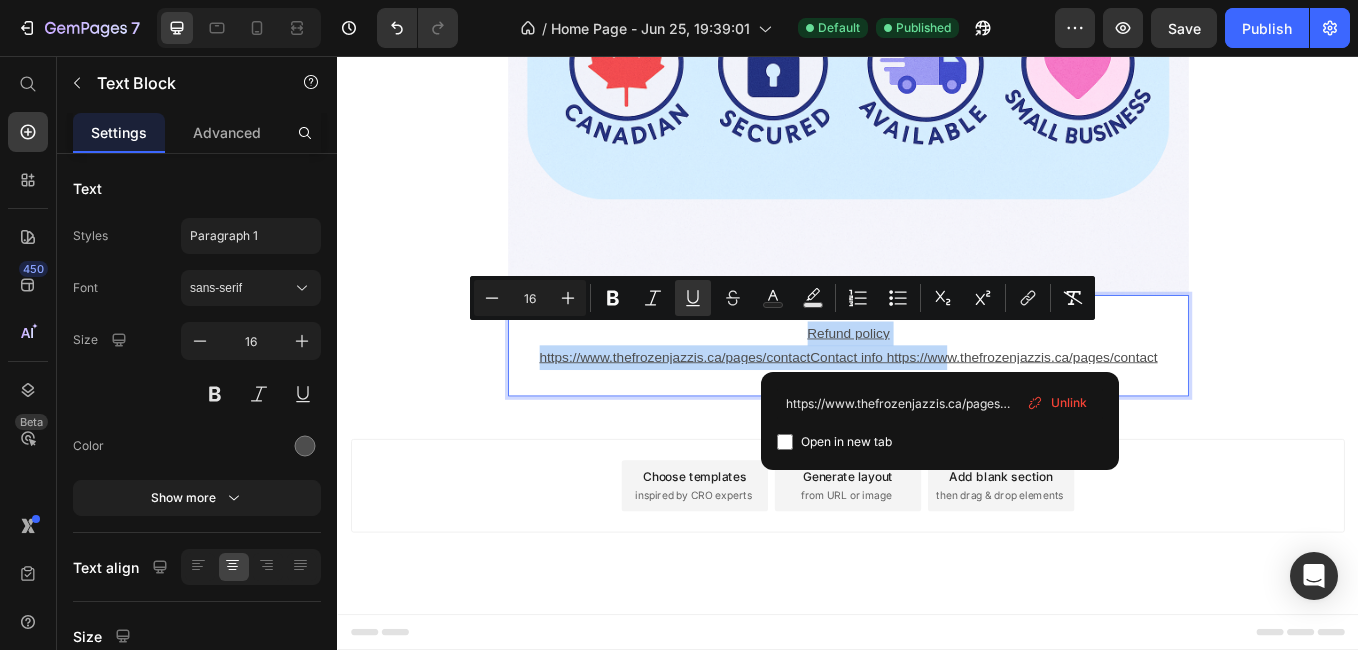 drag, startPoint x: 1046, startPoint y: 409, endPoint x: 587, endPoint y: 389, distance: 459.43552 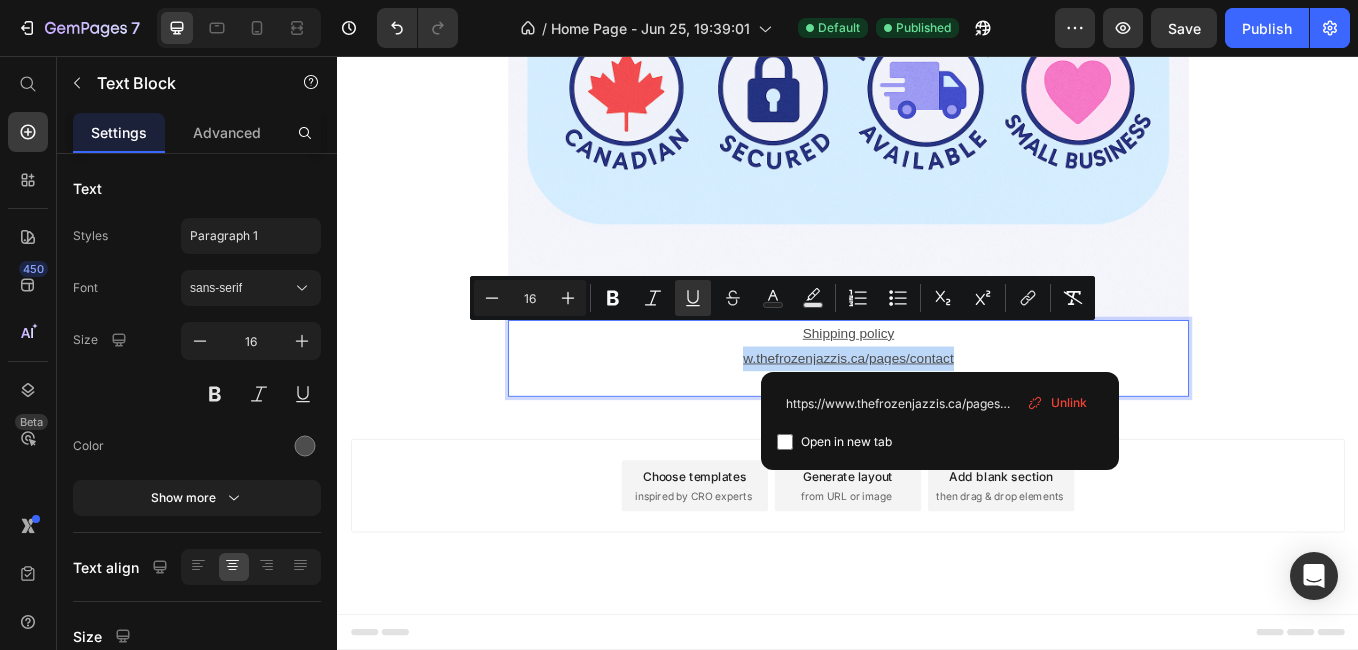 scroll, scrollTop: 5555, scrollLeft: 0, axis: vertical 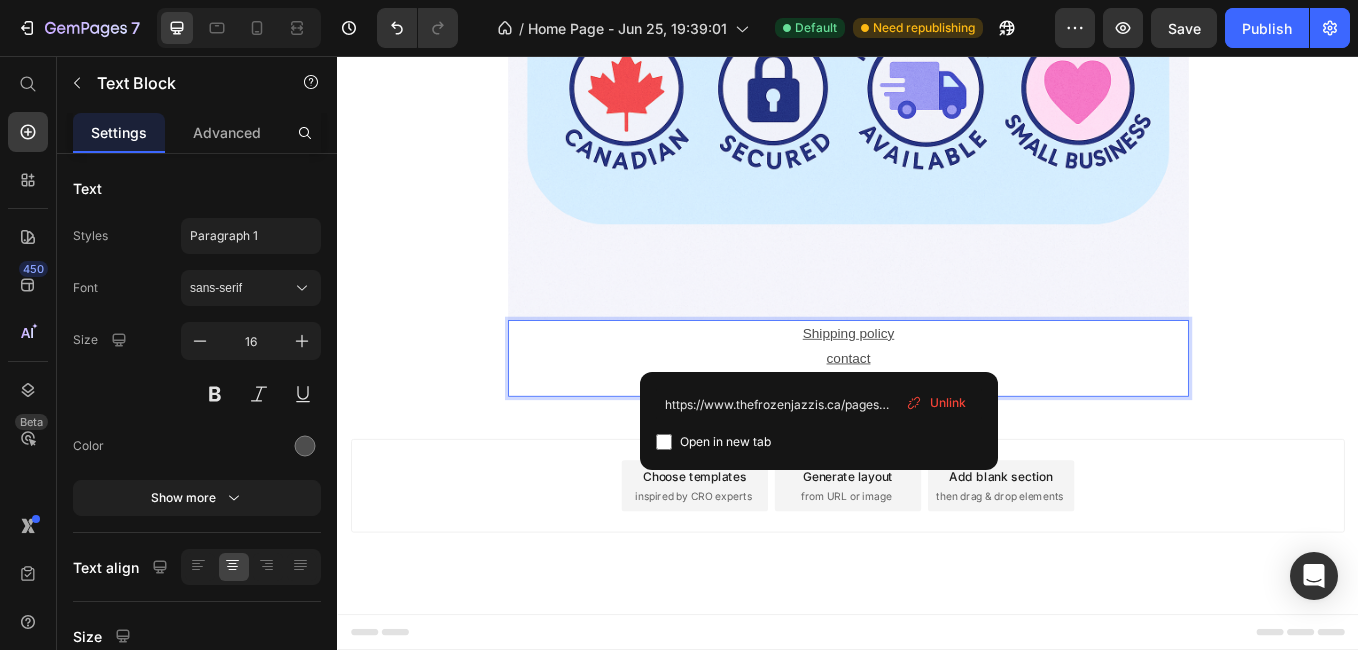 click on "Shipping policy" at bounding box center [937, 382] 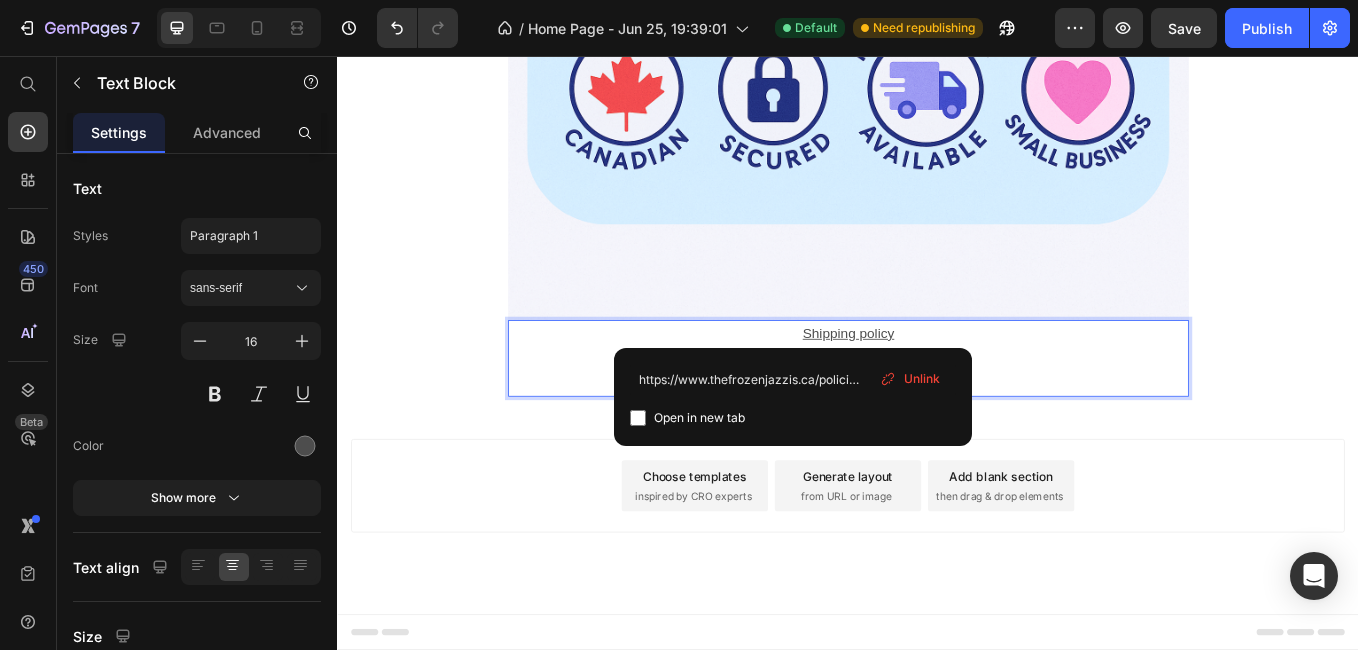 click on "Add section Choose templates inspired by CRO experts Generate layout from URL or image Add blank section then drag & drop elements" at bounding box center [937, 589] 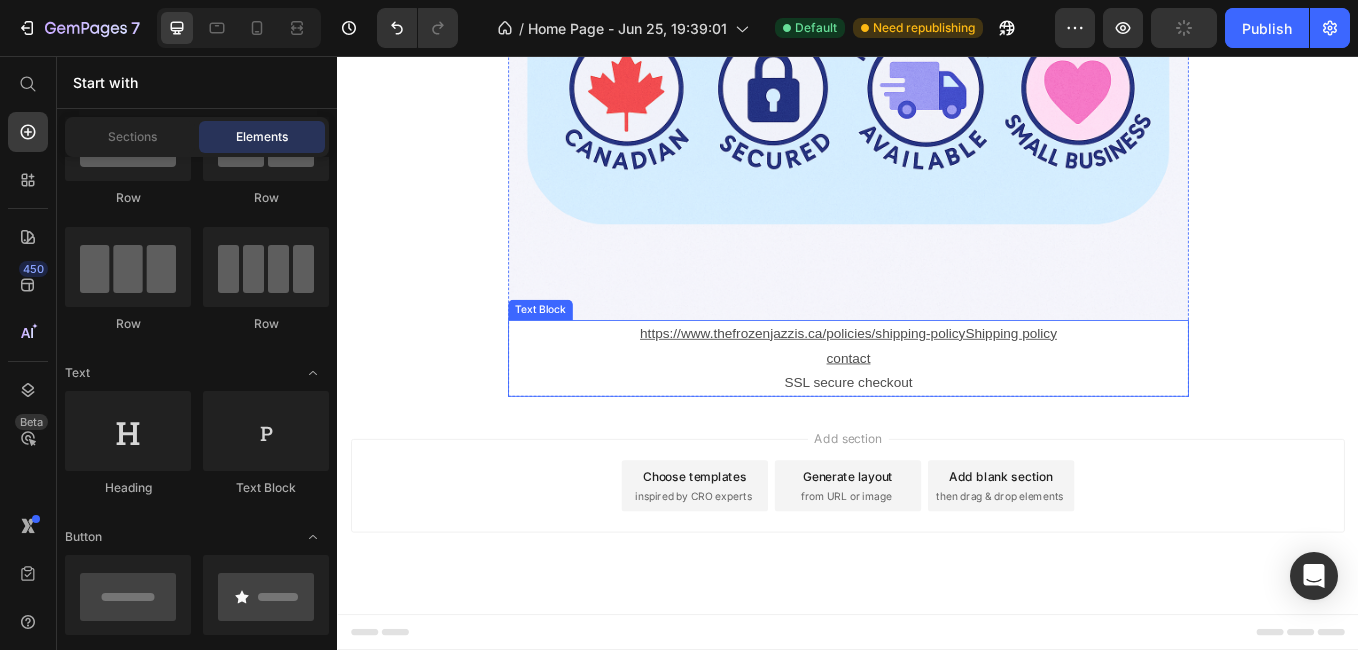 click on "https://www.thefrozenjazzis.ca/policies/shipping-policyShipping policy" at bounding box center (937, 381) 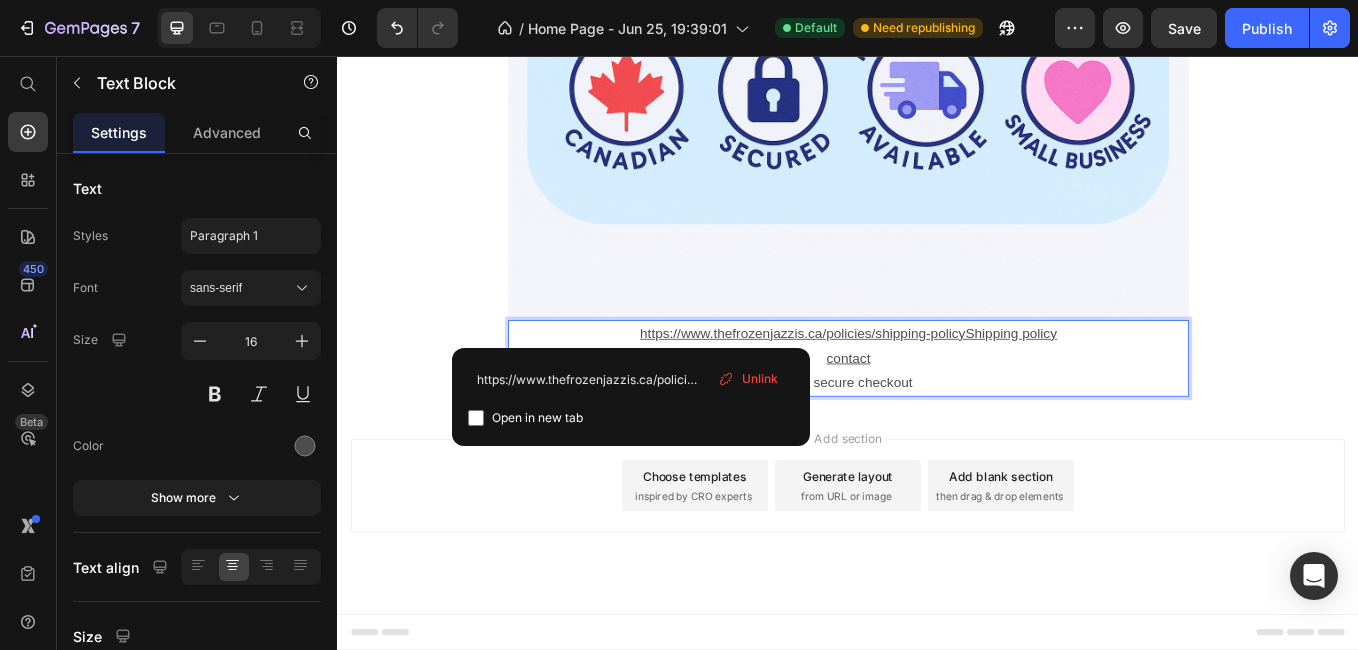 click on "https://www.thefrozenjazzis.ca/policies/shipping-policyShipping policy" at bounding box center (937, 381) 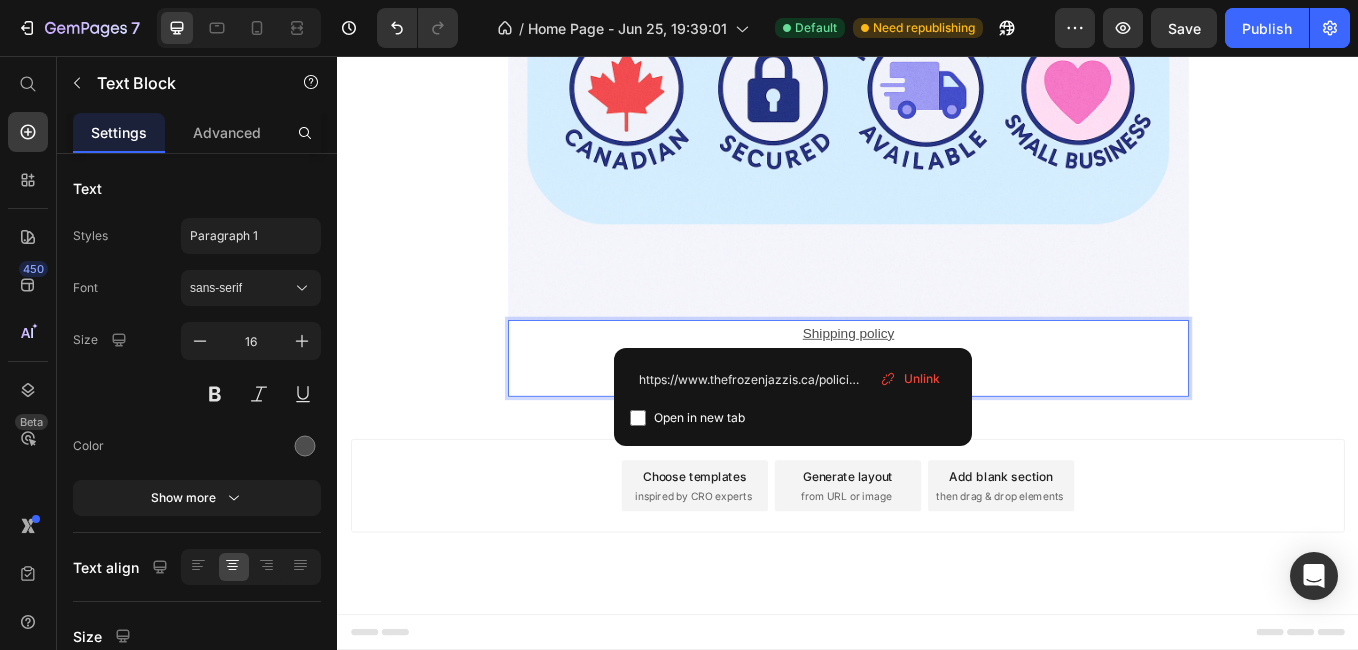 click on "Add section Choose templates inspired by CRO experts Generate layout from URL or image Add blank section then drag & drop elements" at bounding box center [937, 561] 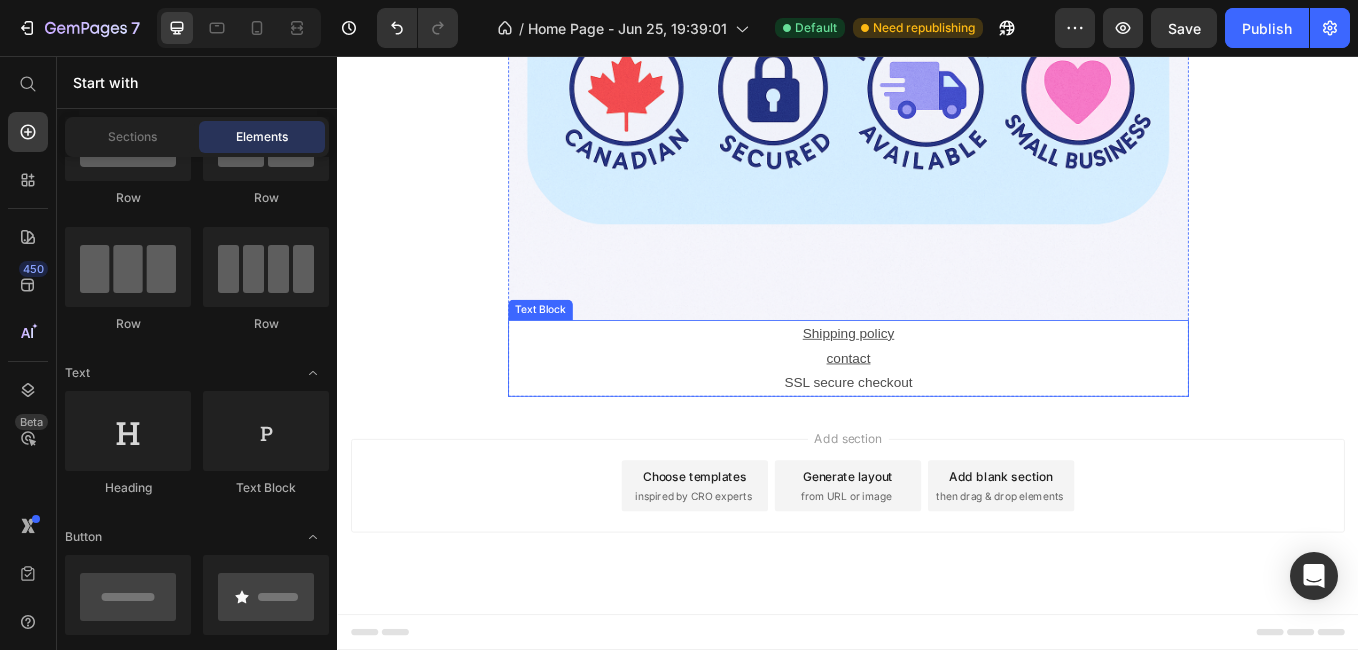 click on "Shipping policy" at bounding box center (937, 382) 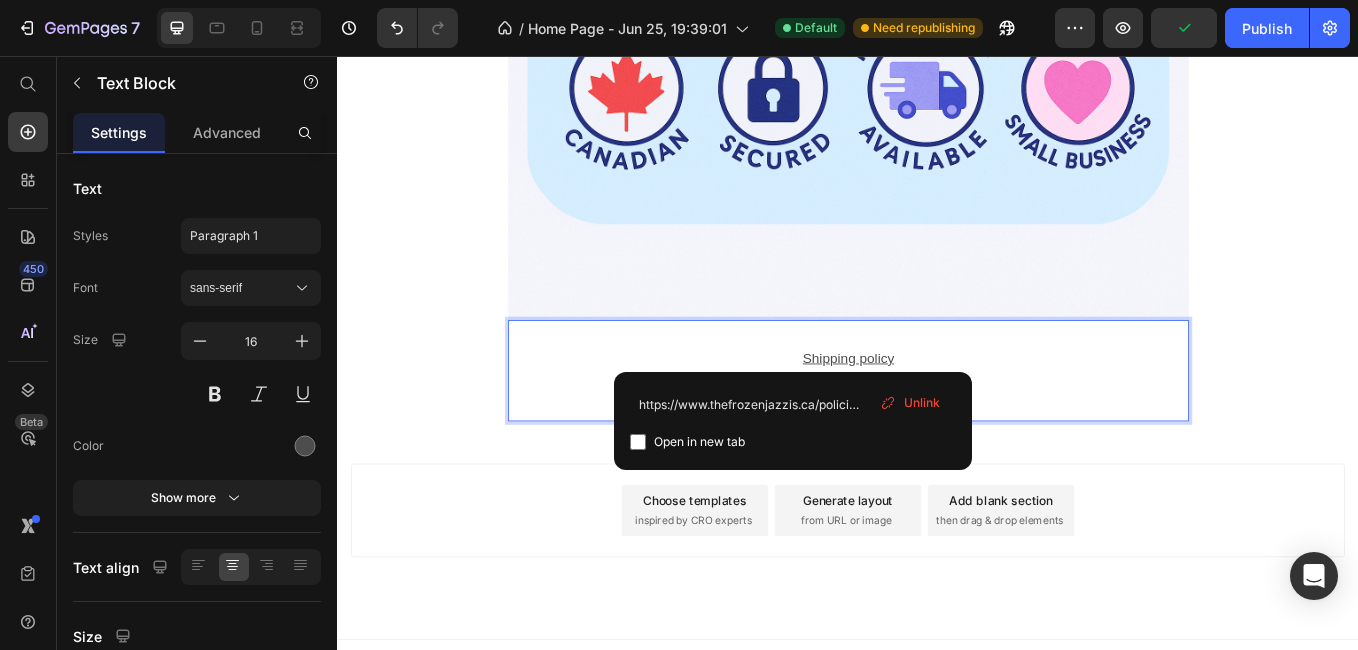 click at bounding box center [937, 382] 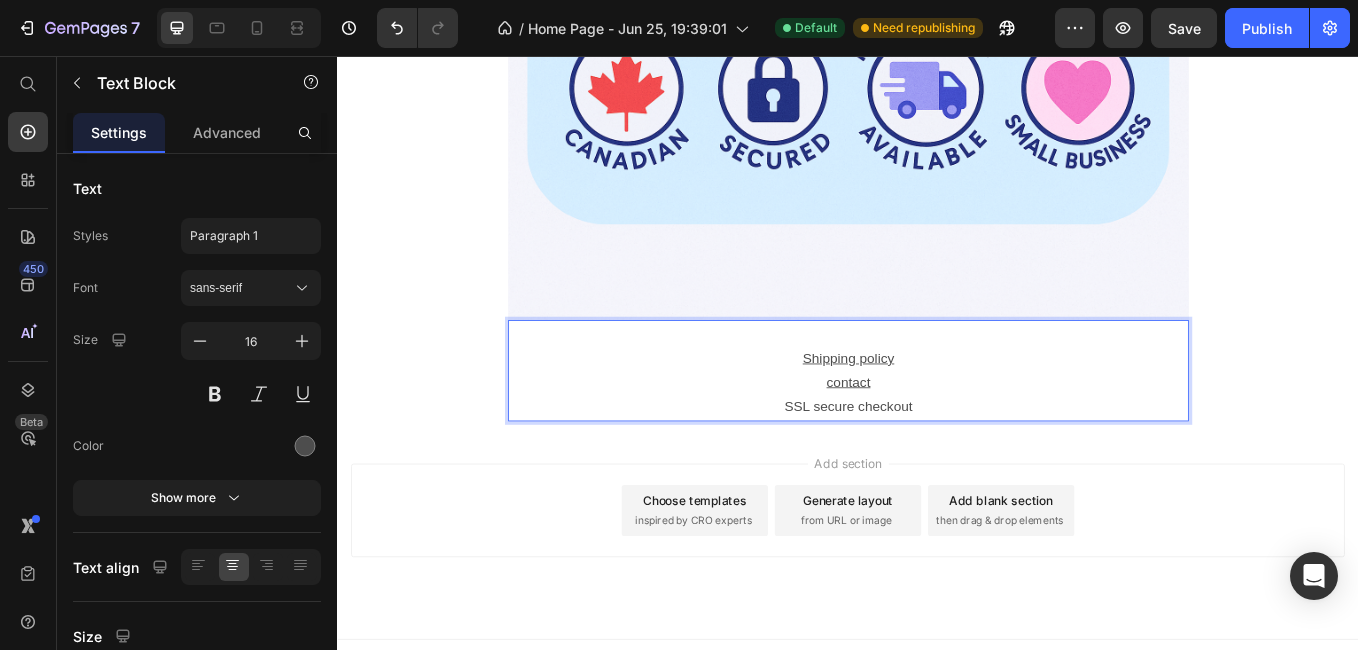 drag, startPoint x: 916, startPoint y: 381, endPoint x: 931, endPoint y: 383, distance: 15.132746 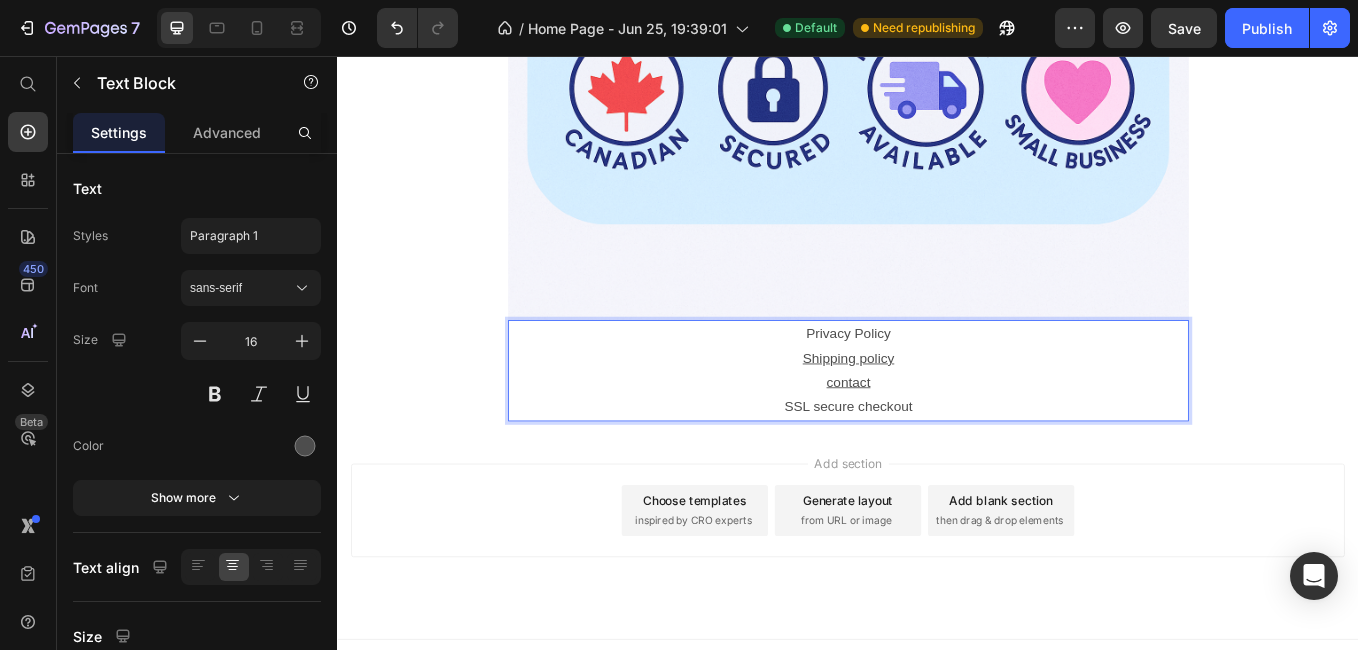 click on "Privacy Policy" at bounding box center (937, 382) 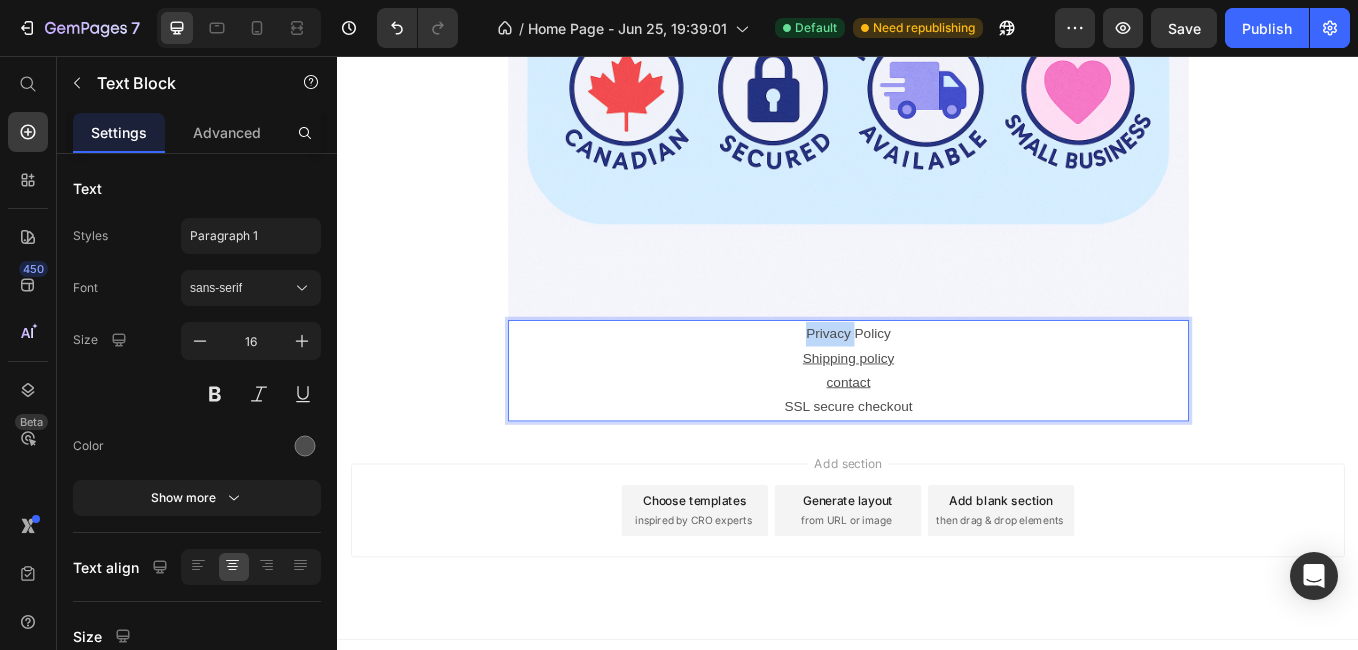 click on "Privacy Policy" at bounding box center (937, 382) 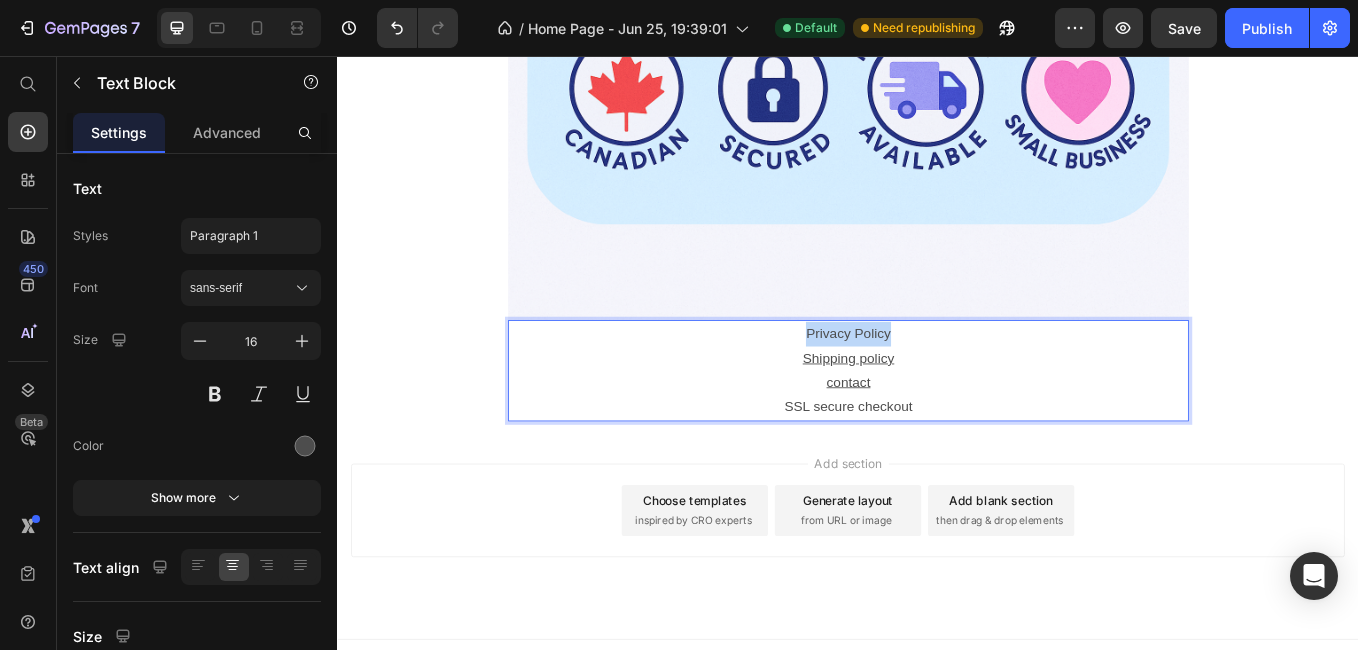 click on "Privacy Policy" at bounding box center (937, 382) 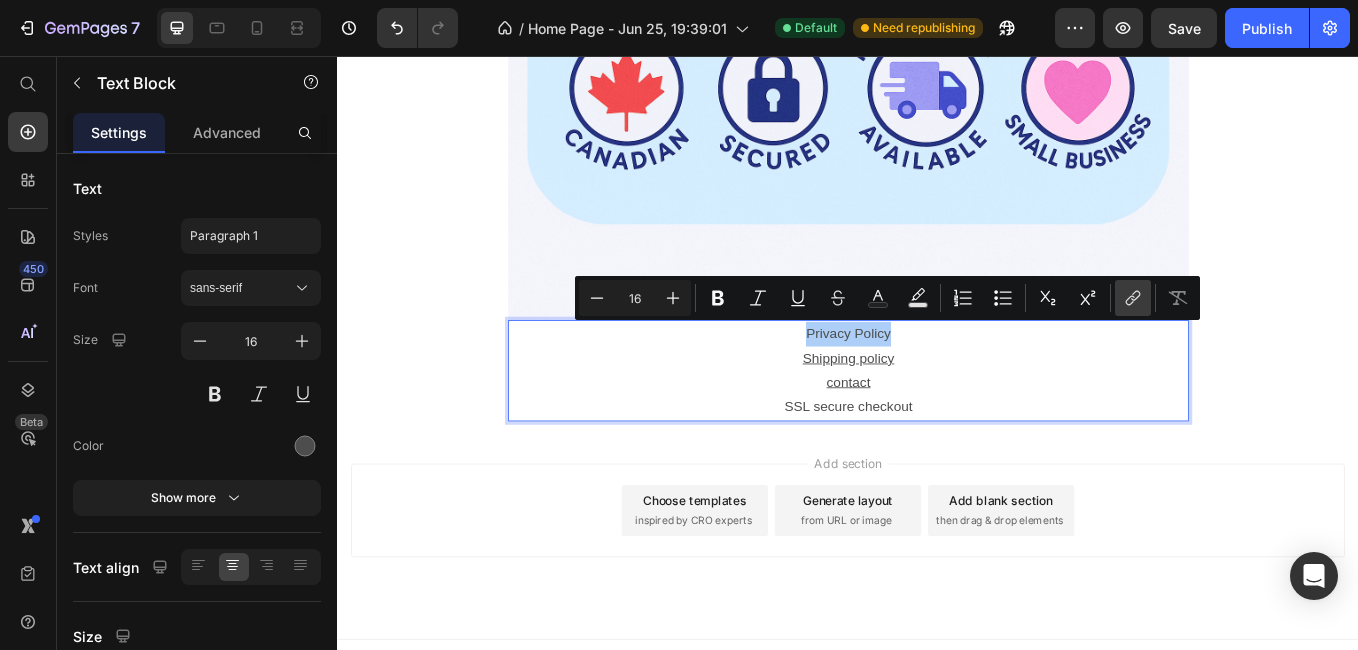 click on "link" at bounding box center [1133, 298] 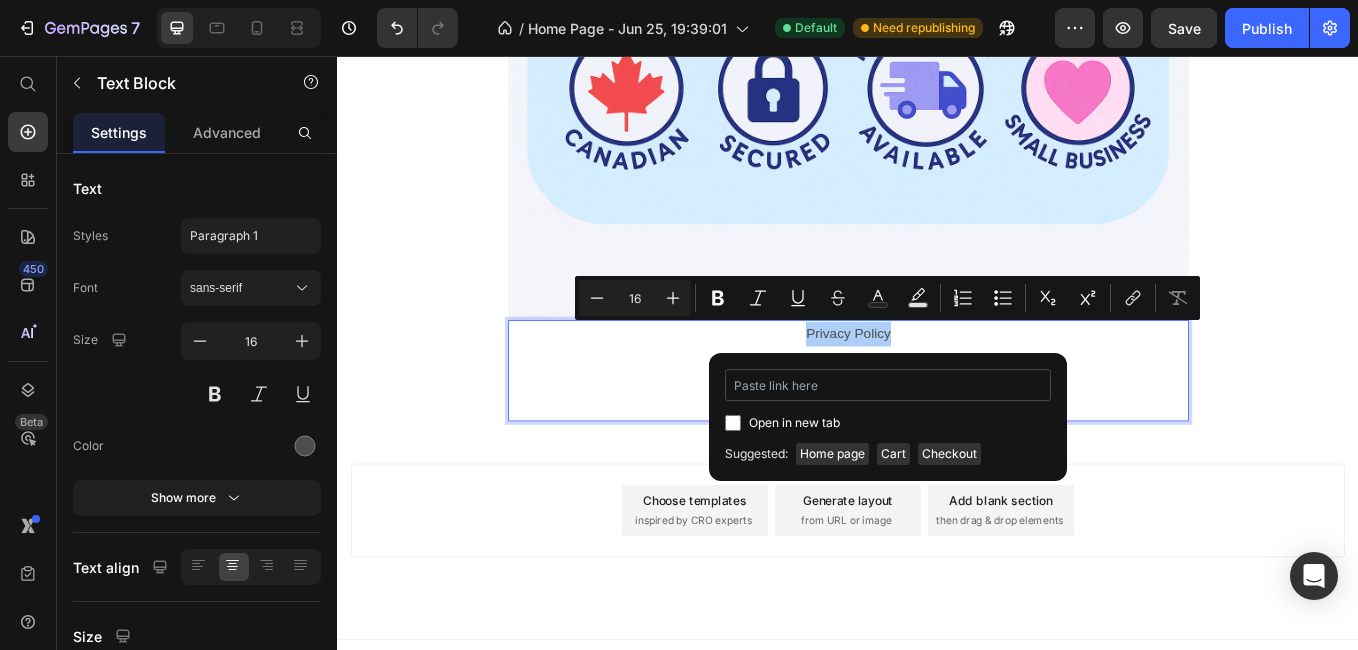type on "p" 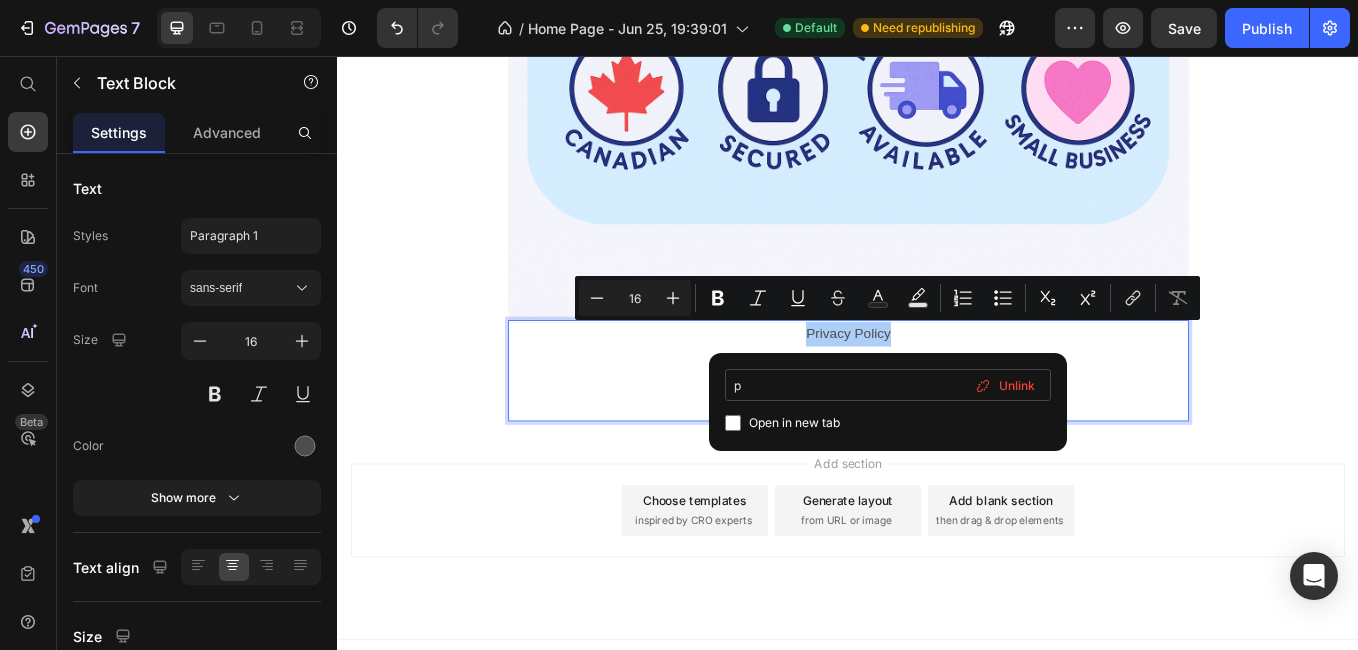 type 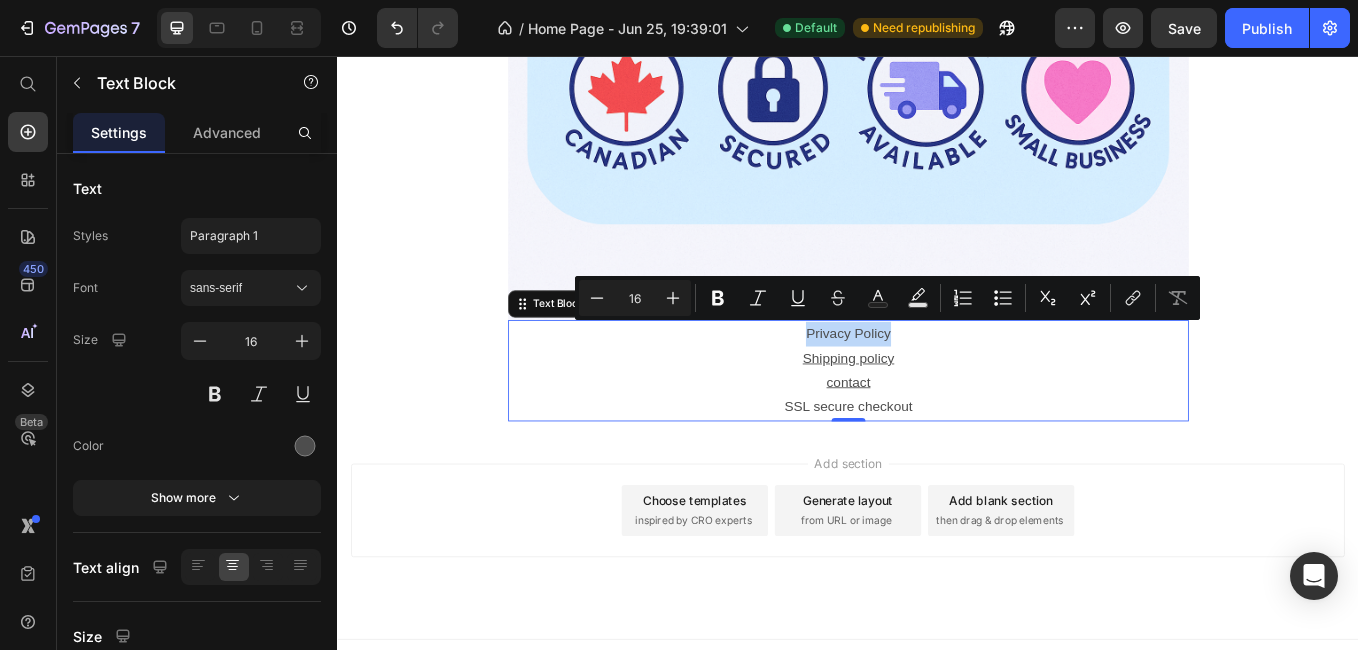 click on "Privacy Policy" at bounding box center [937, 382] 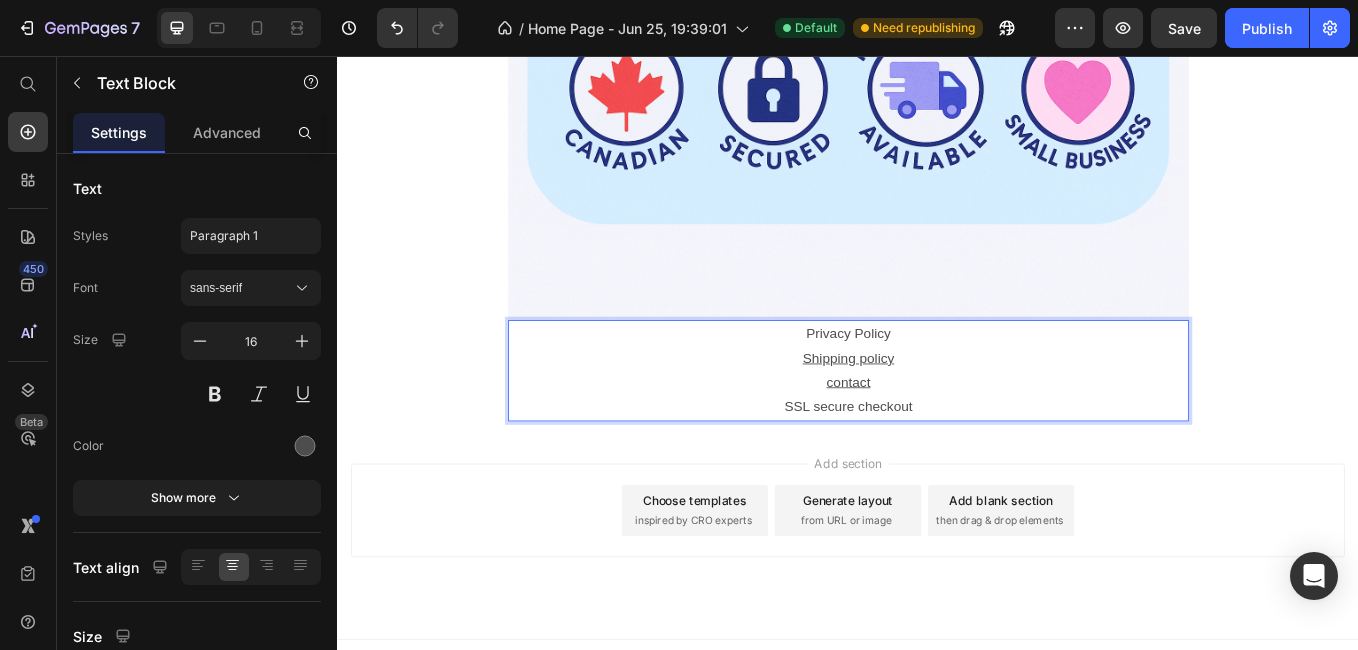 click on "Privacy Policy" at bounding box center (937, 382) 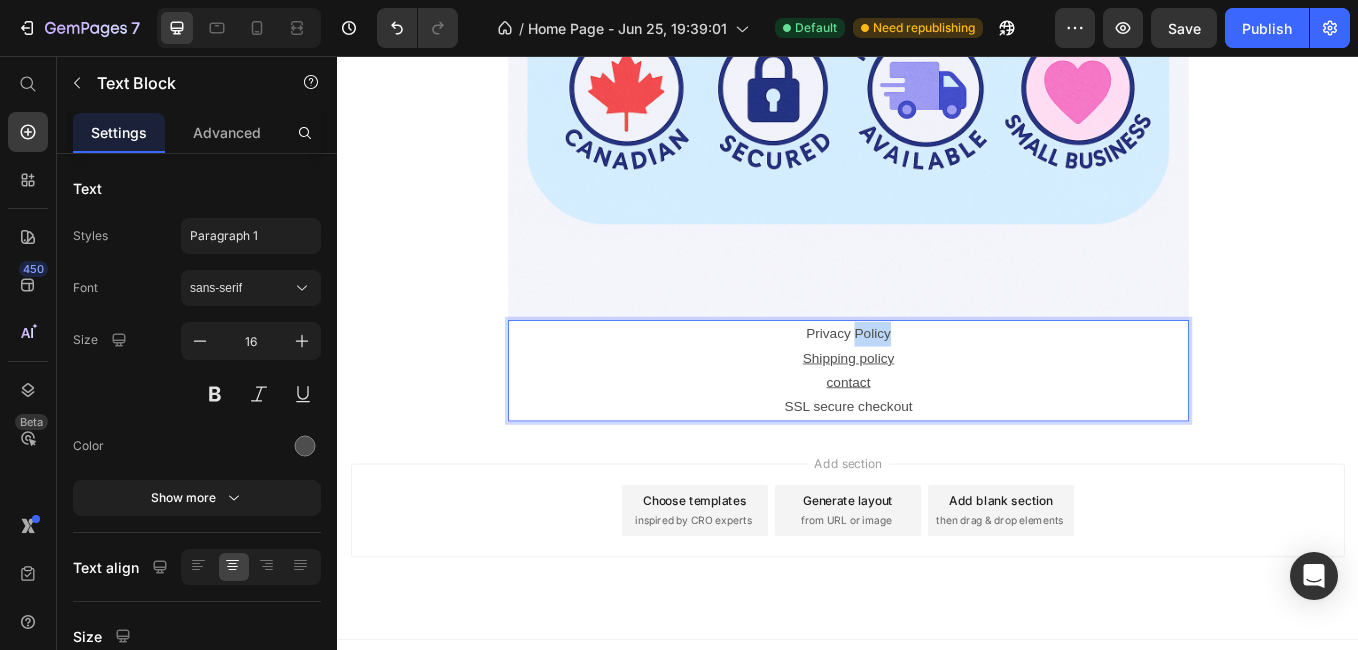 click on "Privacy Policy" at bounding box center (937, 382) 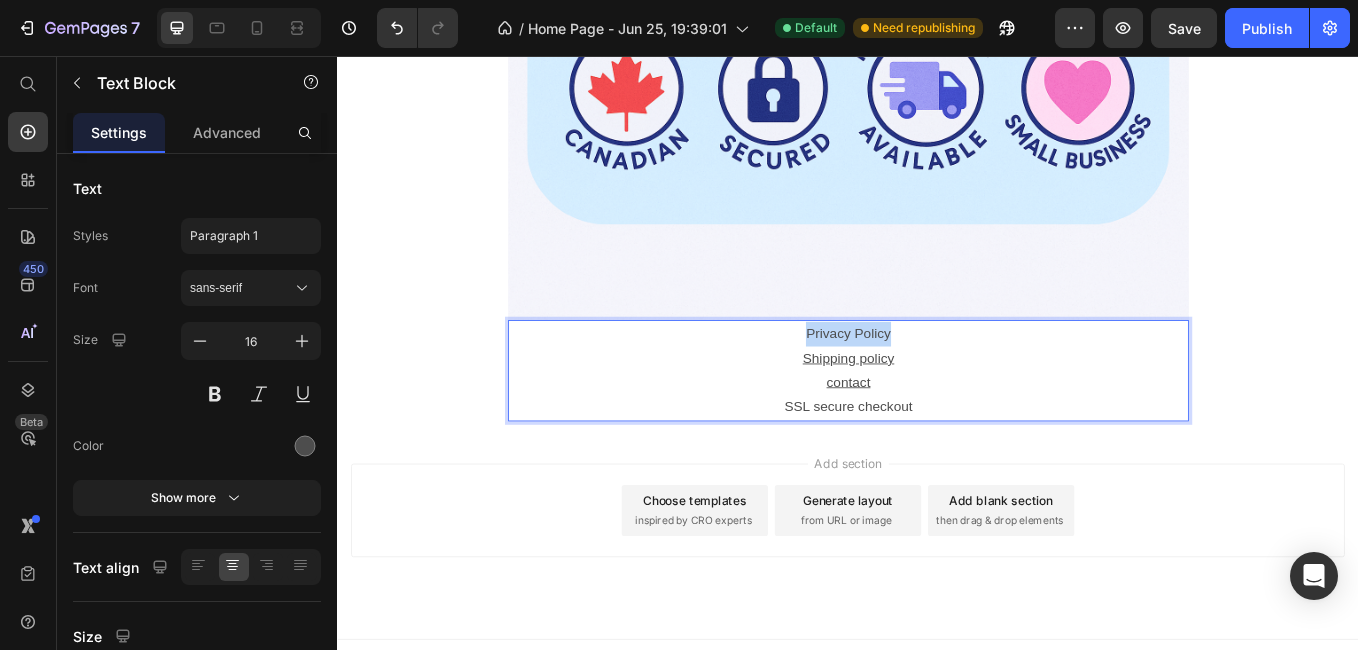 click on "Privacy Policy" at bounding box center [937, 382] 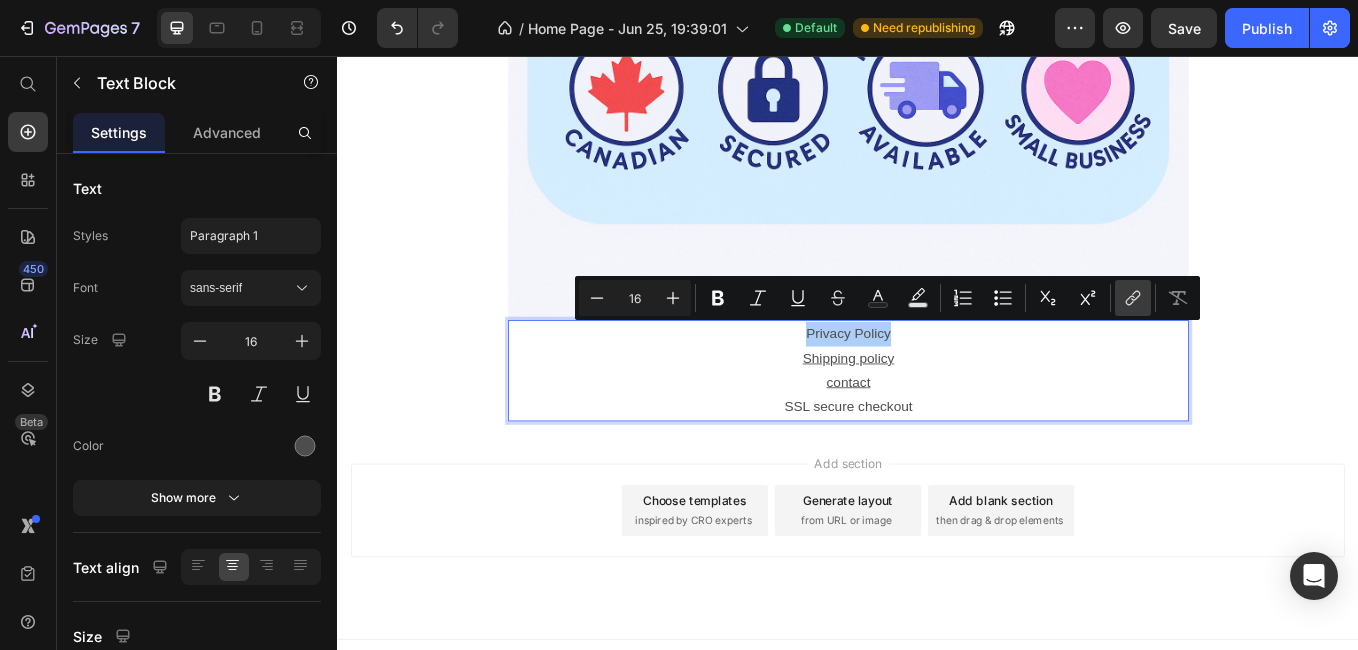 click 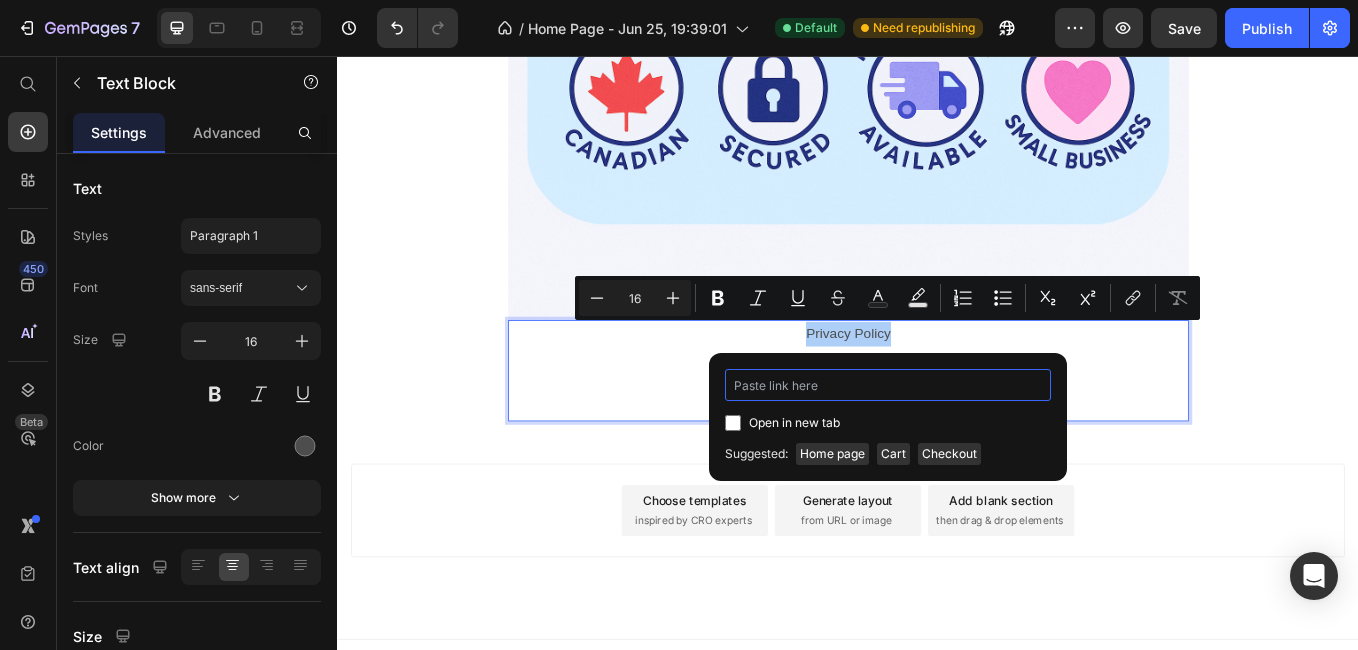 click at bounding box center [888, 385] 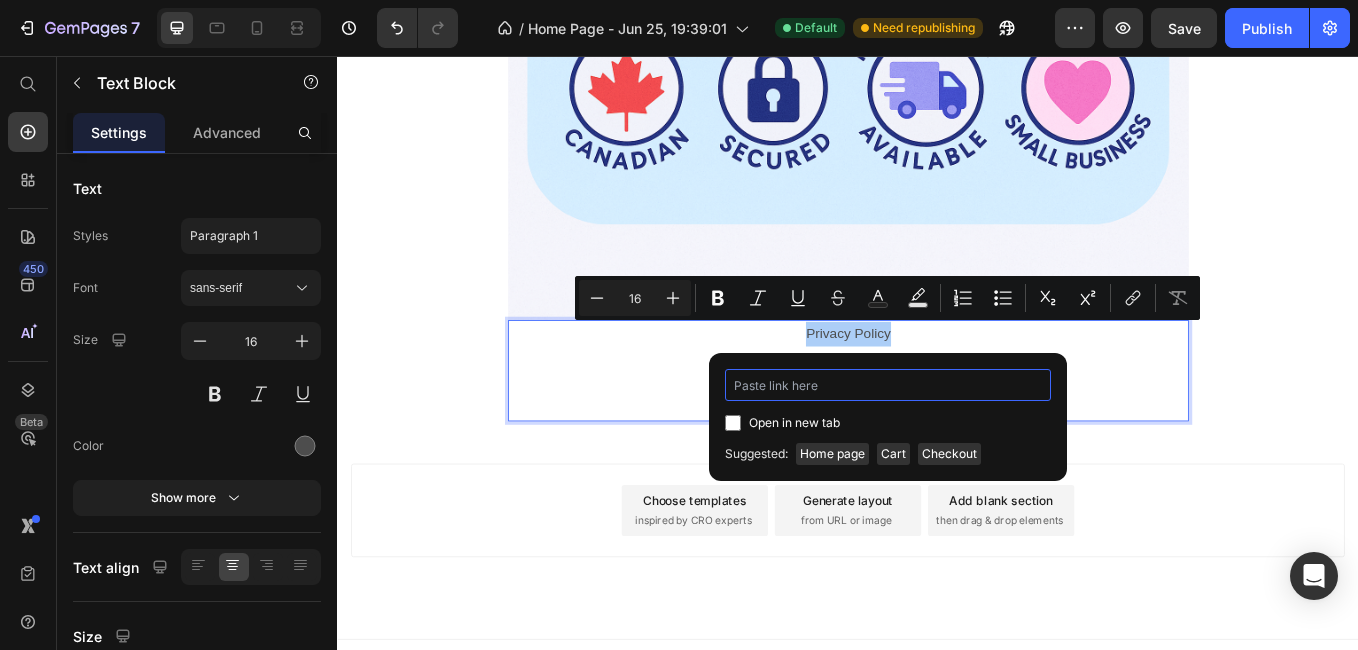 type on "https://www.thefrozenjazzis.ca/policies/privacy-policy" 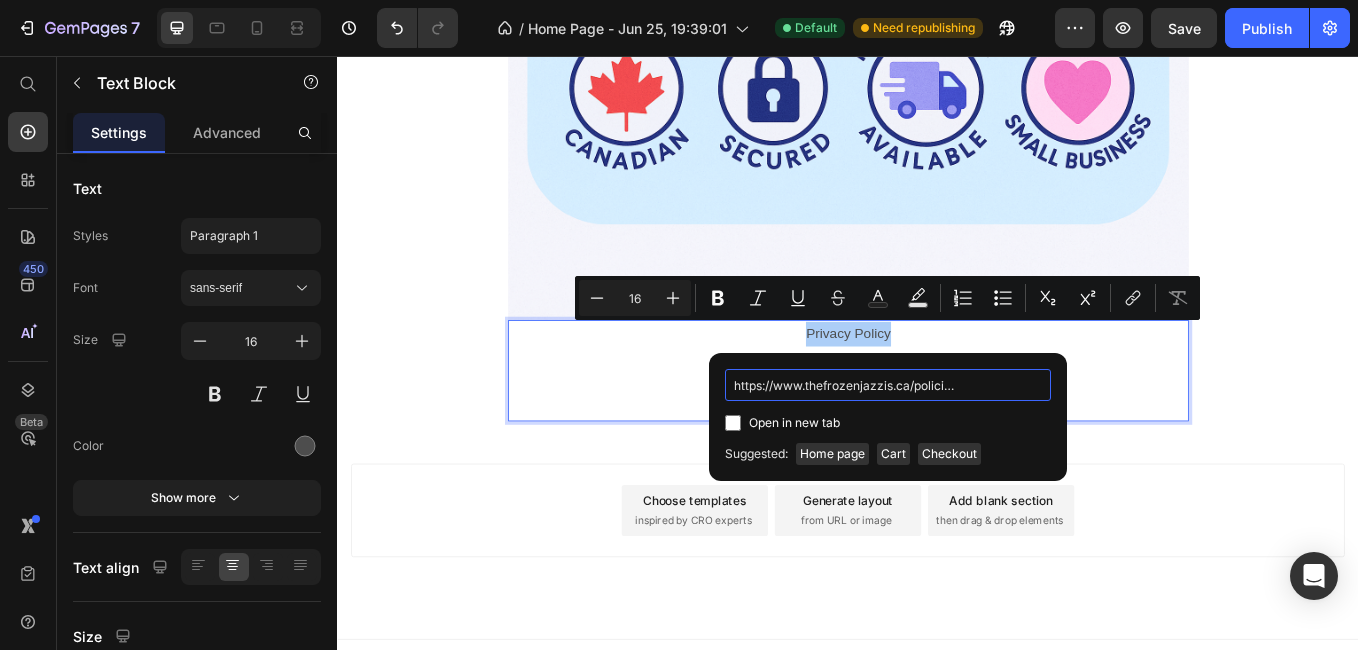 scroll, scrollTop: 0, scrollLeft: 85, axis: horizontal 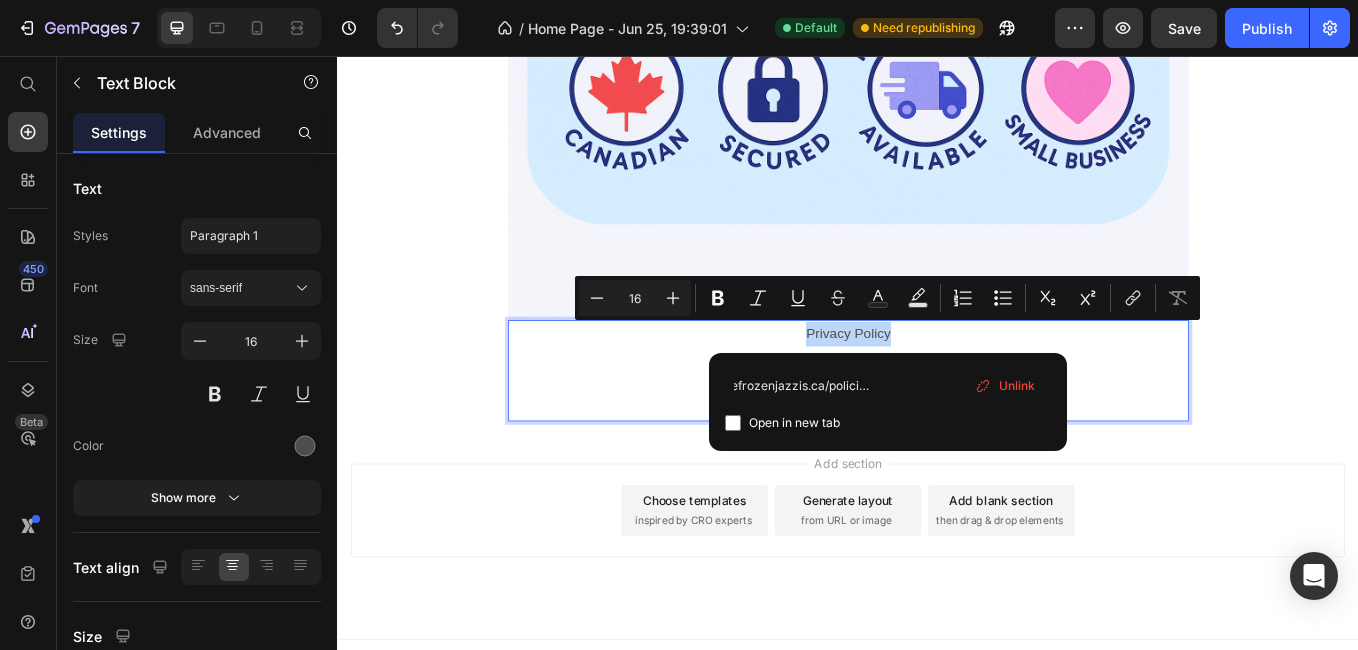 click on "Add section Choose templates inspired by CRO experts Generate layout from URL or image Add blank section then drag & drop elements" at bounding box center [937, 590] 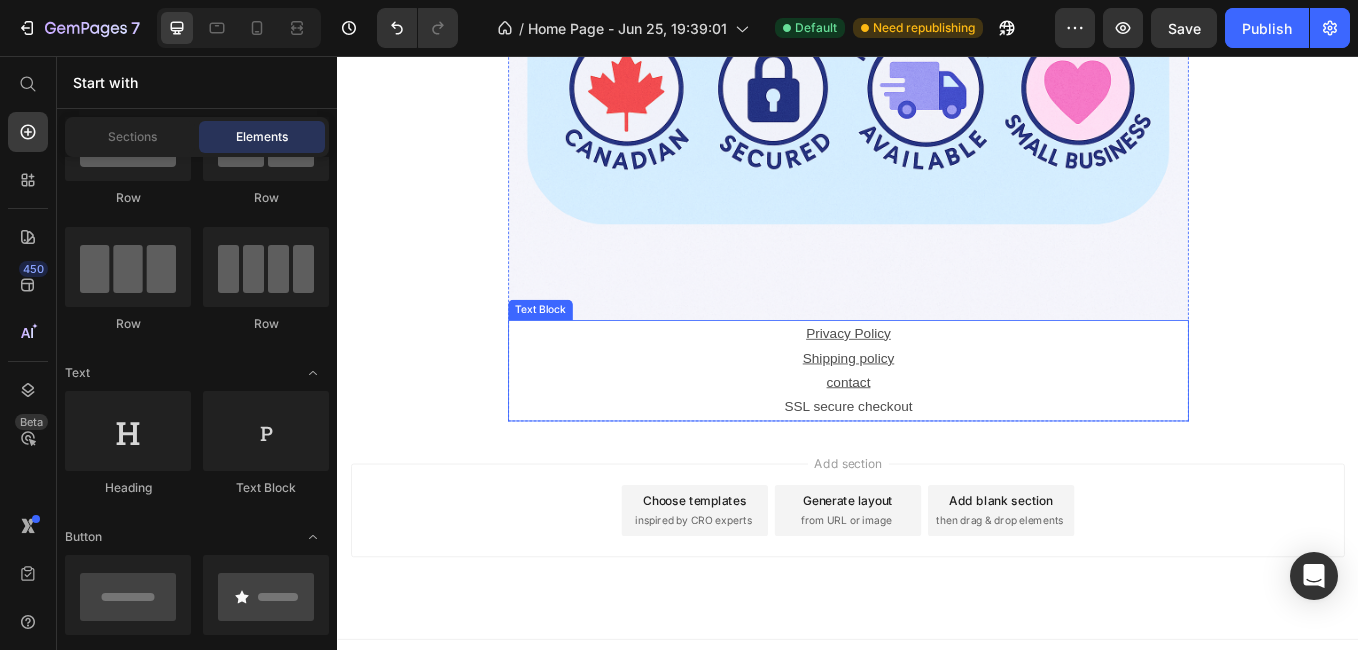 click on "Shipping policy" at bounding box center (937, 411) 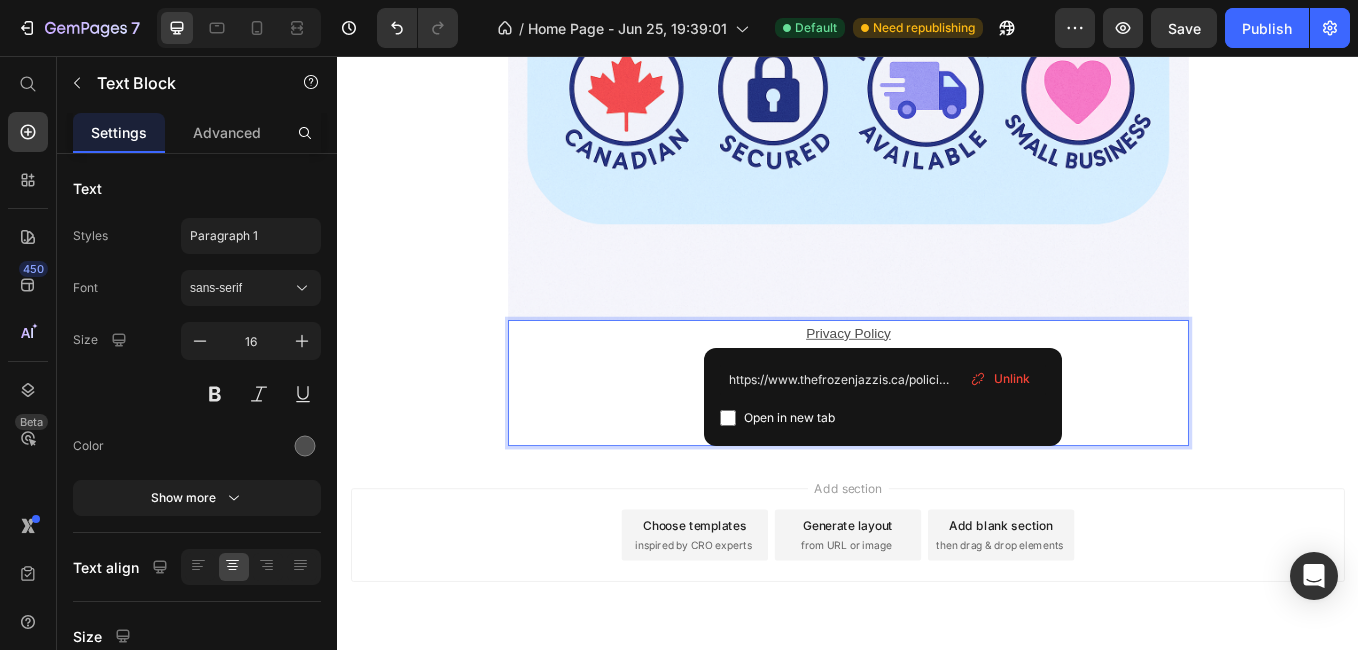 click on "Add section Choose templates inspired by CRO experts Generate layout from URL or image Add blank section then drag & drop elements" at bounding box center [937, 647] 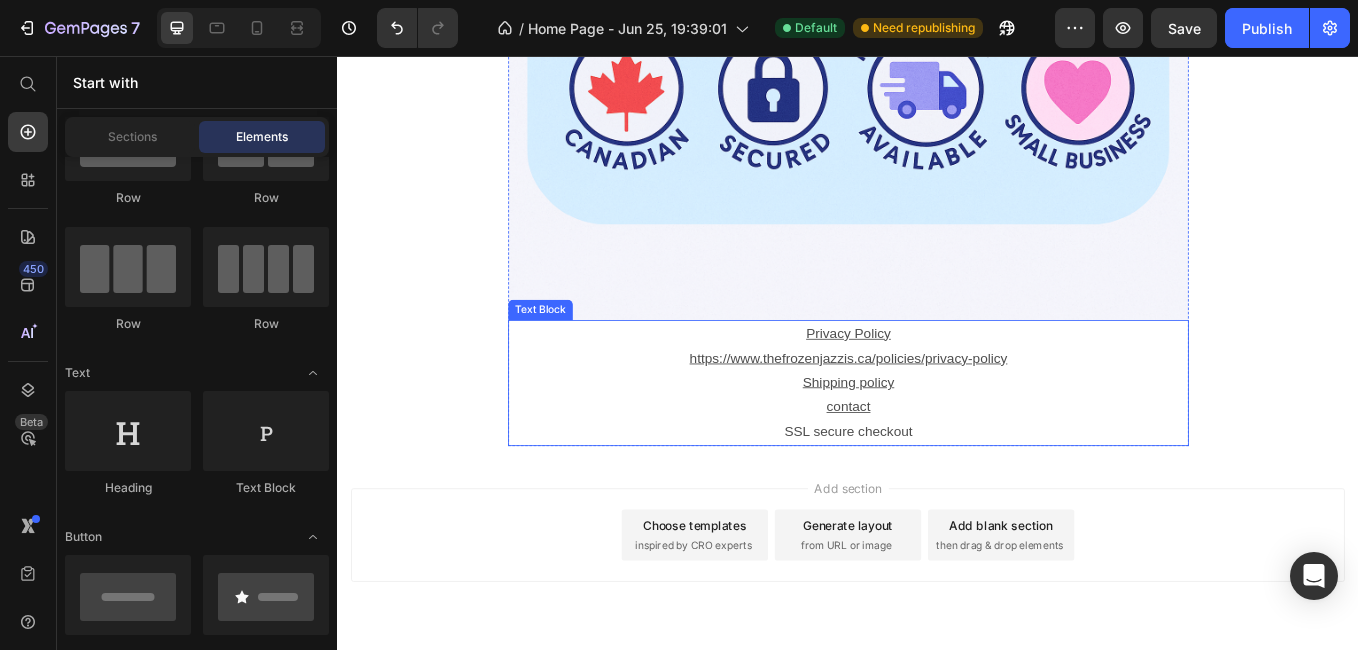 drag, startPoint x: 1146, startPoint y: 419, endPoint x: 1126, endPoint y: 422, distance: 20.22375 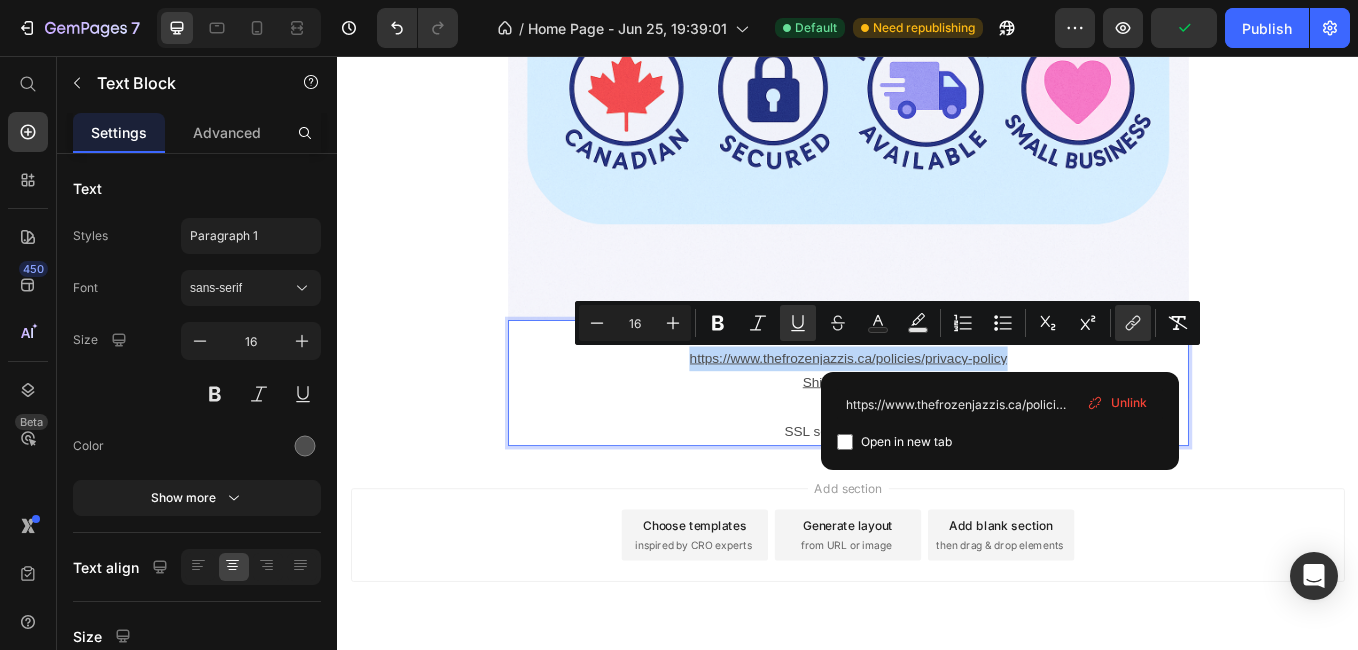 drag, startPoint x: 1120, startPoint y: 416, endPoint x: 740, endPoint y: 414, distance: 380.00525 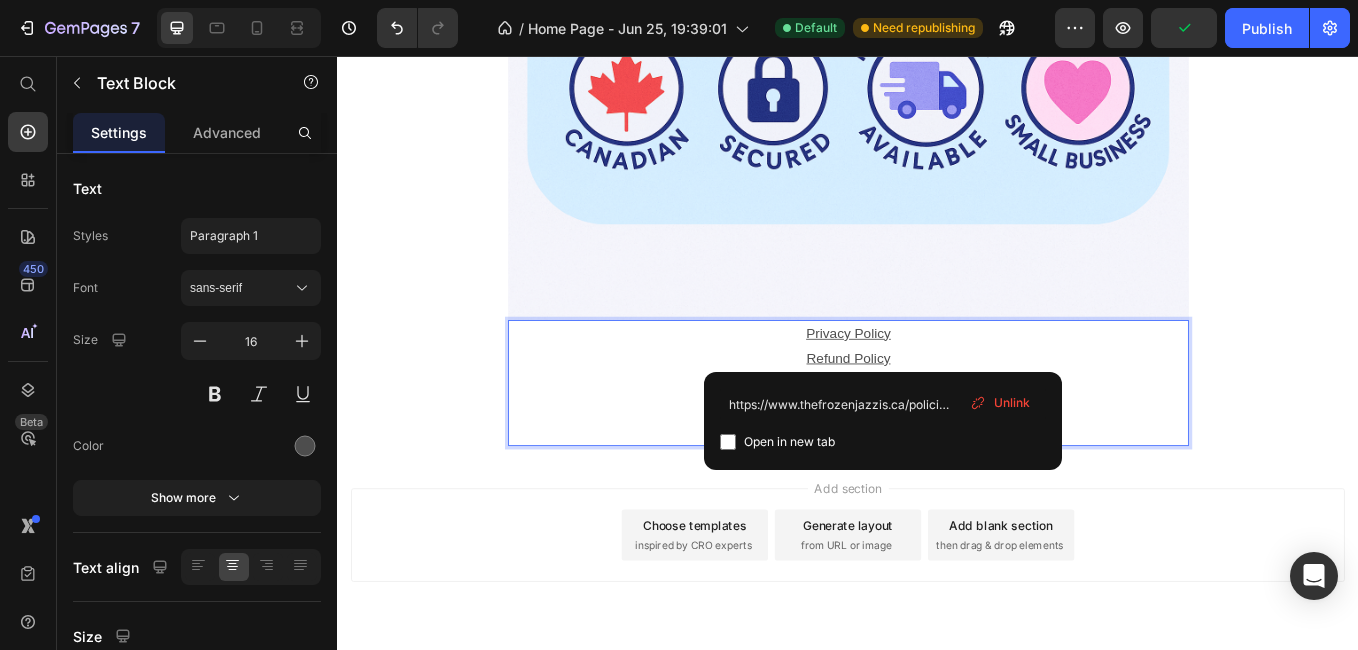 click on "Add section Choose templates inspired by CRO experts Generate layout from URL or image Add blank section then drag & drop elements" at bounding box center (937, 619) 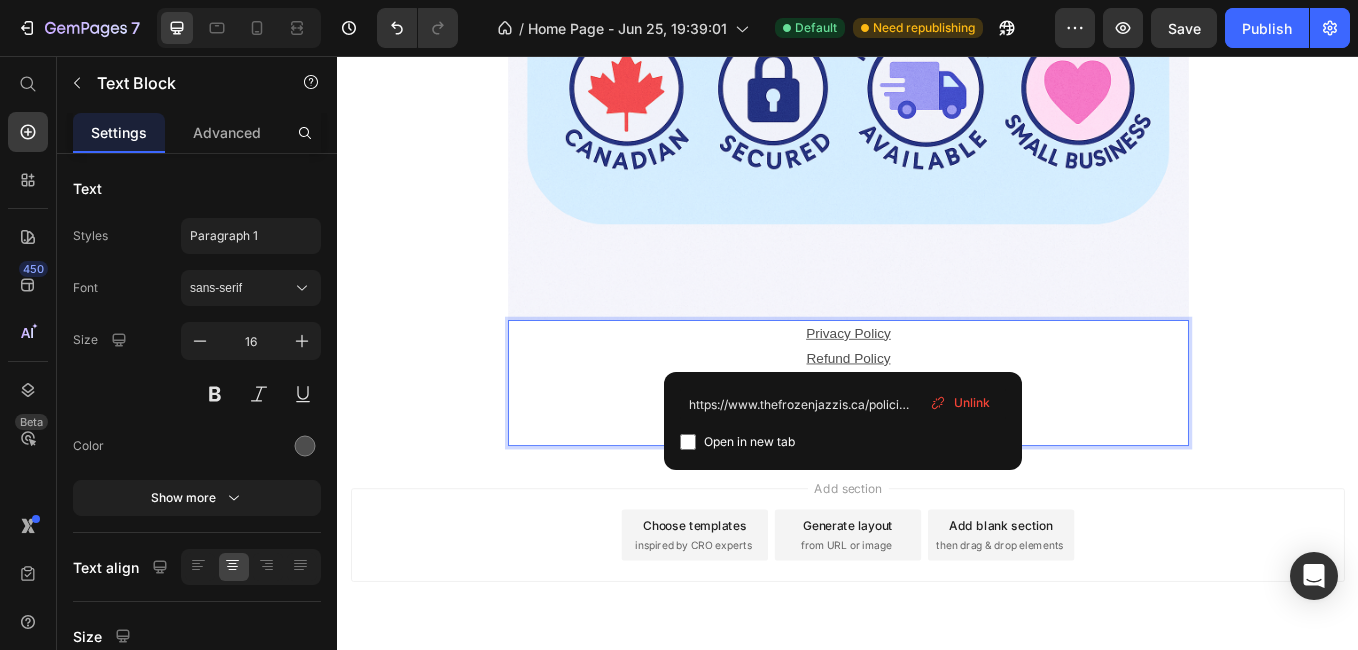 click on "Refund Policy" at bounding box center (937, 410) 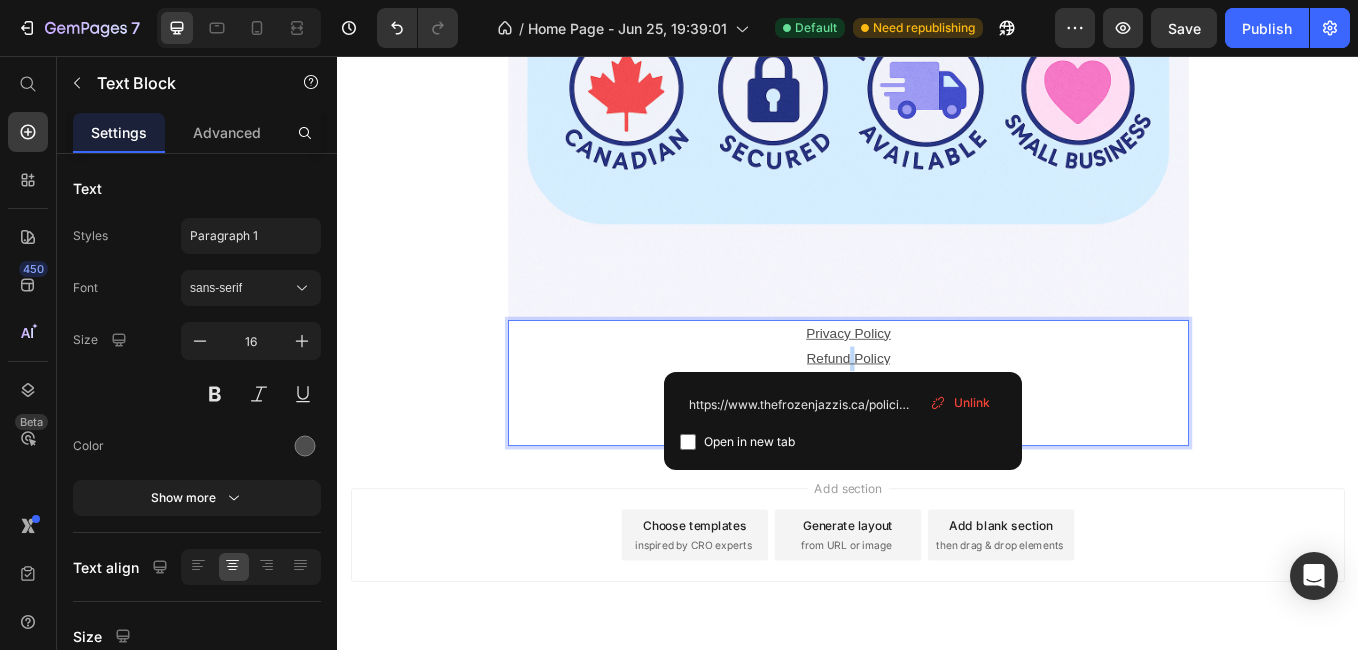 click on "Refund Policy" at bounding box center [937, 410] 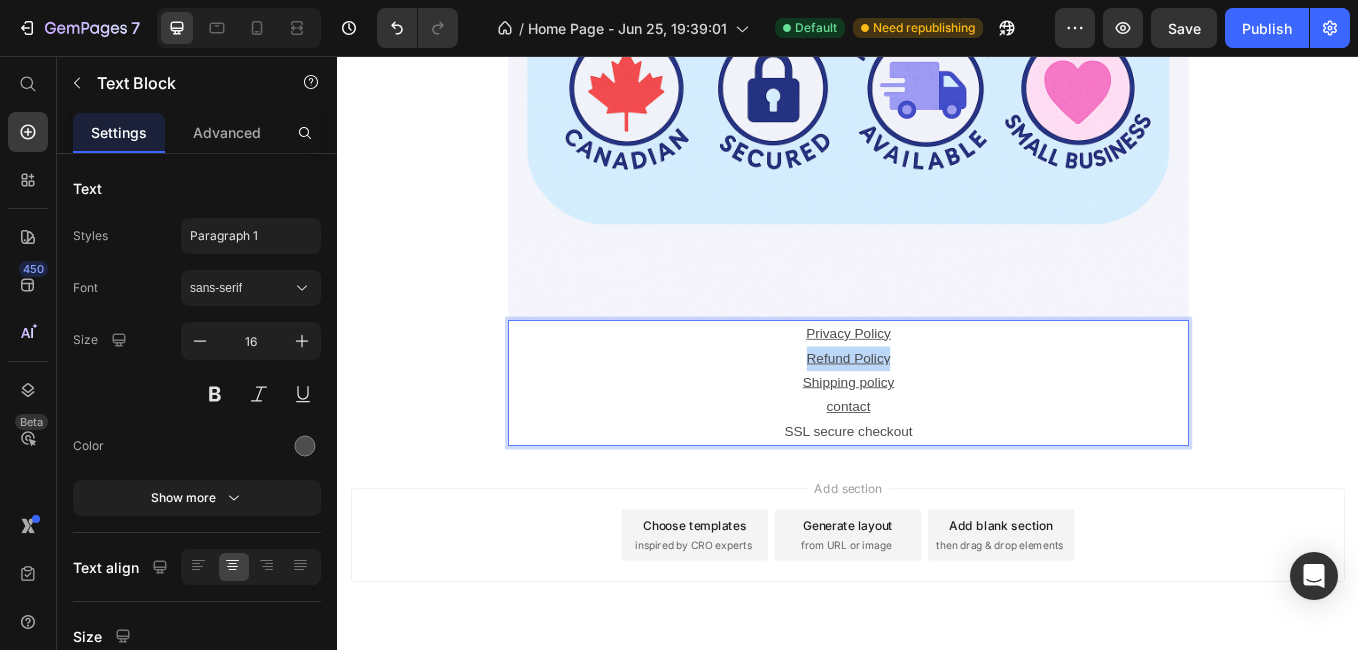 click on "Refund Policy" at bounding box center [937, 410] 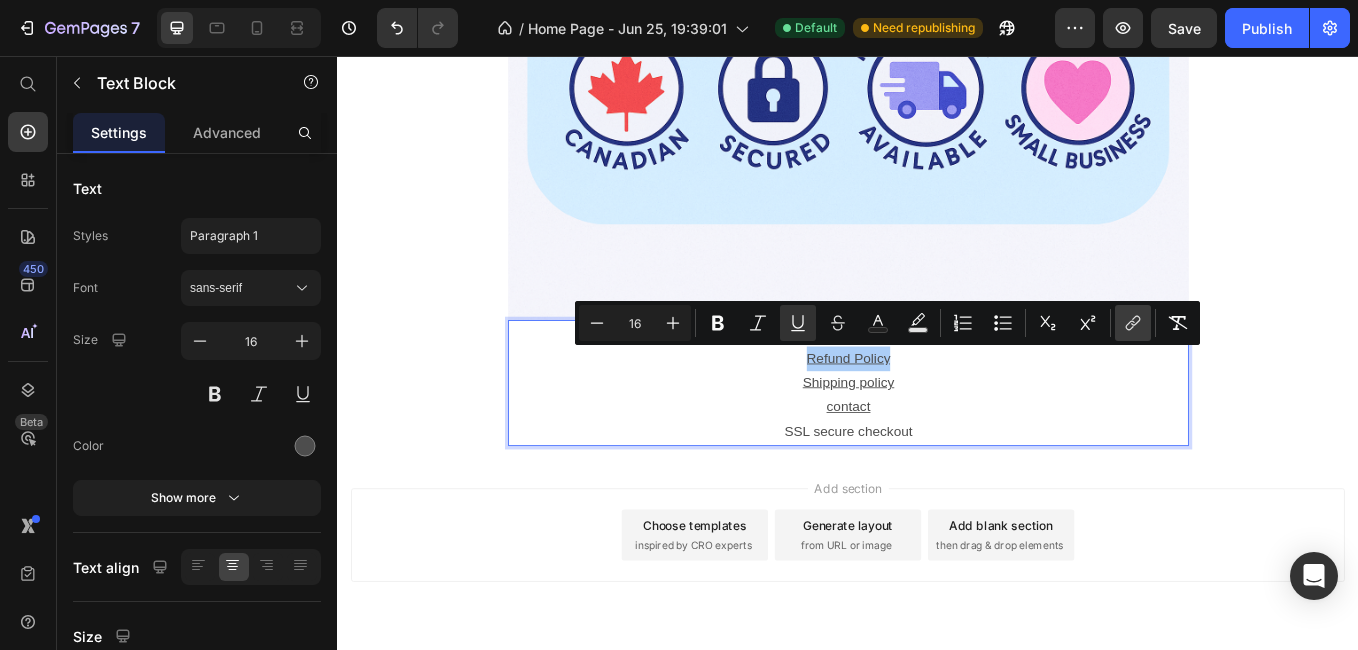 click on "link" at bounding box center (1133, 323) 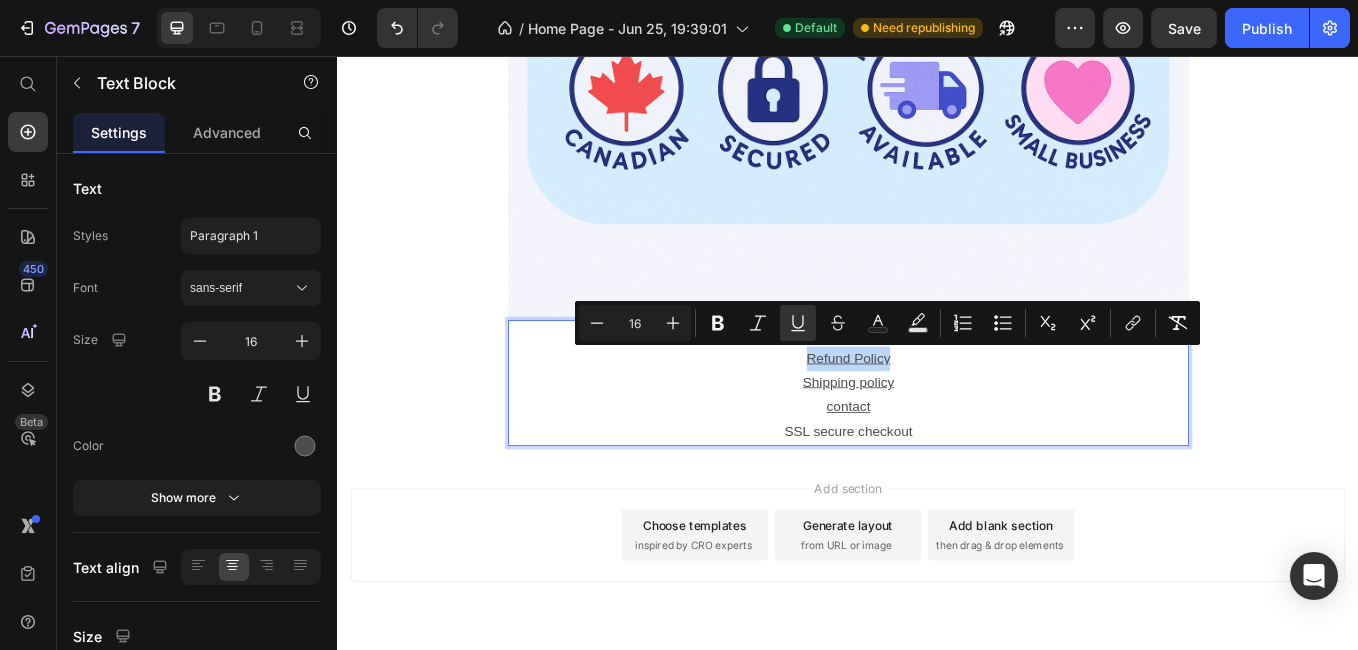 click on "Refund Policy" at bounding box center [937, 410] 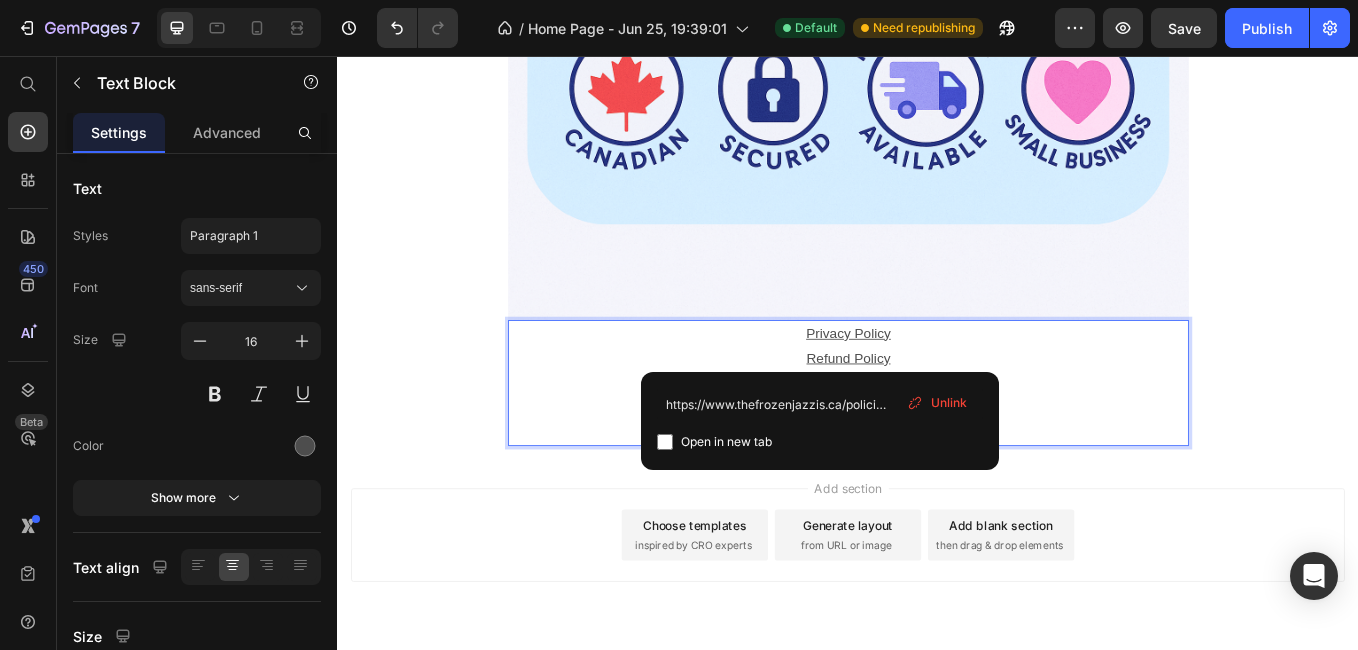 click on "Refund Policy" at bounding box center [937, 410] 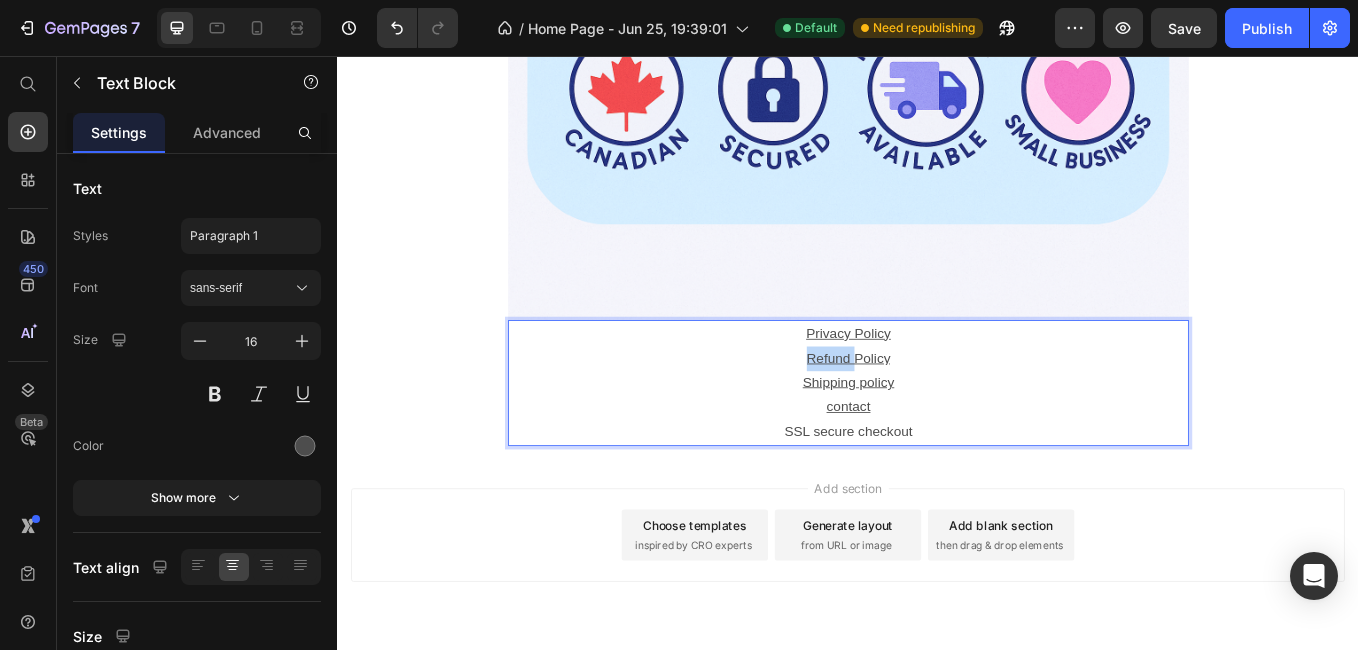 click on "Refund Policy" at bounding box center (937, 410) 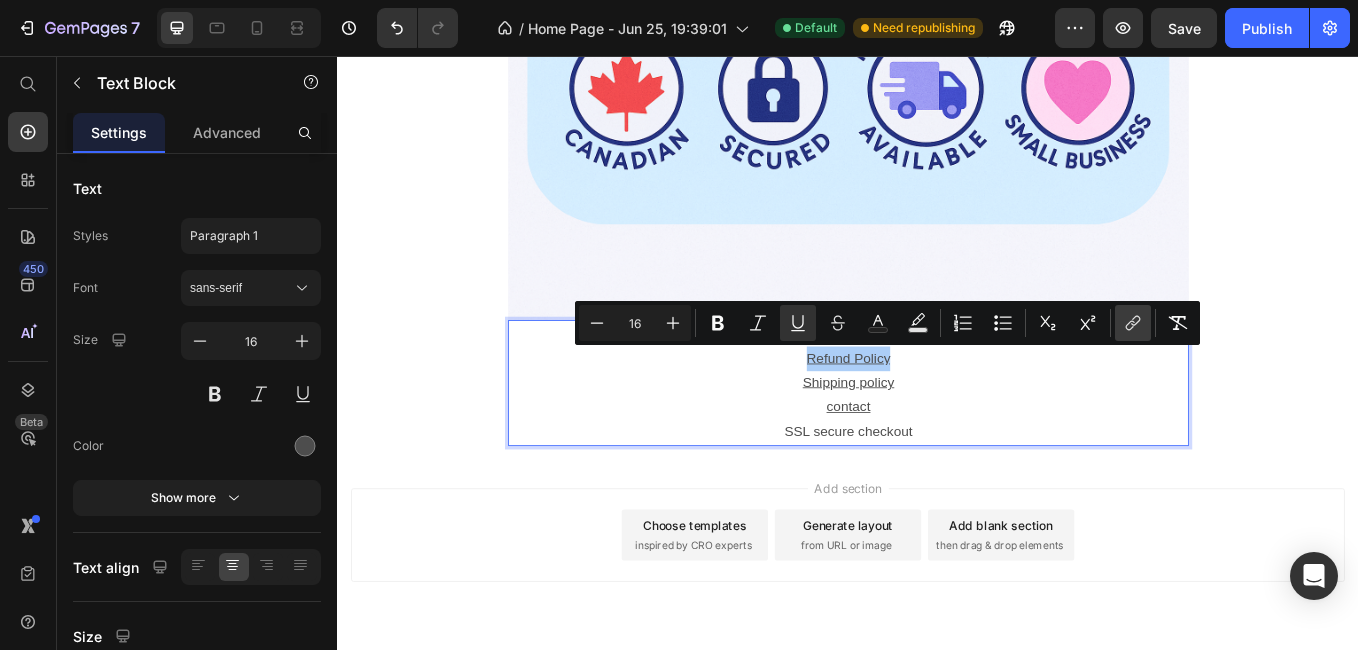 click 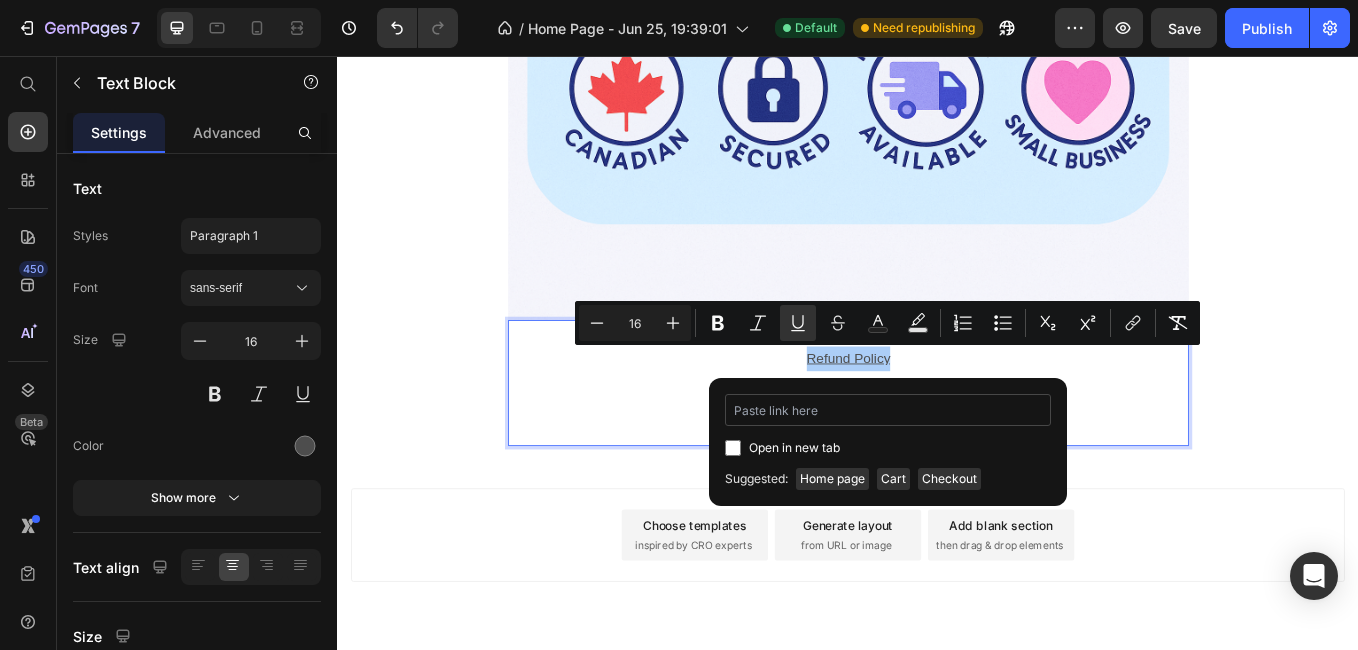 click at bounding box center (888, 410) 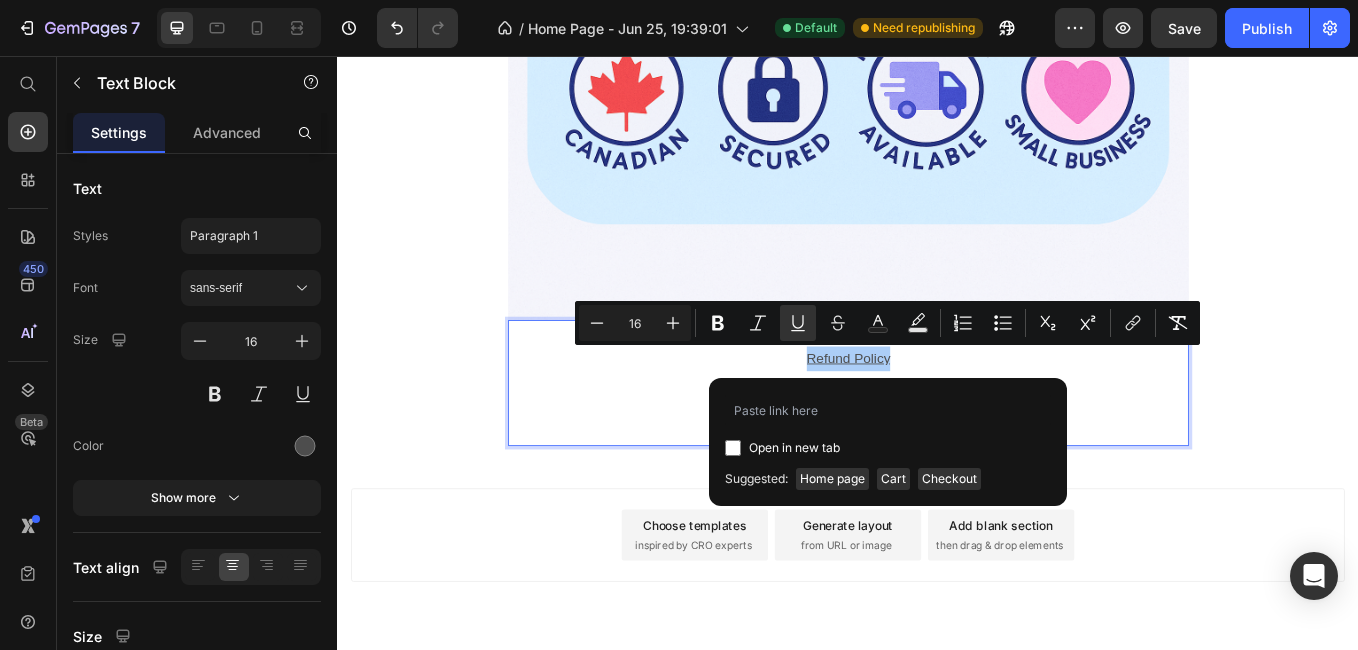 type on "https://www.thefrozenjazzis.ca/policies/refund-policy" 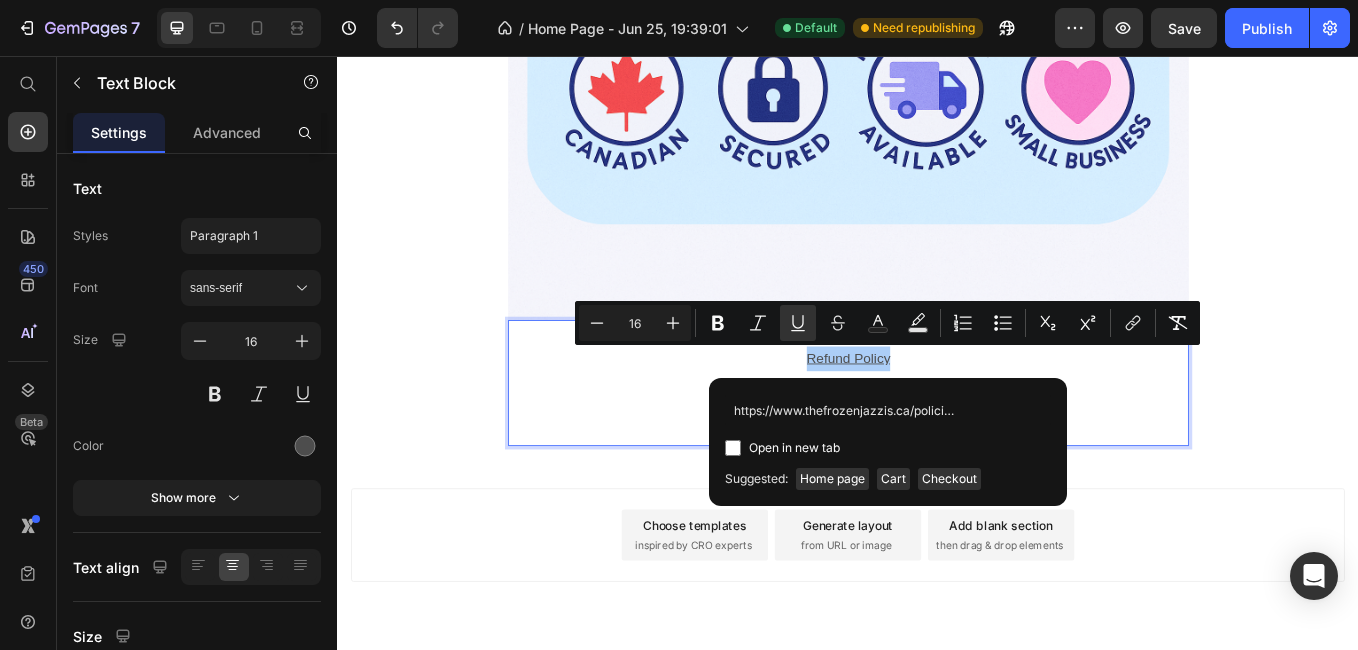 scroll, scrollTop: 0, scrollLeft: 81, axis: horizontal 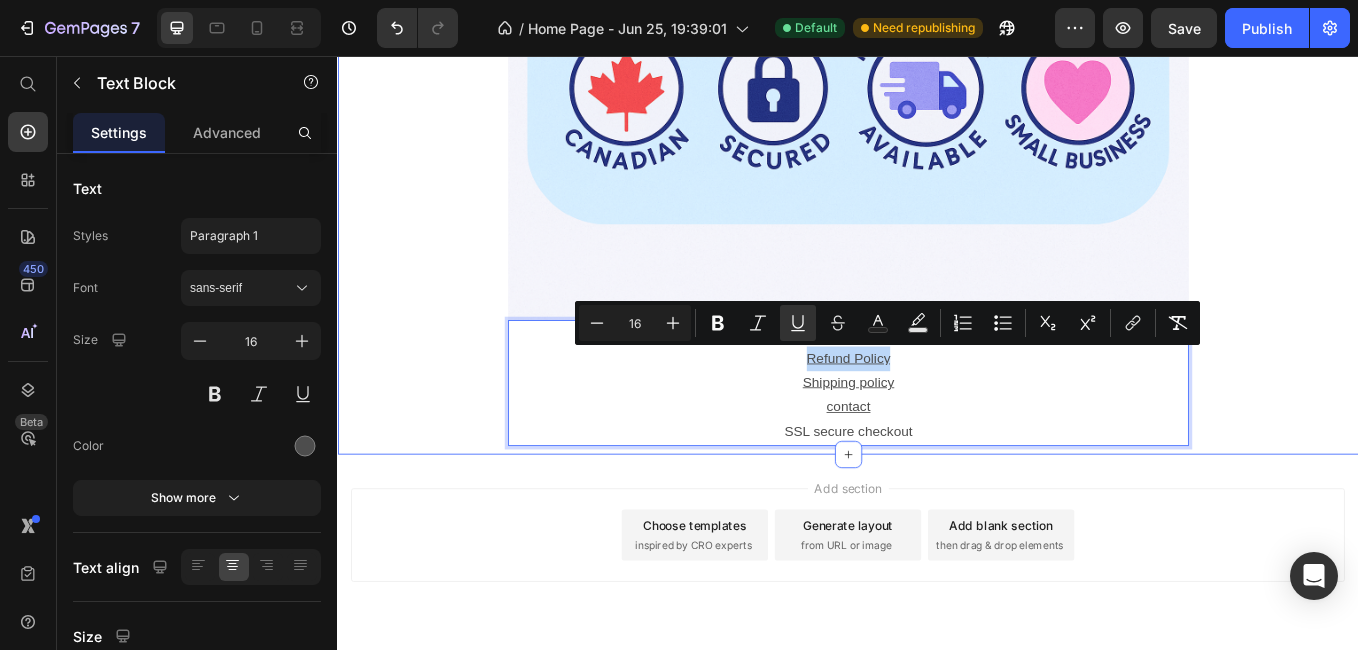 click on "Image Image Image Image Image Carousel Image Privacy Policy Refund Policy Shipping policy  contact SSL secure checkout  Text Block   0 Row Section 10" at bounding box center [937, 35] 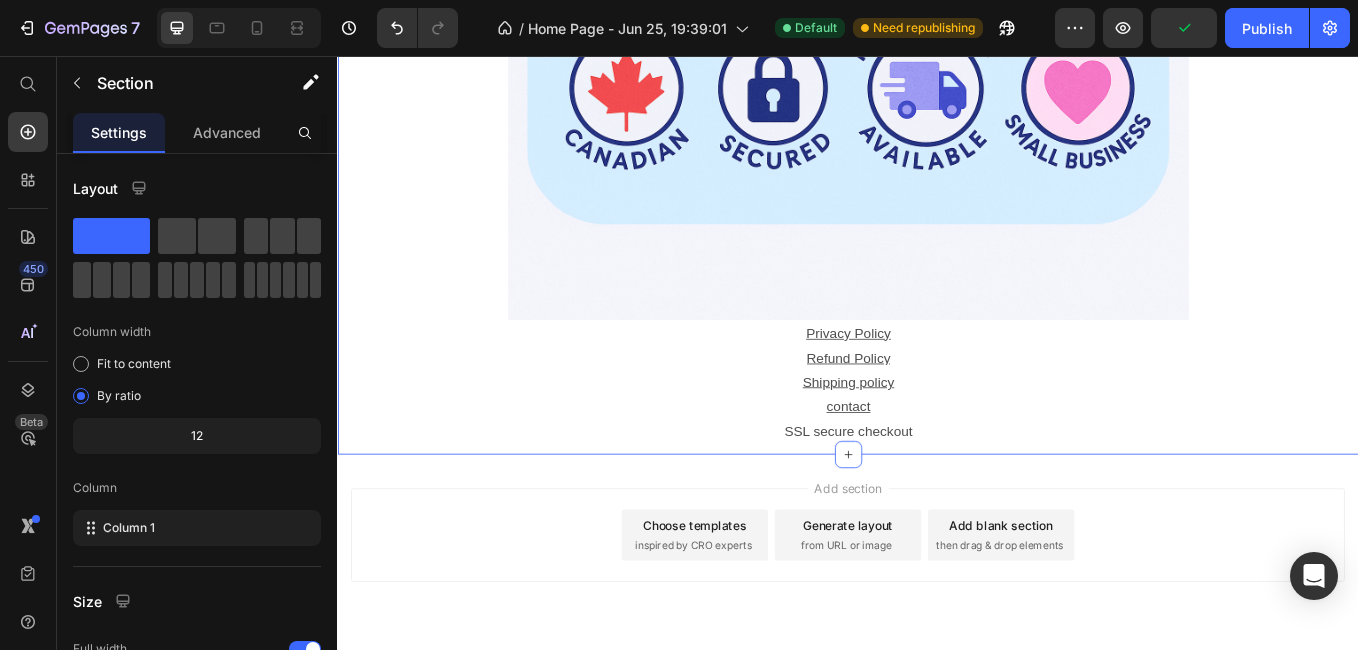 click on "Add section Choose templates inspired by CRO experts Generate layout from URL or image Add blank section then drag & drop elements" at bounding box center (937, 619) 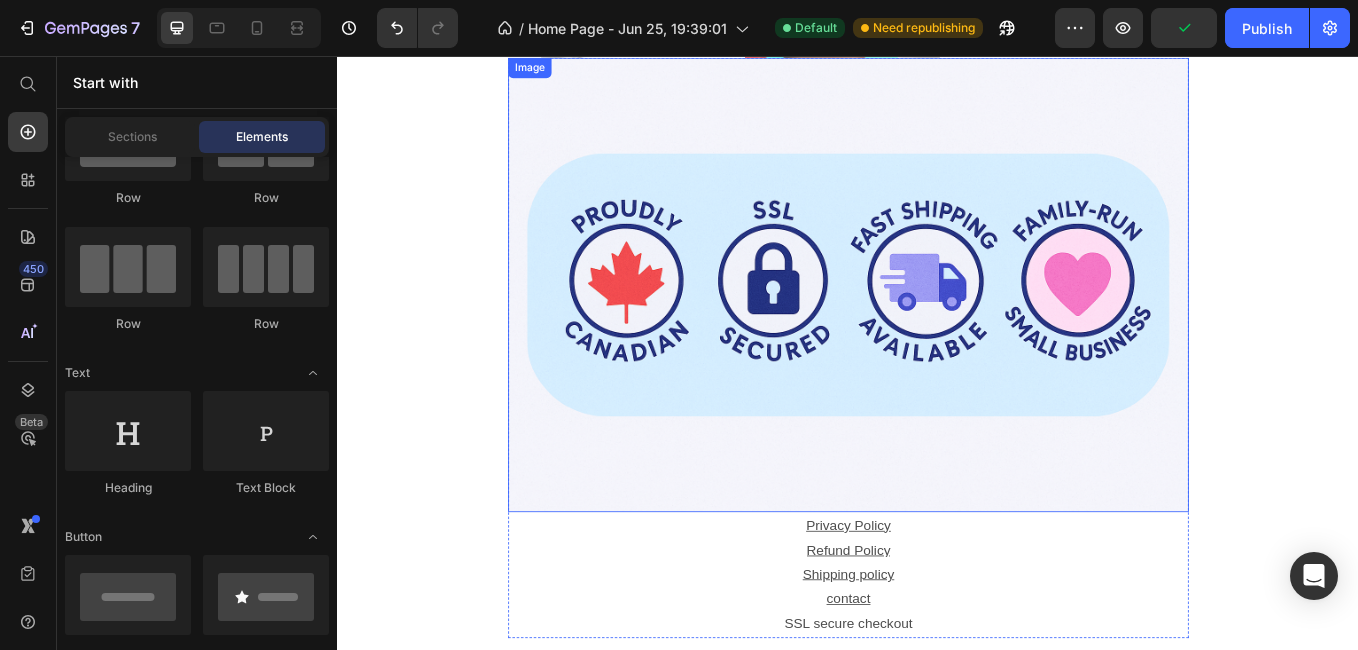 scroll, scrollTop: 5255, scrollLeft: 0, axis: vertical 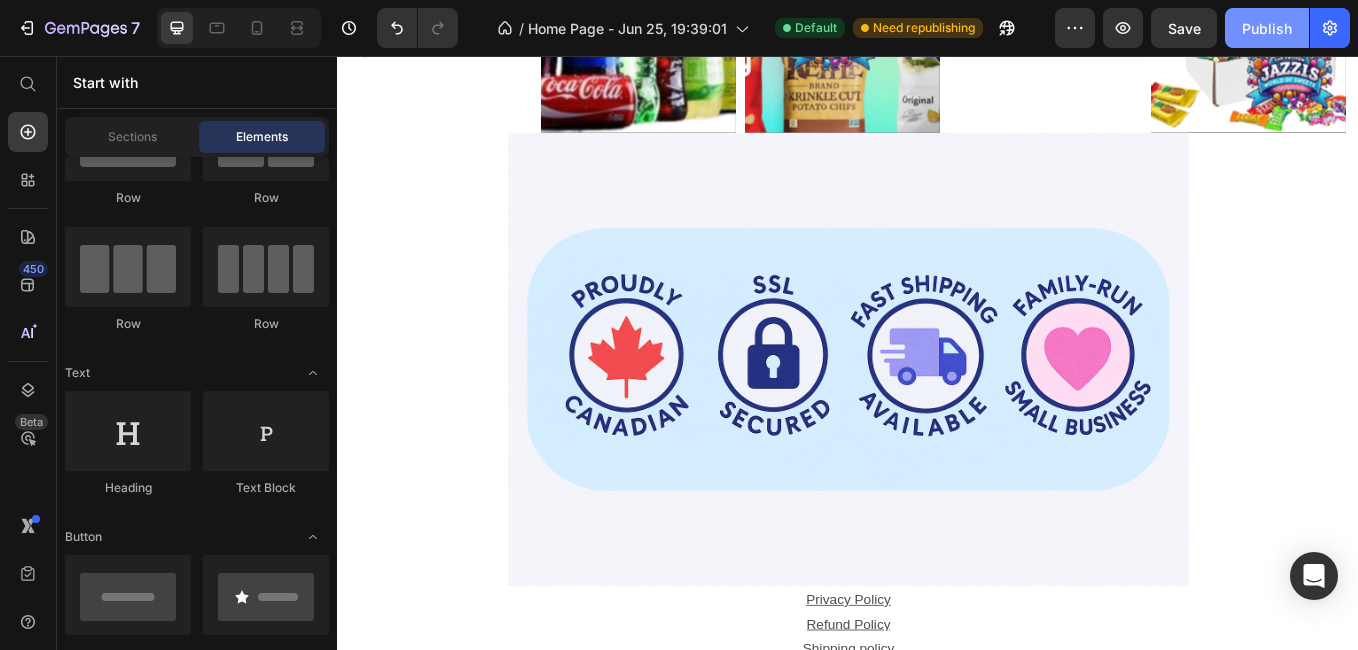 click on "Publish" 